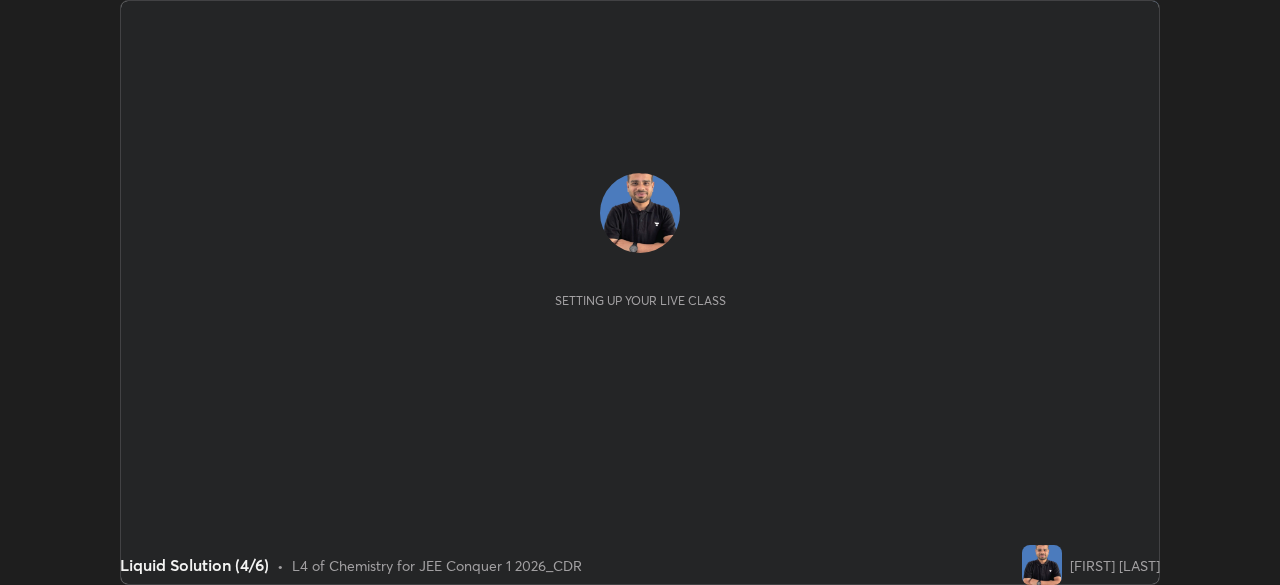 scroll, scrollTop: 0, scrollLeft: 0, axis: both 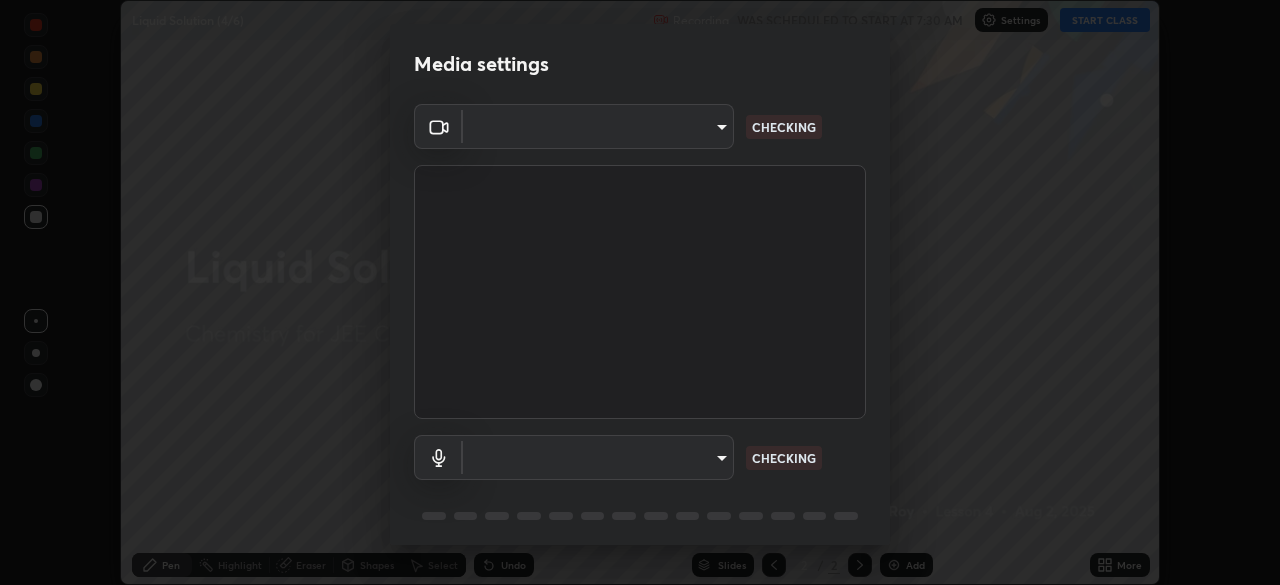 type on "b06fa8ff9ac4ffb7a92976e327235824ae8e01cfa839dbeb6f48655f2a6a4ac4" 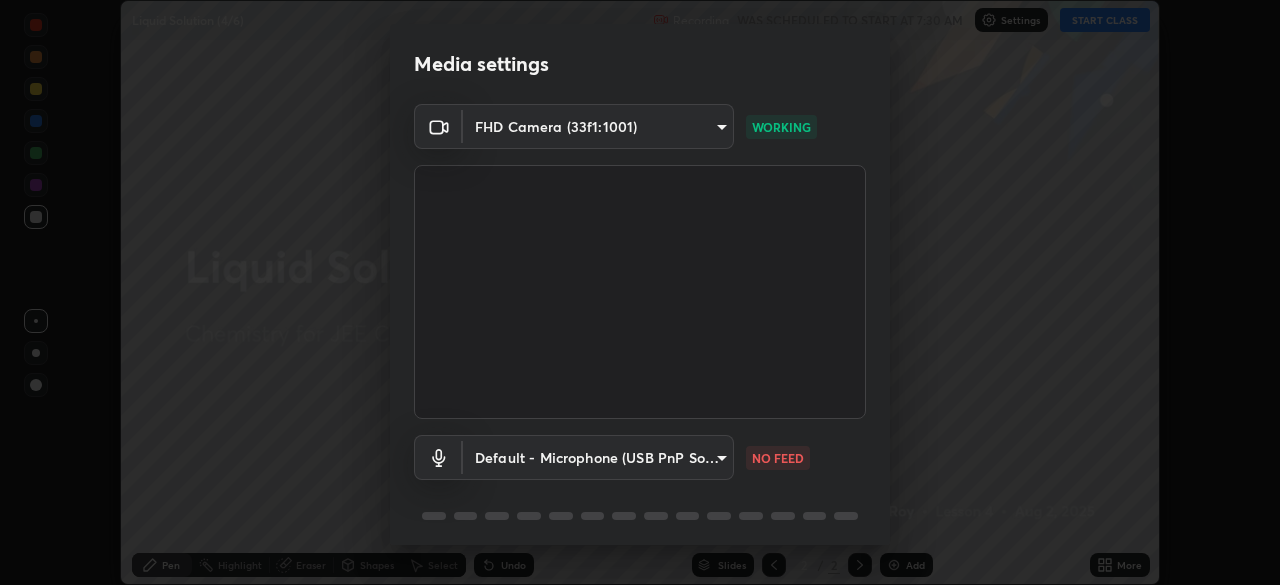 click on "Erase all Liquid Solution (4/6) Recording WAS SCHEDULED TO START AT  7:30 AM Settings START CLASS Setting up your live class Liquid Solution (4/6) • L4 of Chemistry for JEE Conquer 1 2026_CDR [FIRST] [LAST] Pen Highlight Eraser Shapes Select Undo Slides 2 / 2 Add More No doubts shared Encourage your learners to ask a doubt for better clarity Report an issue Reason for reporting Buffering Chat not working Audio - Video sync issue Educator video quality low ​ Attach an image Report Media settings FHD Camera (33f1:1001) b06fa8ff9ac4ffb7a92976e327235824ae8e01cfa839dbeb6f48655f2a6a4ac4 WORKING Default - Microphone (USB PnP Sound Device) default NO FEED 1 / 5 Next" at bounding box center (640, 292) 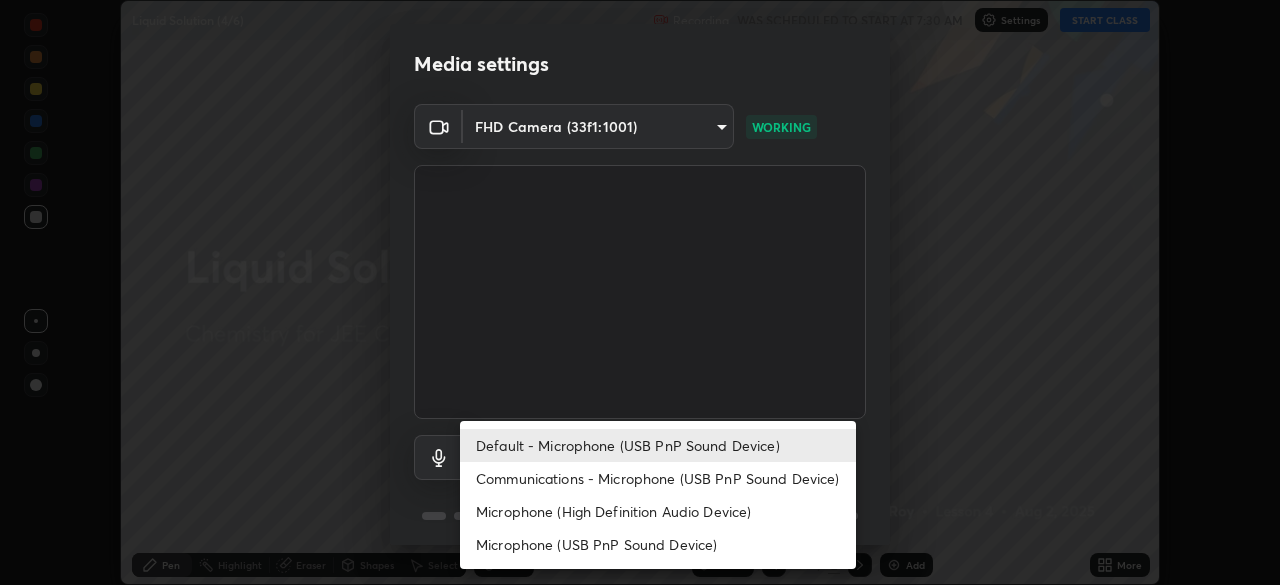 click on "Communications - Microphone (USB PnP Sound Device)" at bounding box center (658, 478) 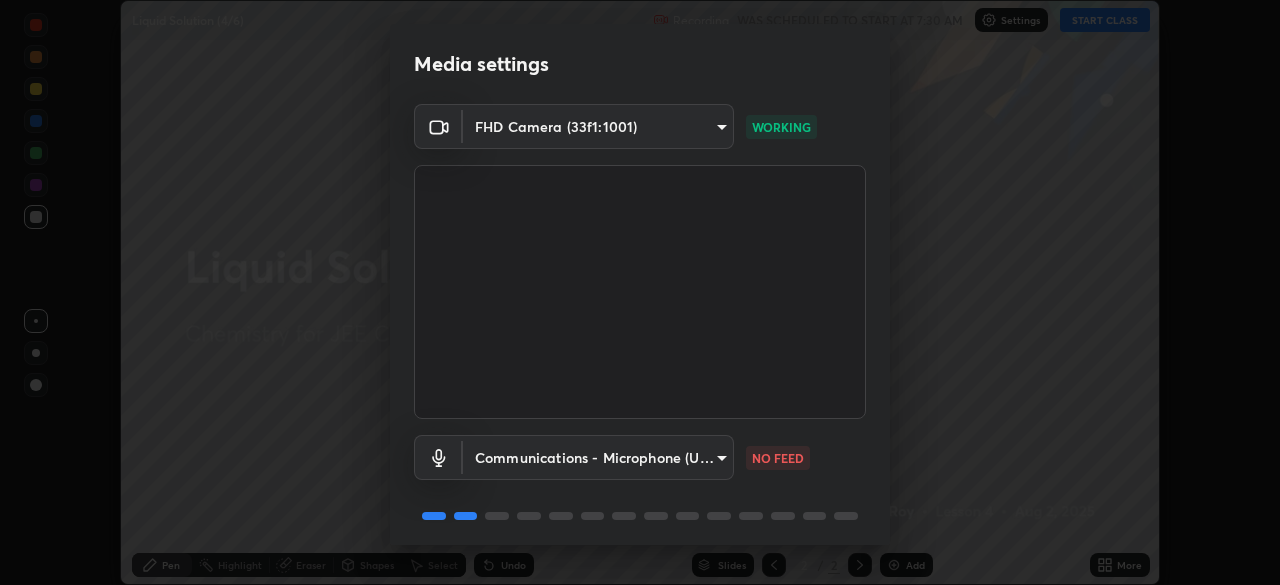 click on "Erase all Liquid Solution (4/6) Recording WAS SCHEDULED TO START AT  7:30 AM Settings START CLASS Setting up your live class Liquid Solution (4/6) • L4 of Chemistry for JEE Conquer 1 2026_CDR [FIRST] [LAST] Pen Highlight Eraser Shapes Select Undo Slides 2 / 2 Add More No doubts shared Encourage your learners to ask a doubt for better clarity Report an issue Reason for reporting Buffering Chat not working Audio - Video sync issue Educator video quality low ​ Attach an image Report Media settings FHD Camera (33f1:1001) b06fa8ff9ac4ffb7a92976e327235824ae8e01cfa839dbeb6f48655f2a6a4ac4 WORKING Communications - Microphone (USB PnP Sound Device) communications NO FEED 1 / 5 Next" at bounding box center [640, 292] 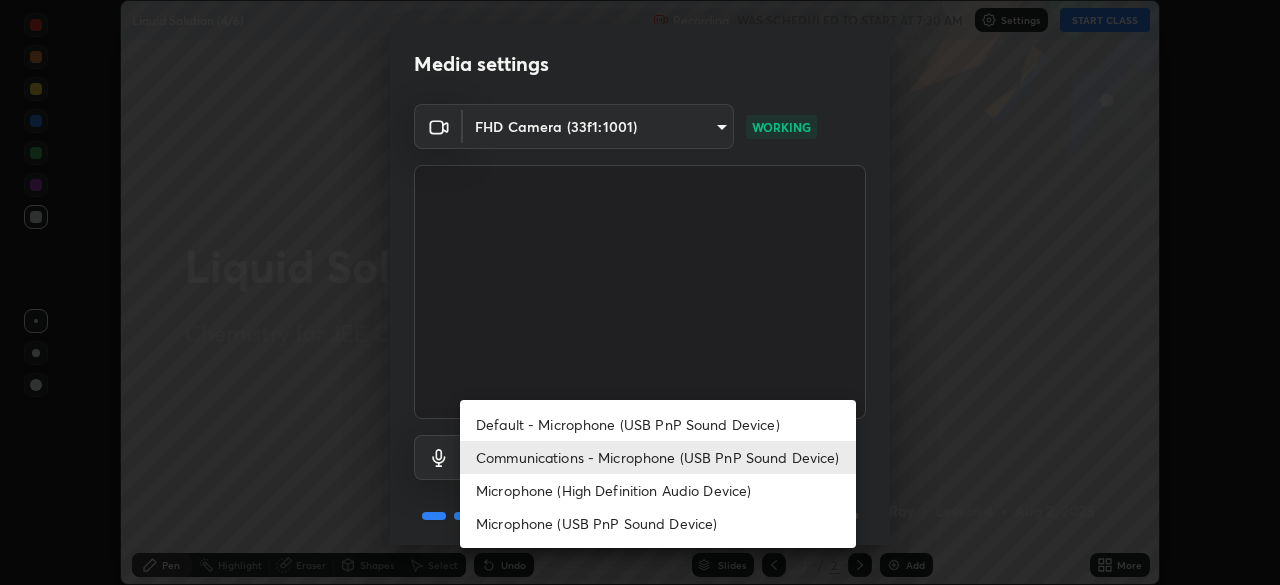 click on "Default - Microphone (USB PnP Sound Device)" at bounding box center (658, 424) 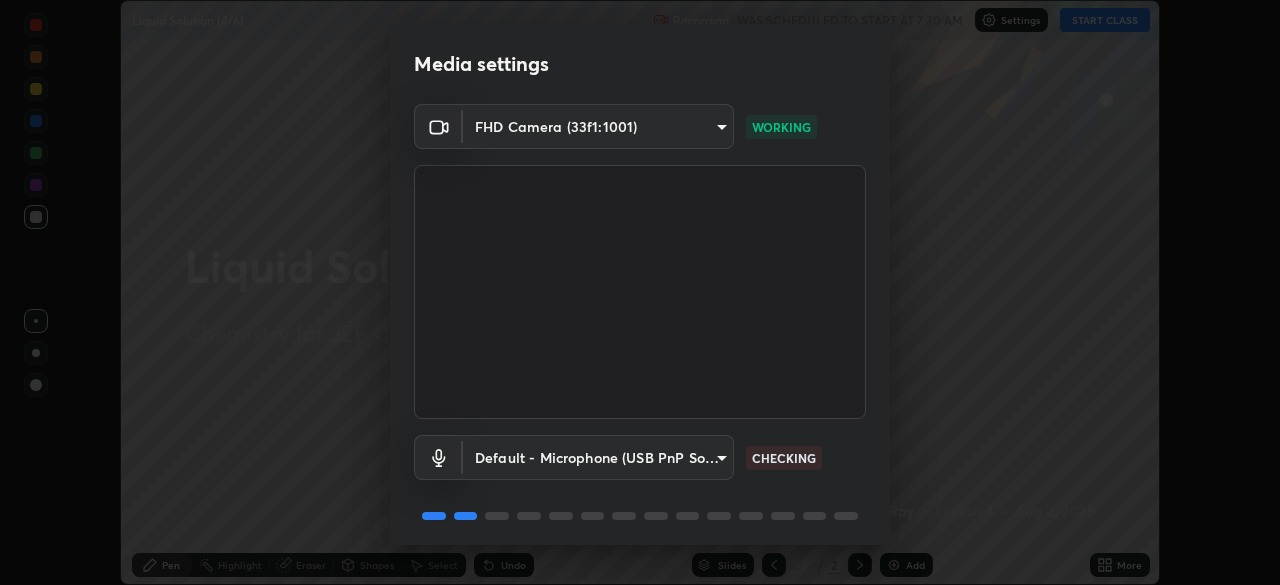 scroll, scrollTop: 71, scrollLeft: 0, axis: vertical 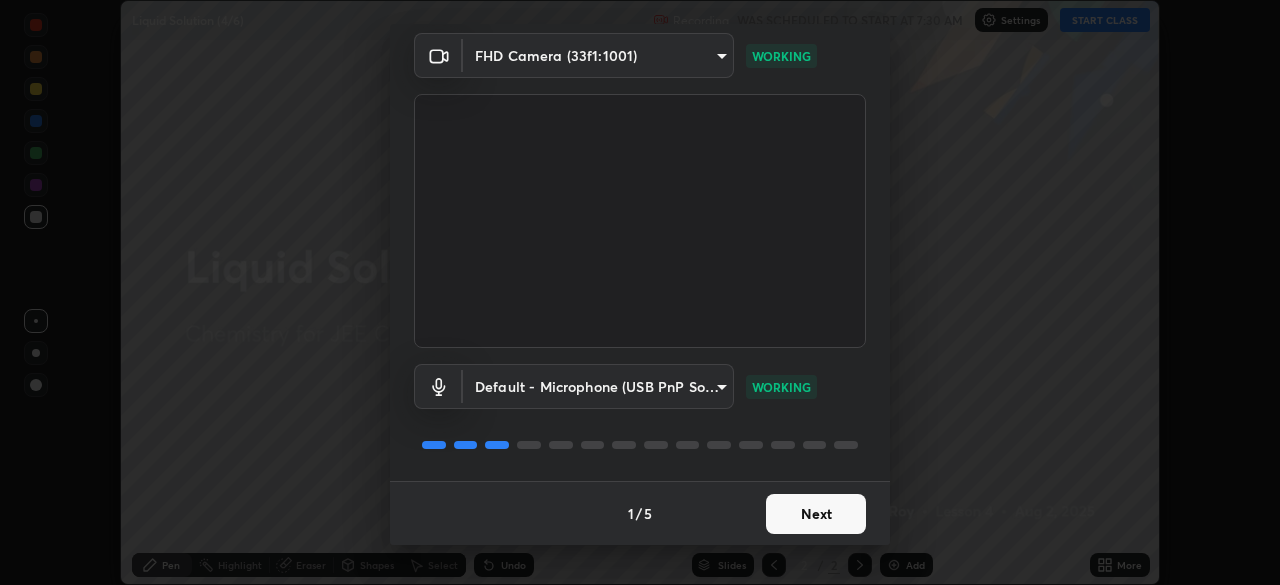 click on "Next" at bounding box center (816, 514) 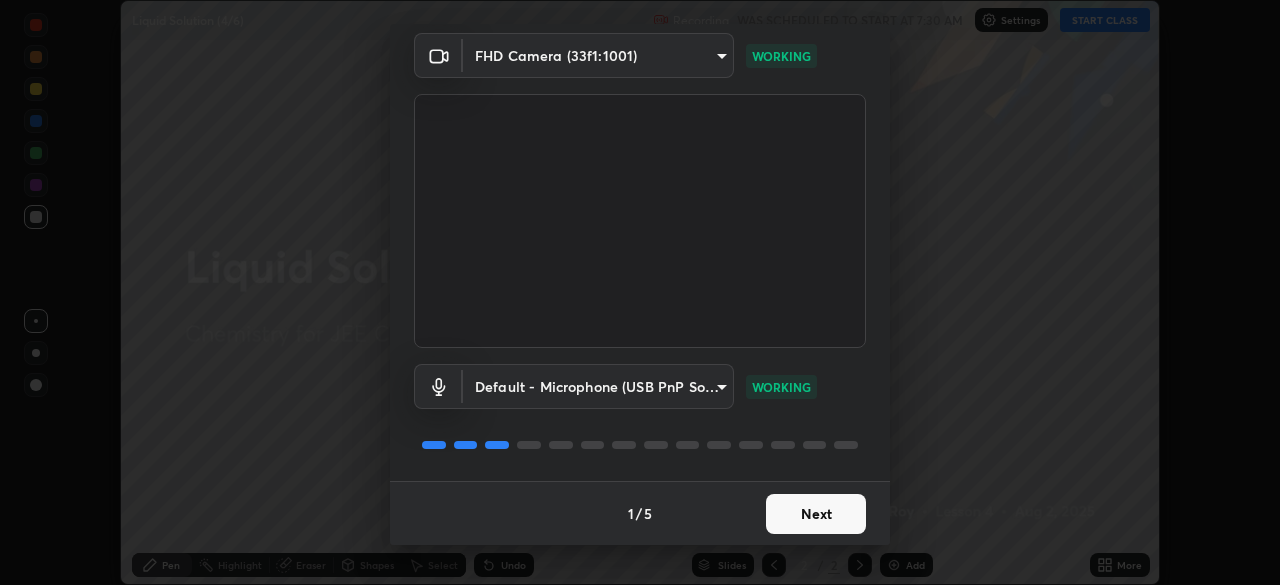 scroll, scrollTop: 0, scrollLeft: 0, axis: both 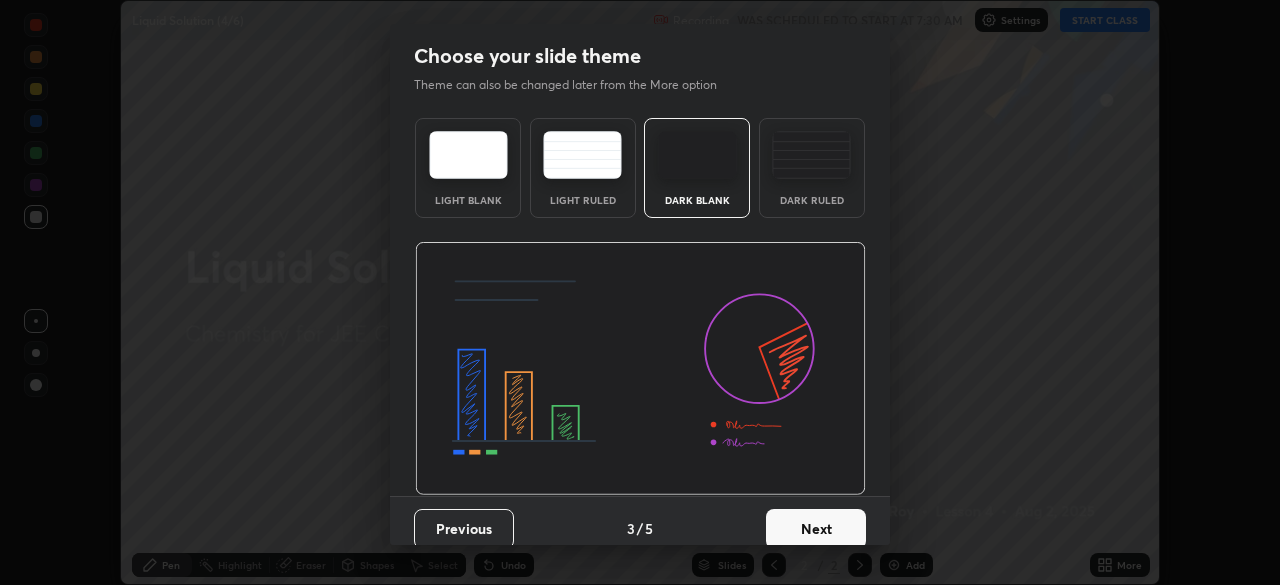 click on "Next" at bounding box center [816, 529] 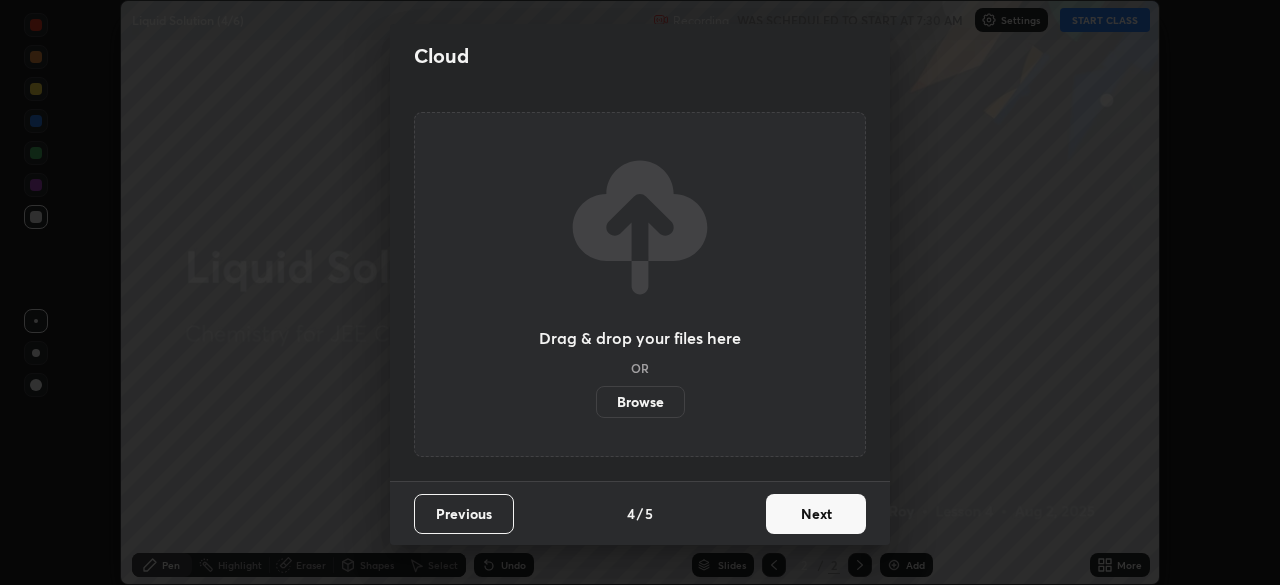click on "Next" at bounding box center (816, 514) 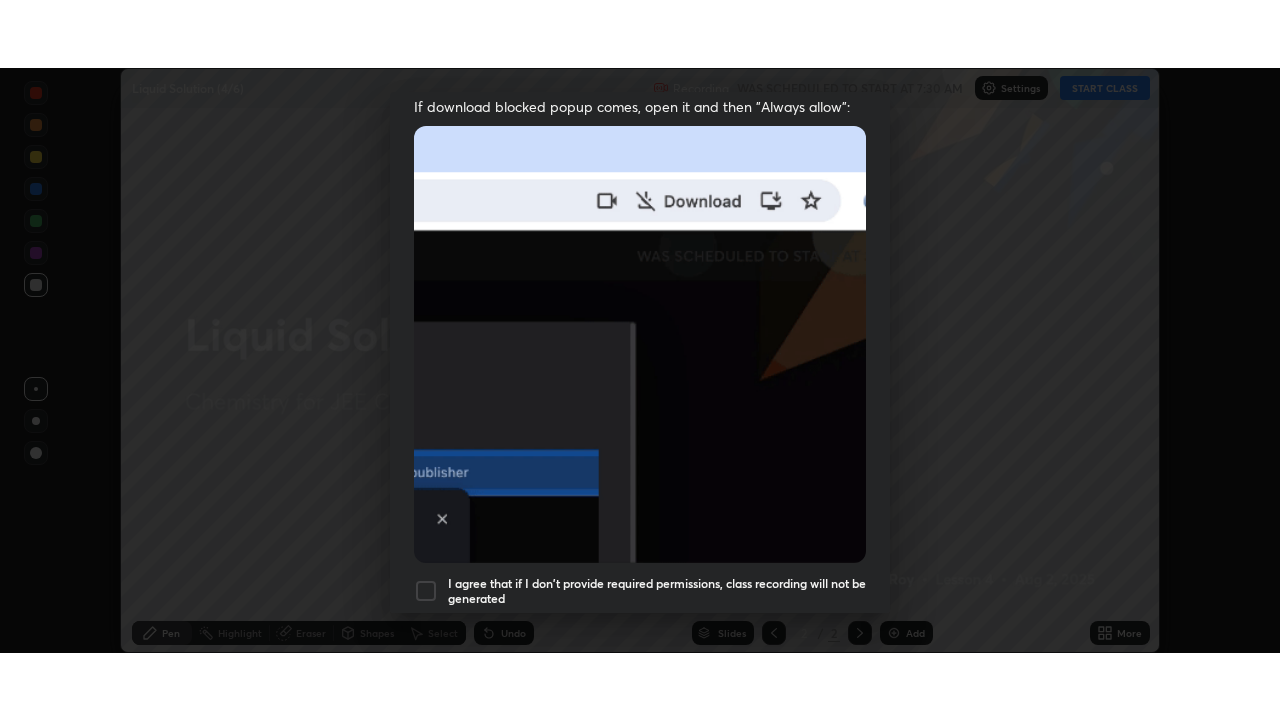 scroll, scrollTop: 479, scrollLeft: 0, axis: vertical 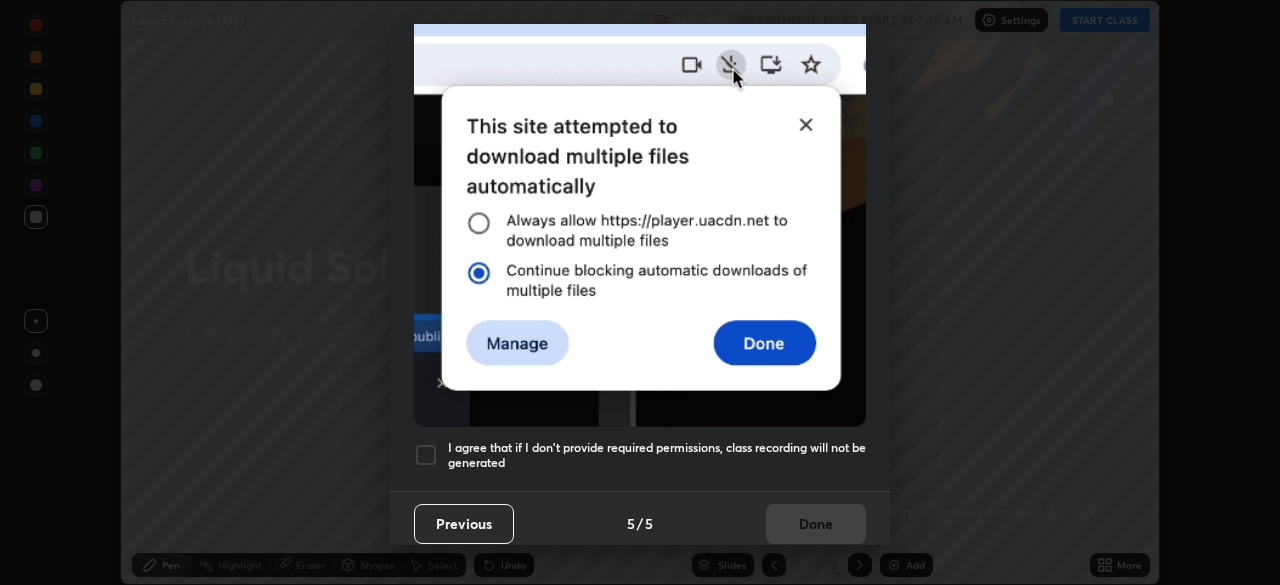 click at bounding box center (426, 455) 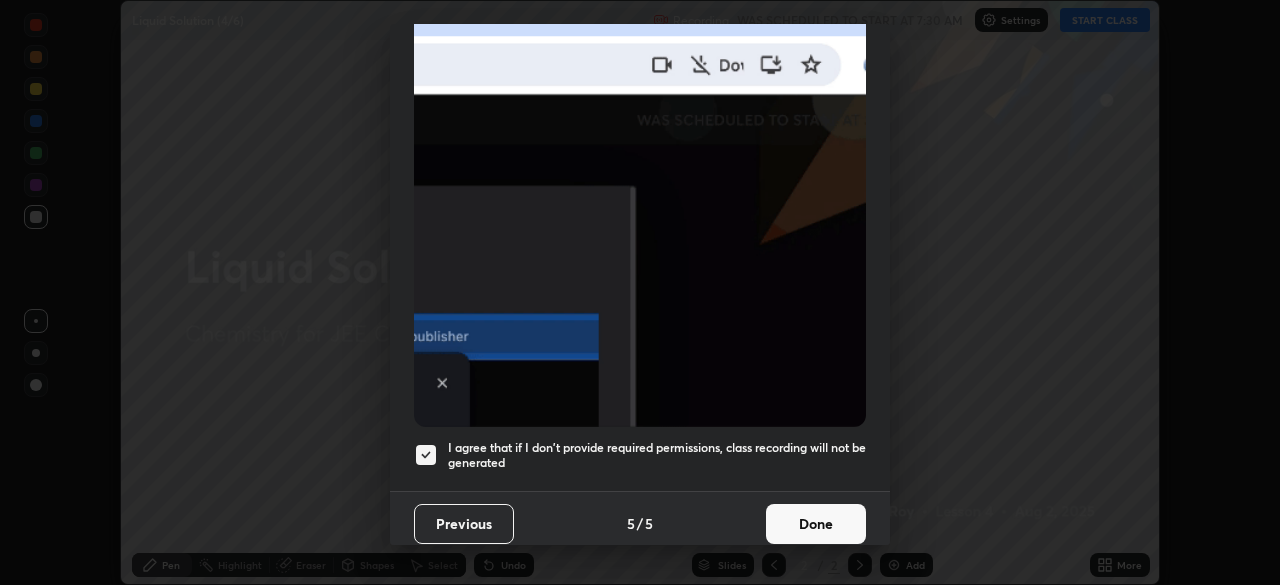 click on "Done" at bounding box center [816, 524] 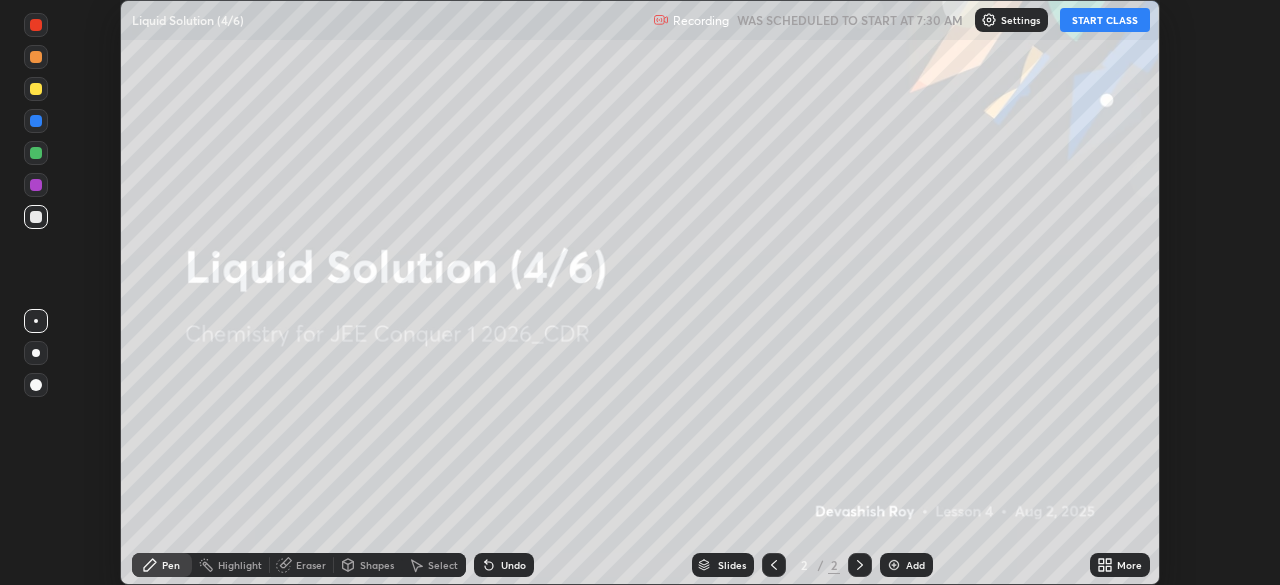 click on "START CLASS" at bounding box center (1105, 20) 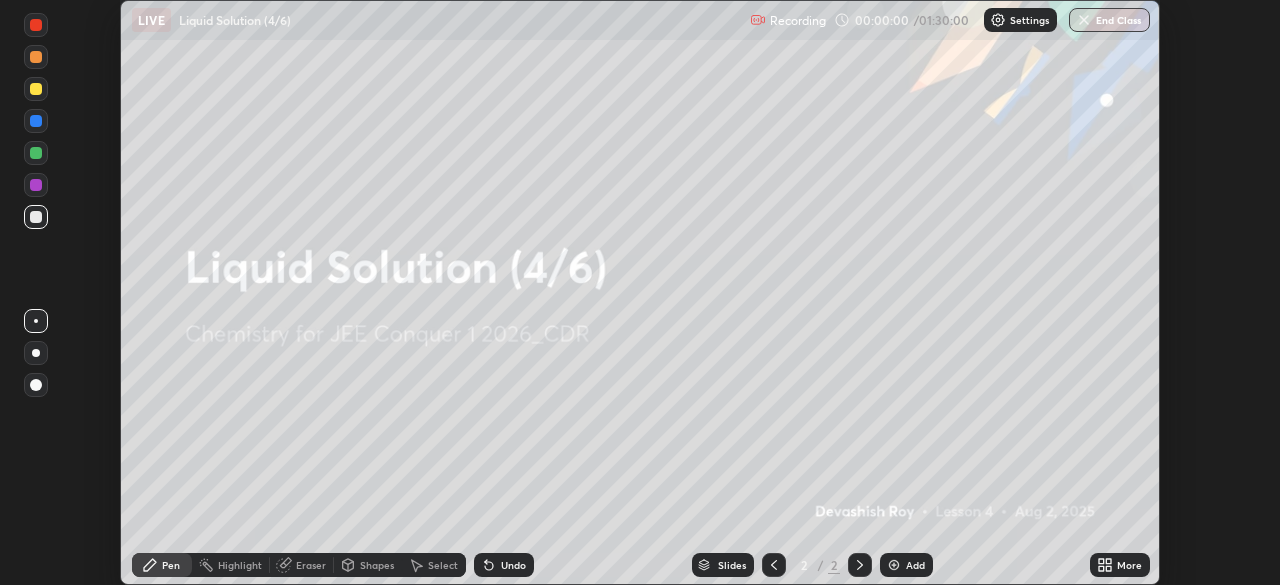 click on "More" at bounding box center (1120, 565) 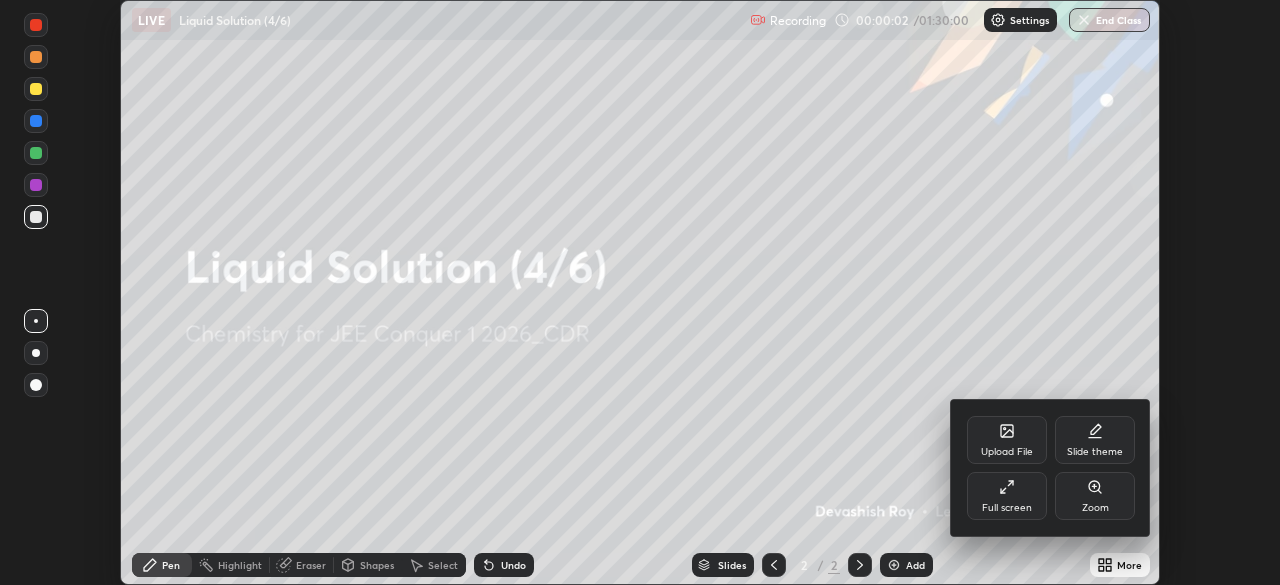 click 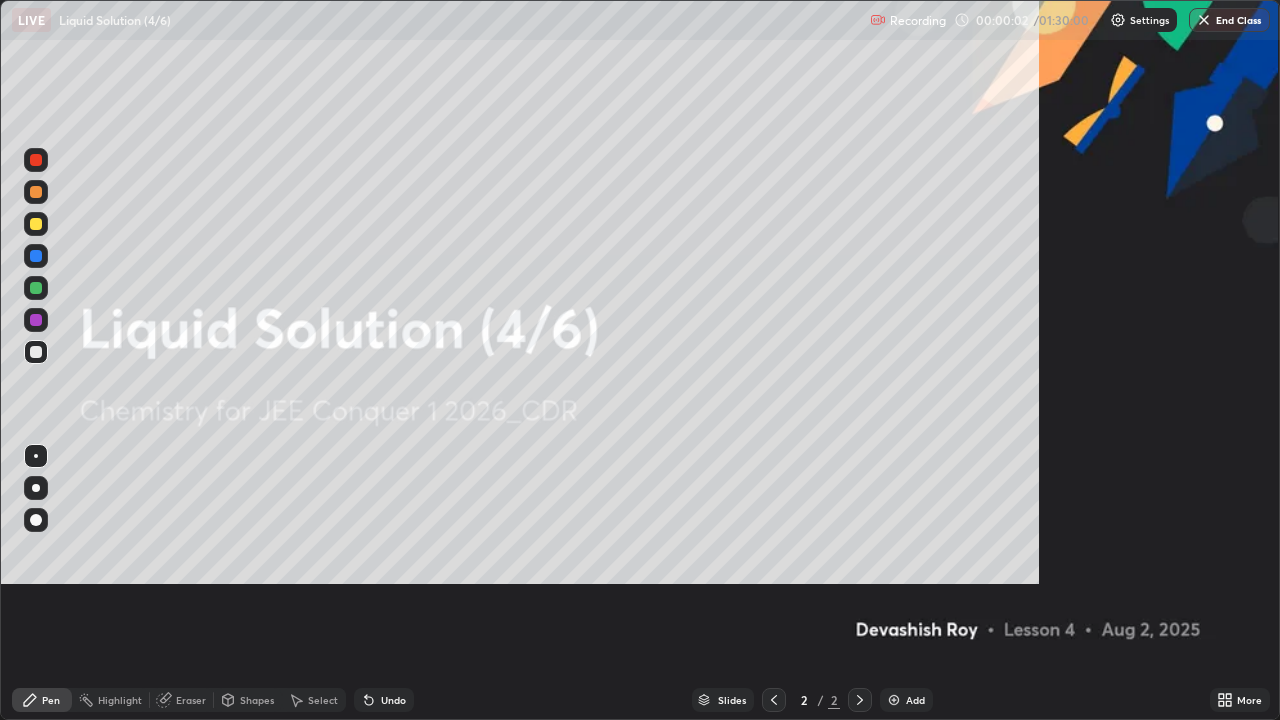 scroll, scrollTop: 99280, scrollLeft: 98720, axis: both 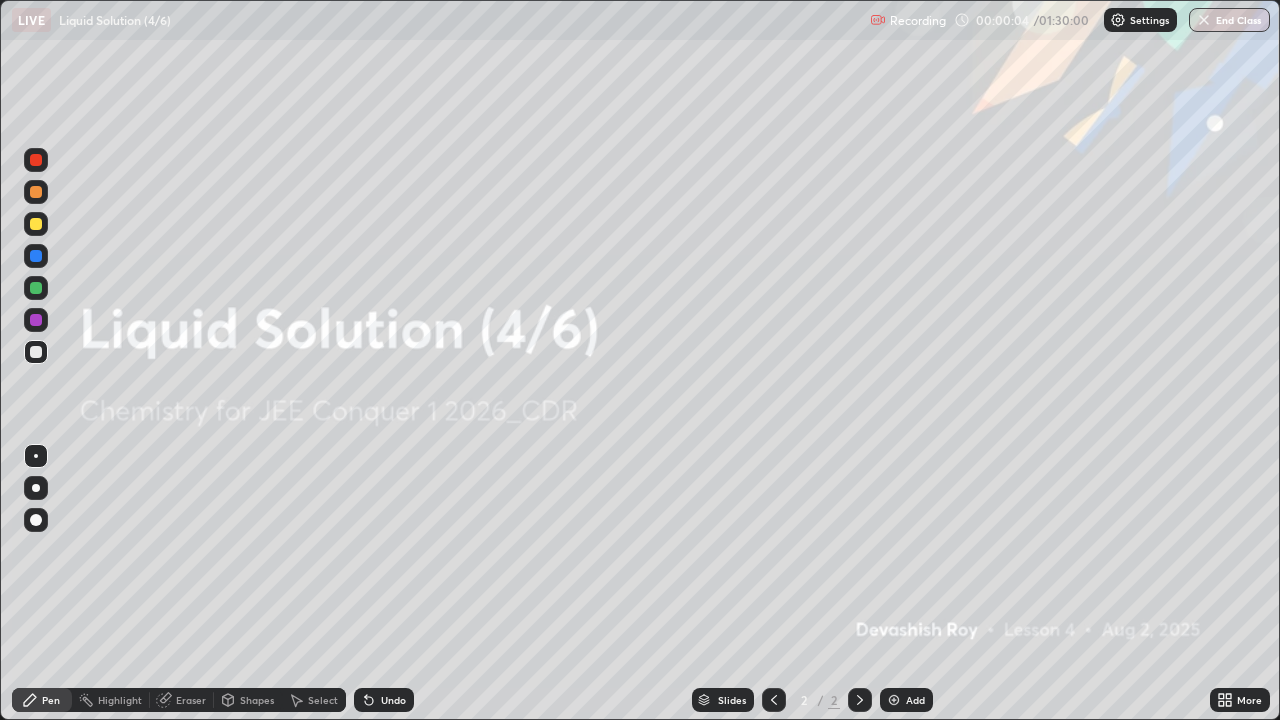 click on "Add" at bounding box center (906, 700) 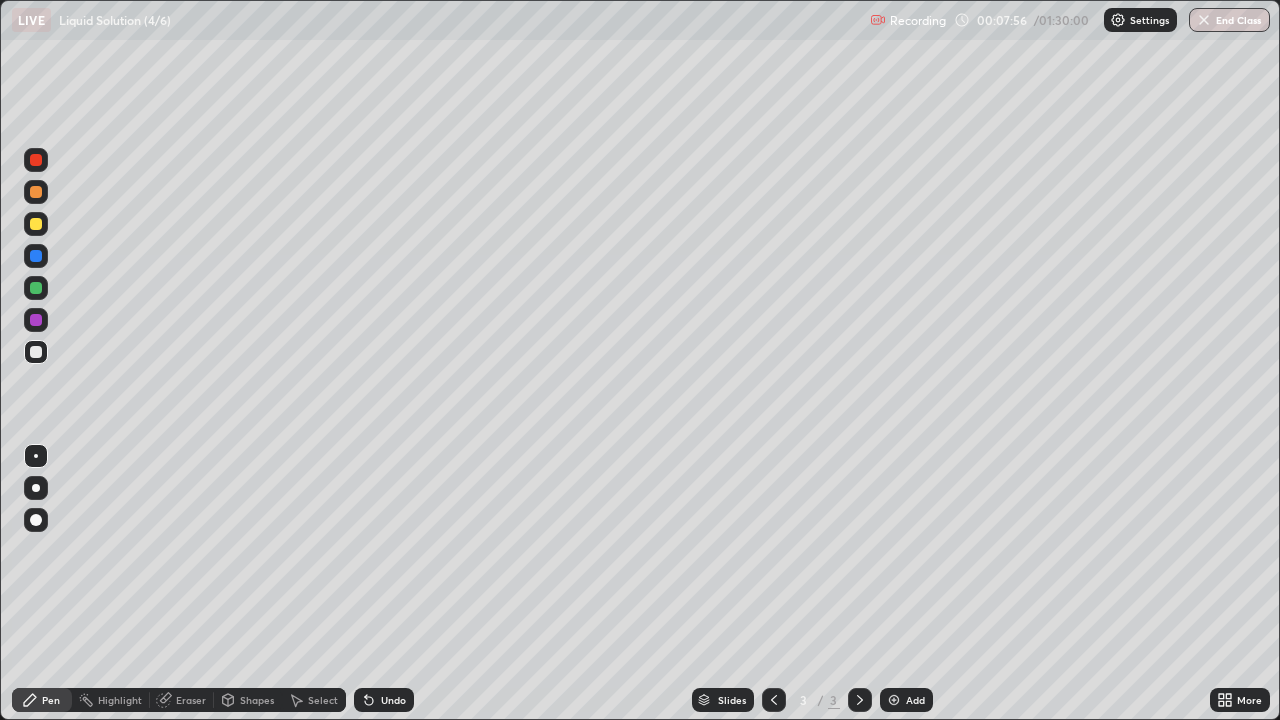 click at bounding box center (36, 224) 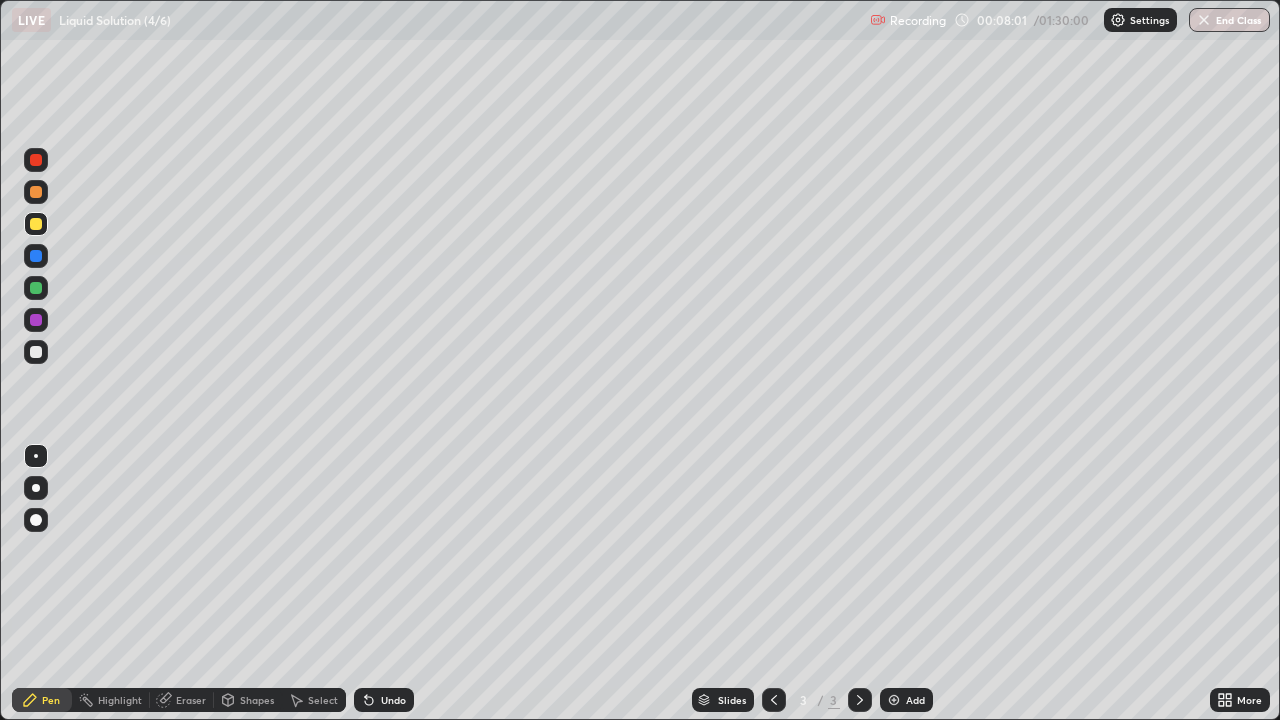 click at bounding box center [36, 352] 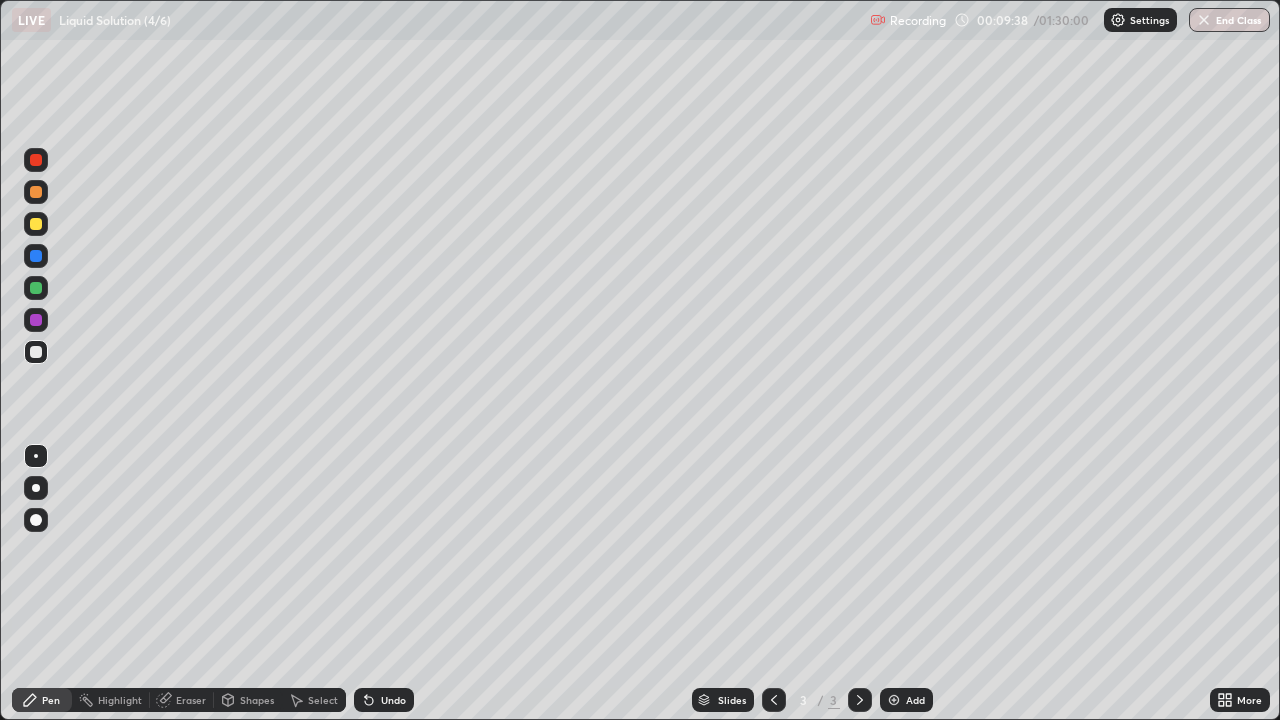 click on "Undo" at bounding box center (393, 700) 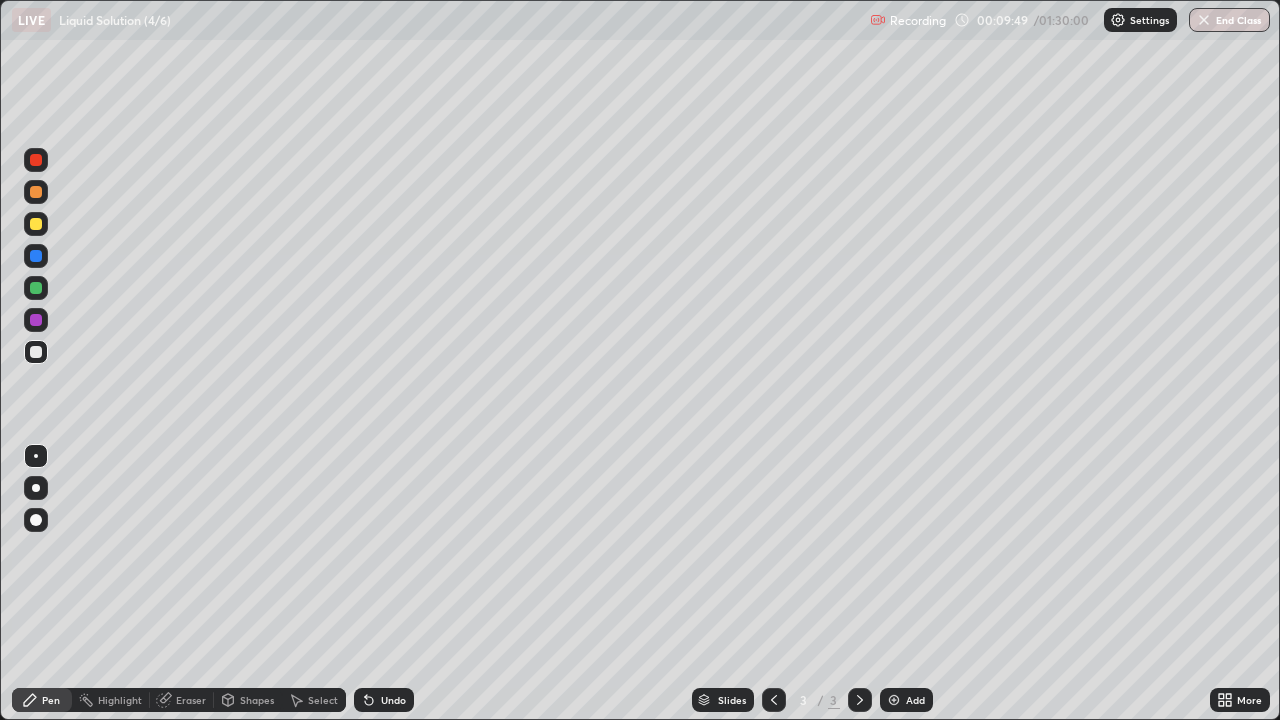 click on "Shapes" at bounding box center (257, 700) 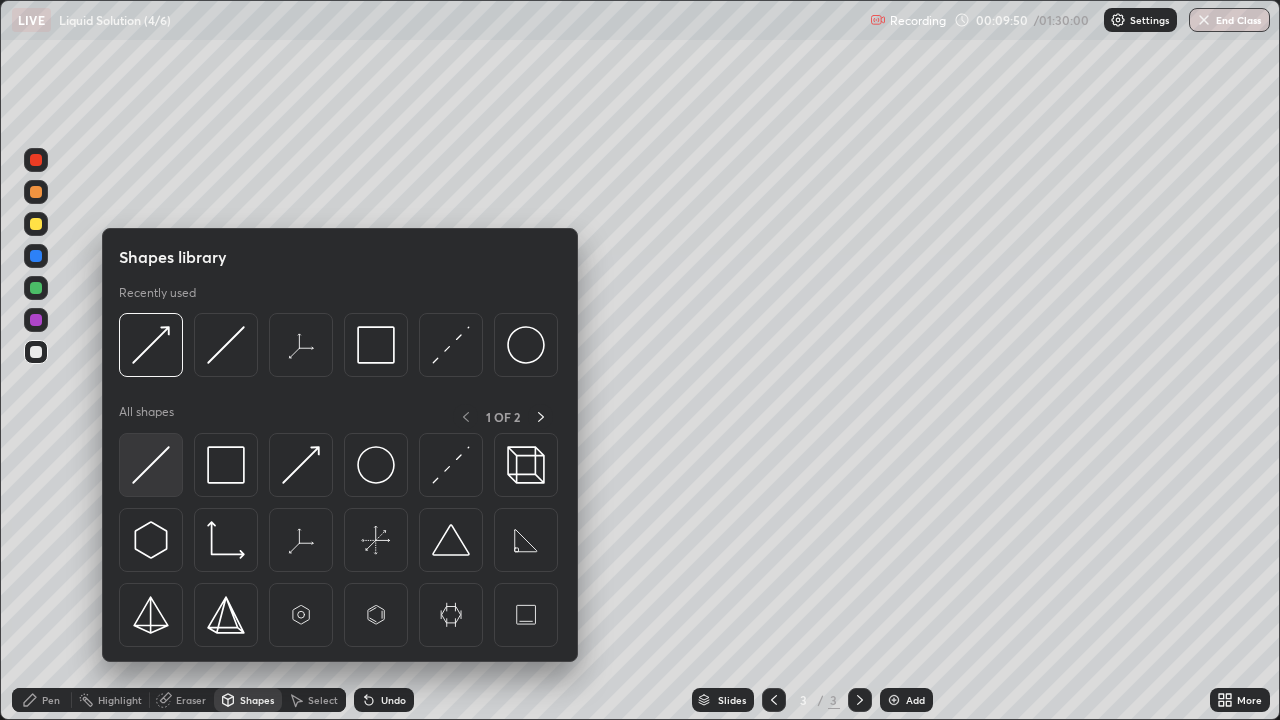 click at bounding box center (151, 465) 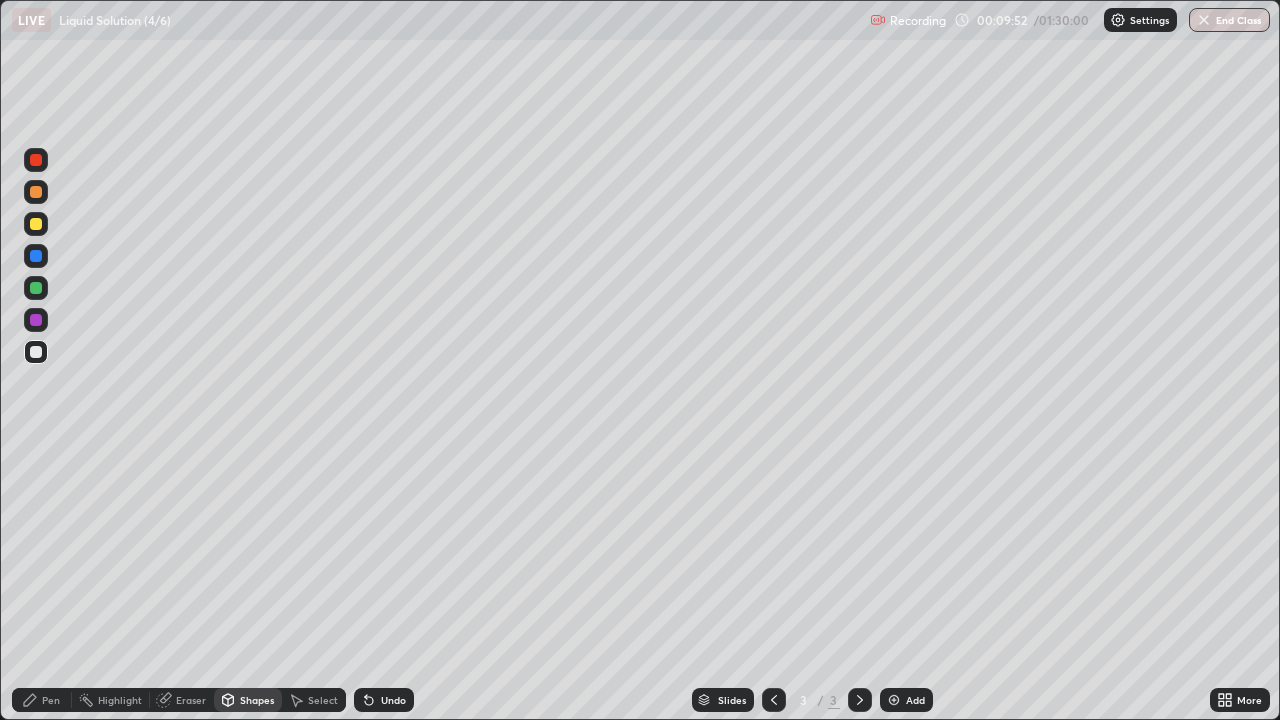 click on "Pen" at bounding box center [51, 700] 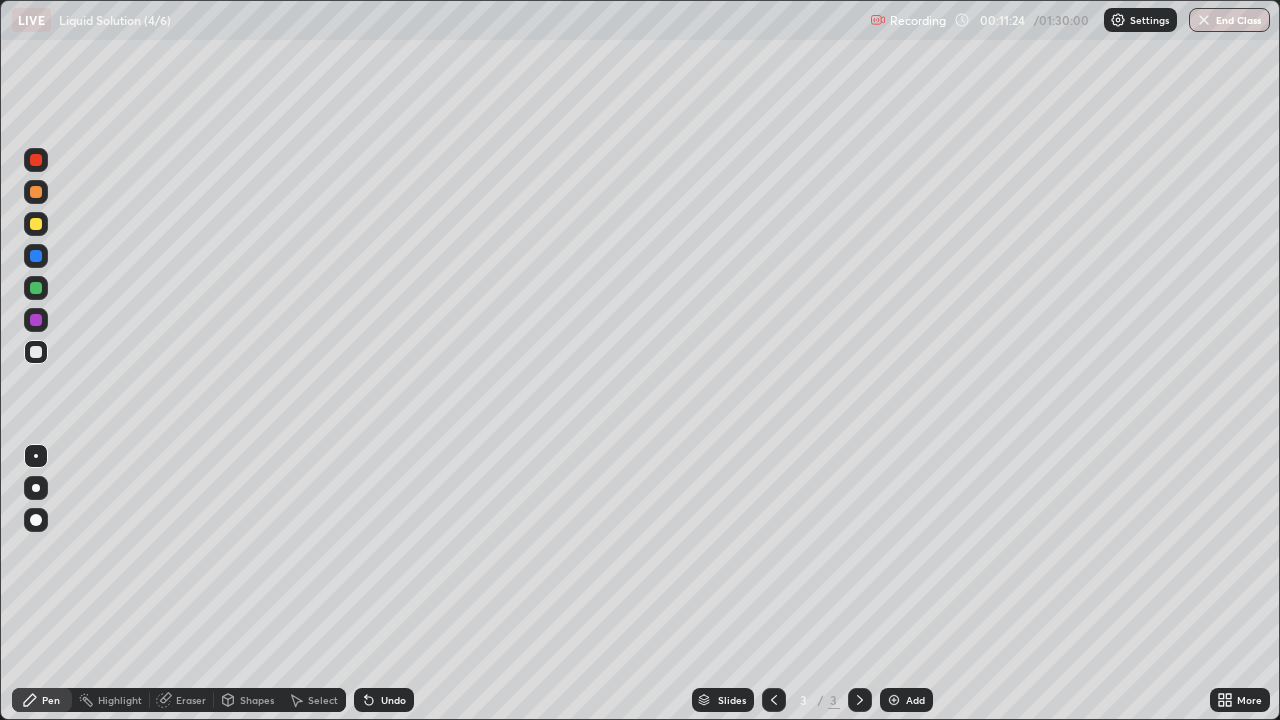 click on "Undo" at bounding box center [393, 700] 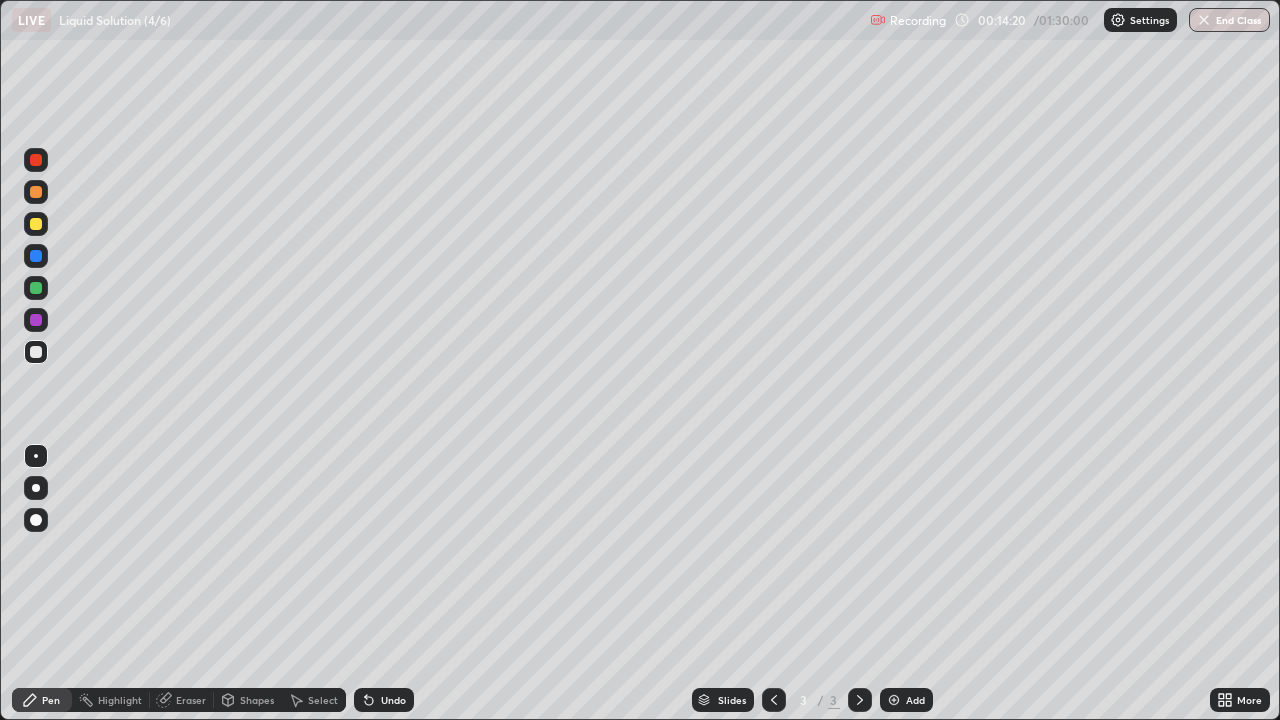 click on "Add" at bounding box center [906, 700] 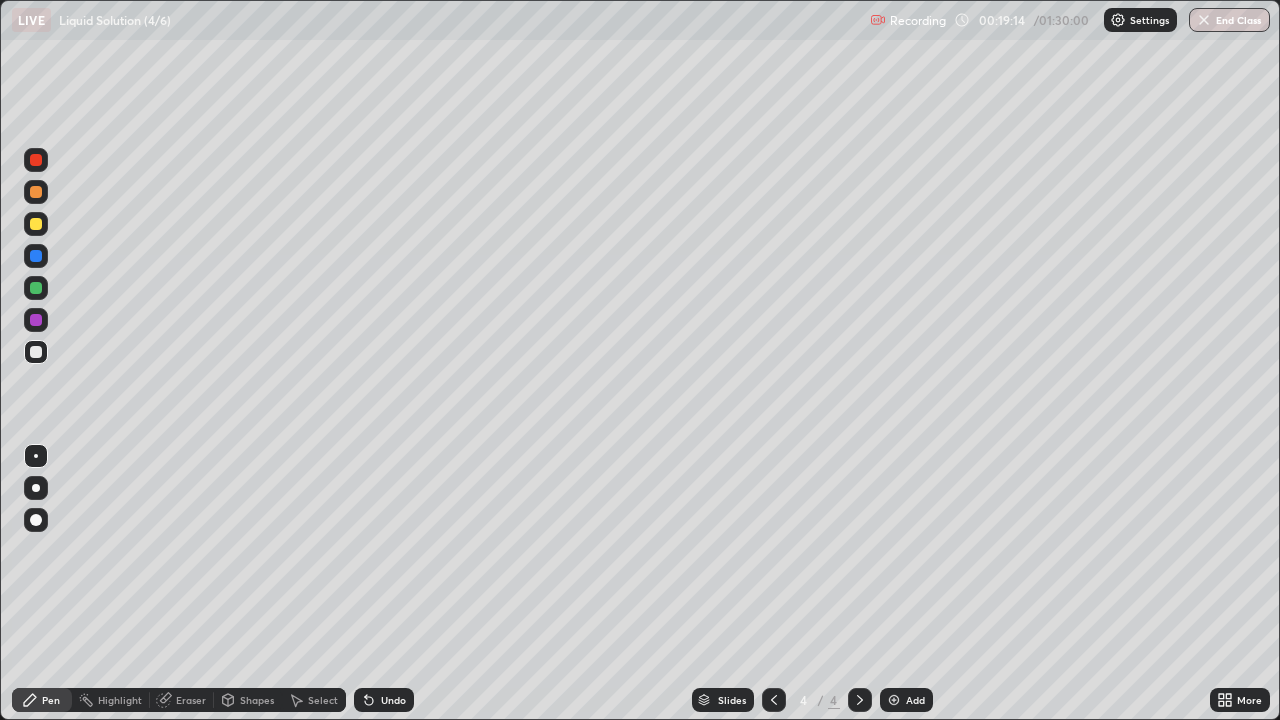 click at bounding box center [36, 224] 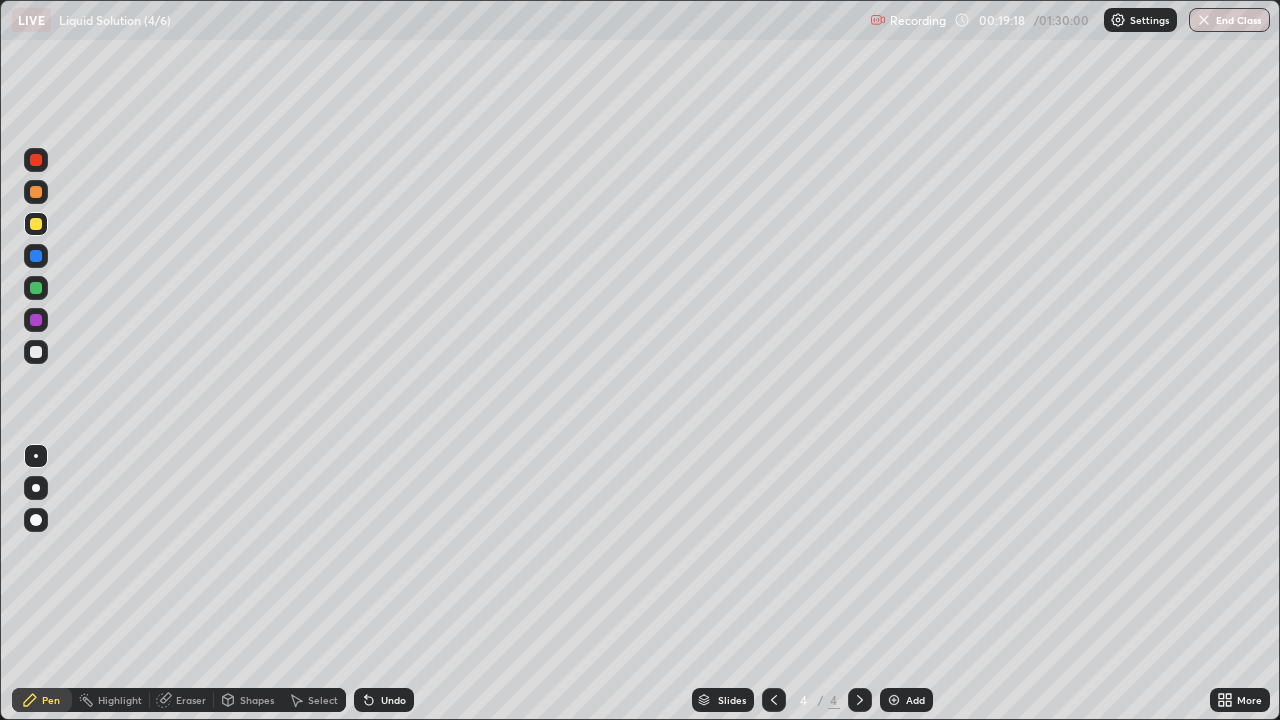 click at bounding box center [36, 352] 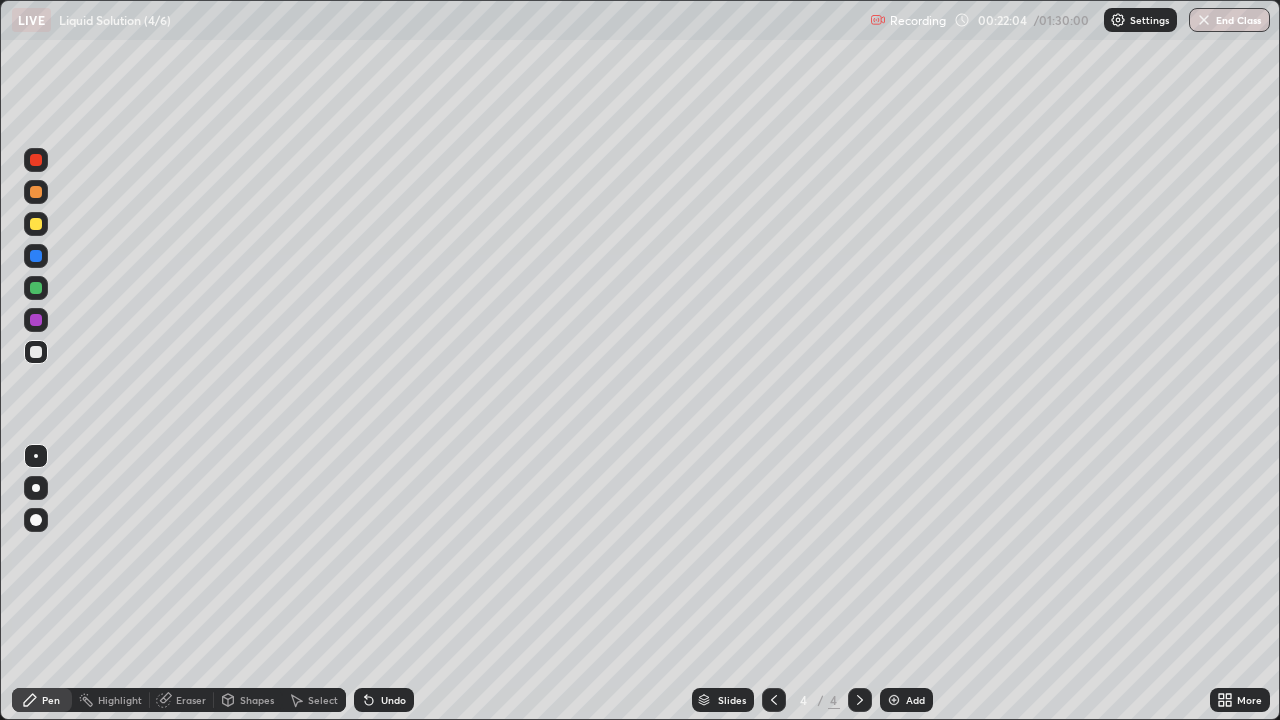 click on "Undo" at bounding box center [393, 700] 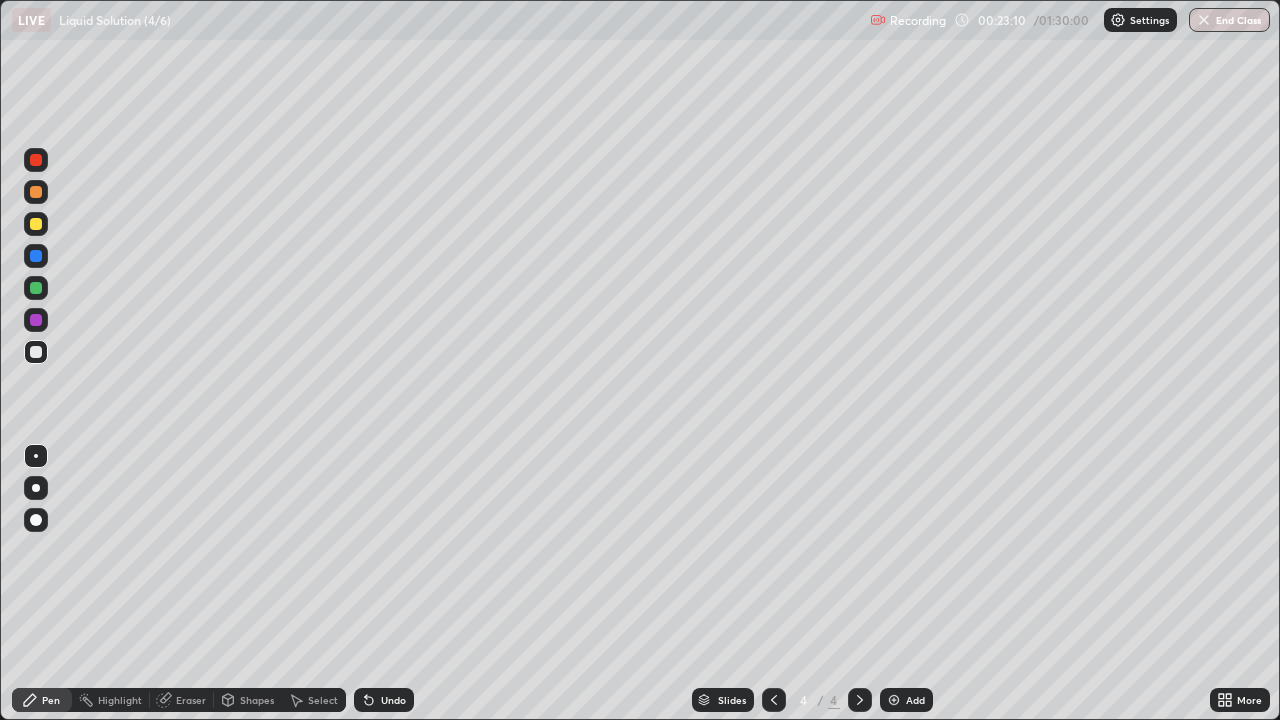 click on "Undo" at bounding box center [384, 700] 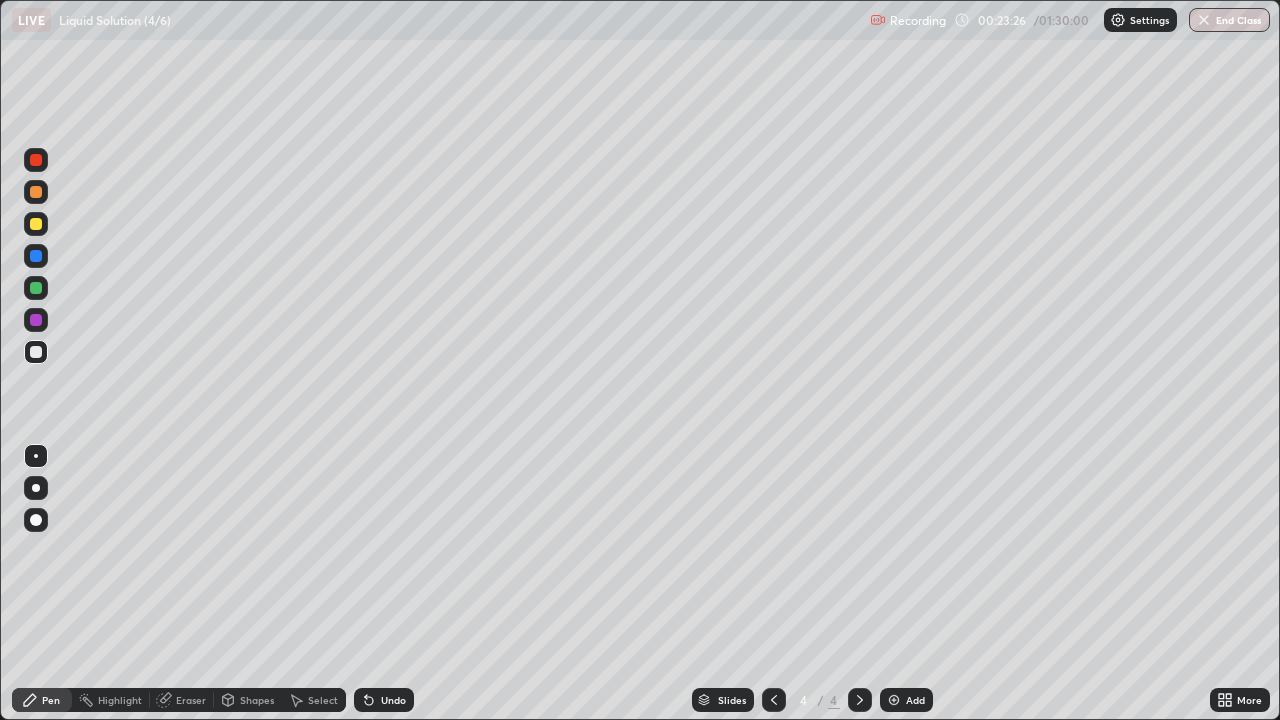 click on "Undo" at bounding box center (393, 700) 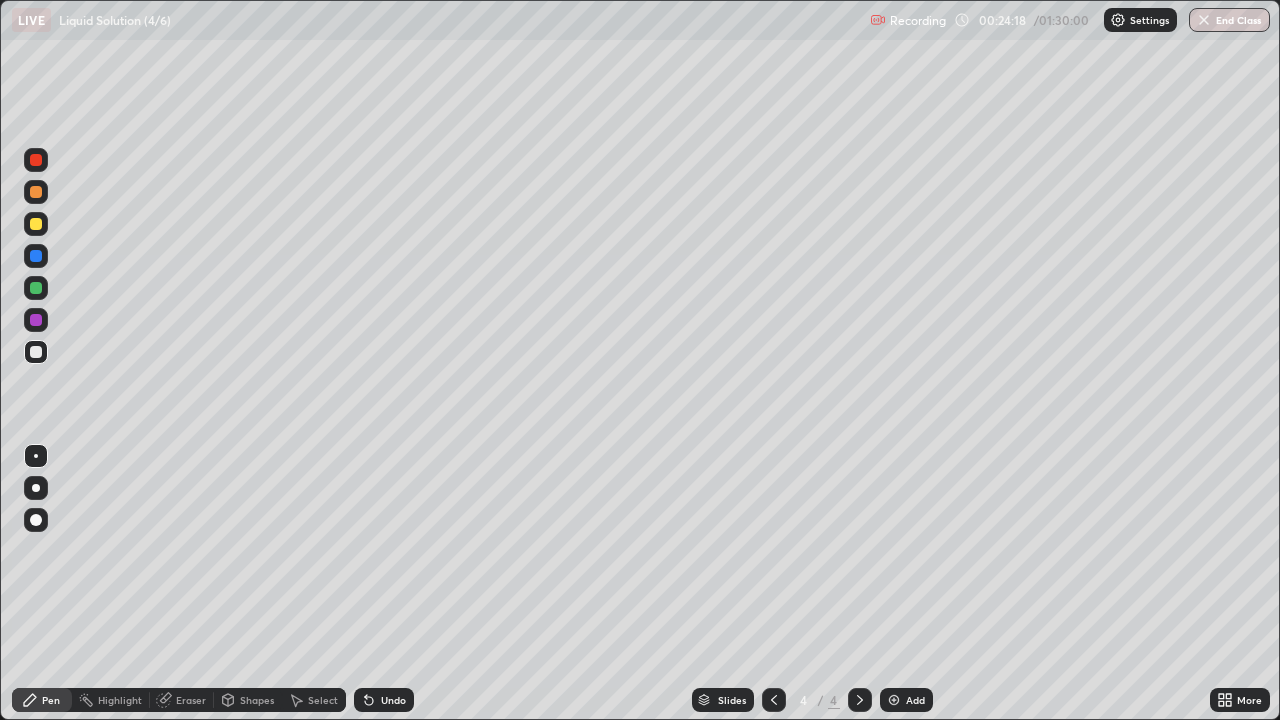 click on "Undo" at bounding box center [384, 700] 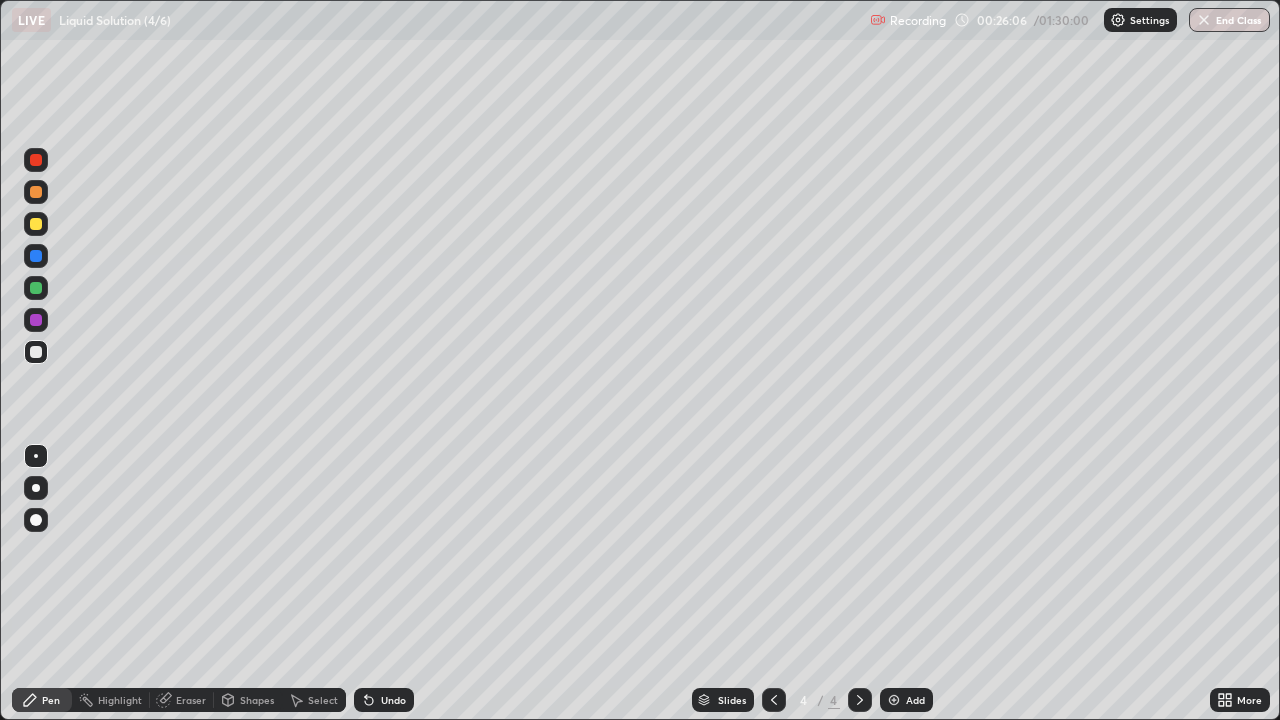 click at bounding box center [894, 700] 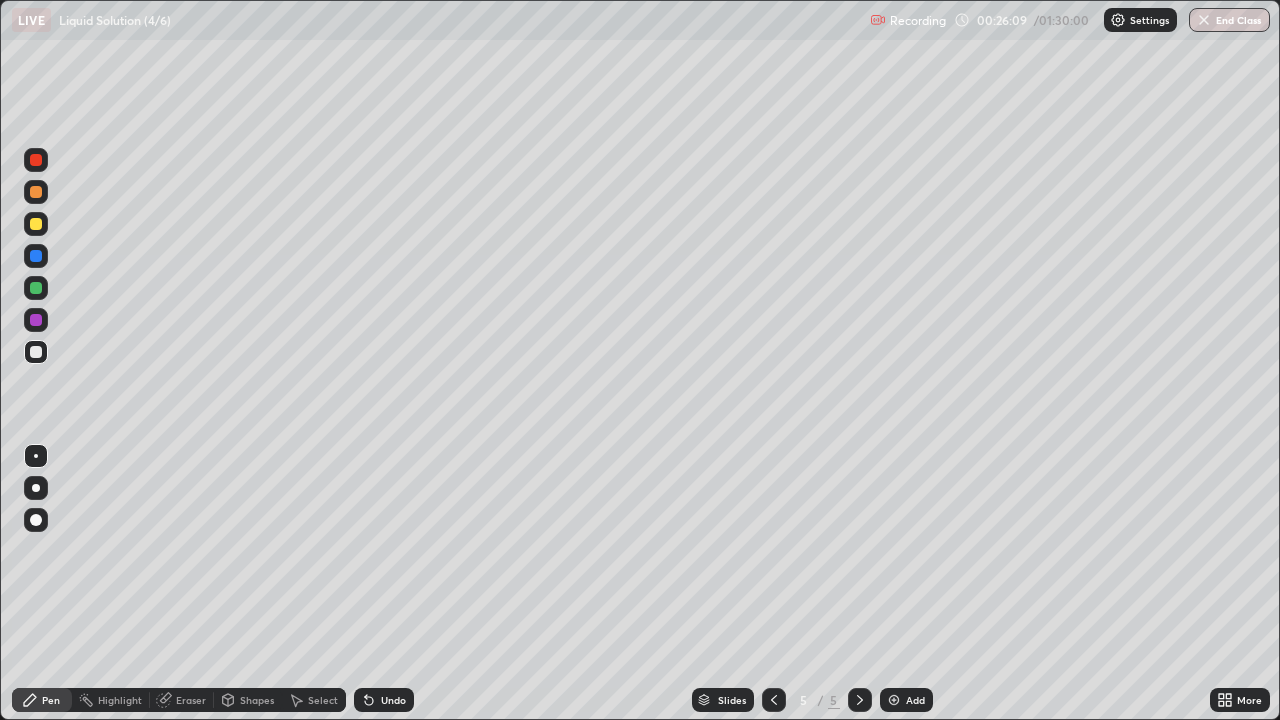 click at bounding box center (36, 224) 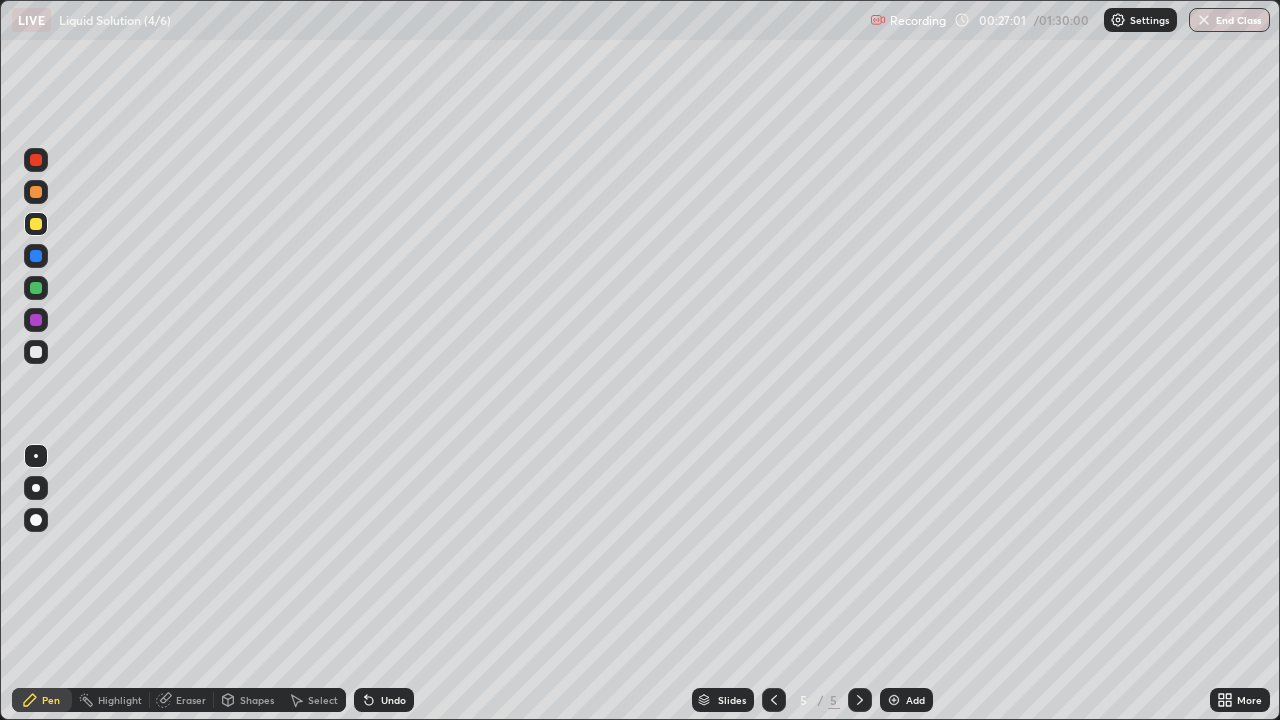 click on "Shapes" at bounding box center [248, 700] 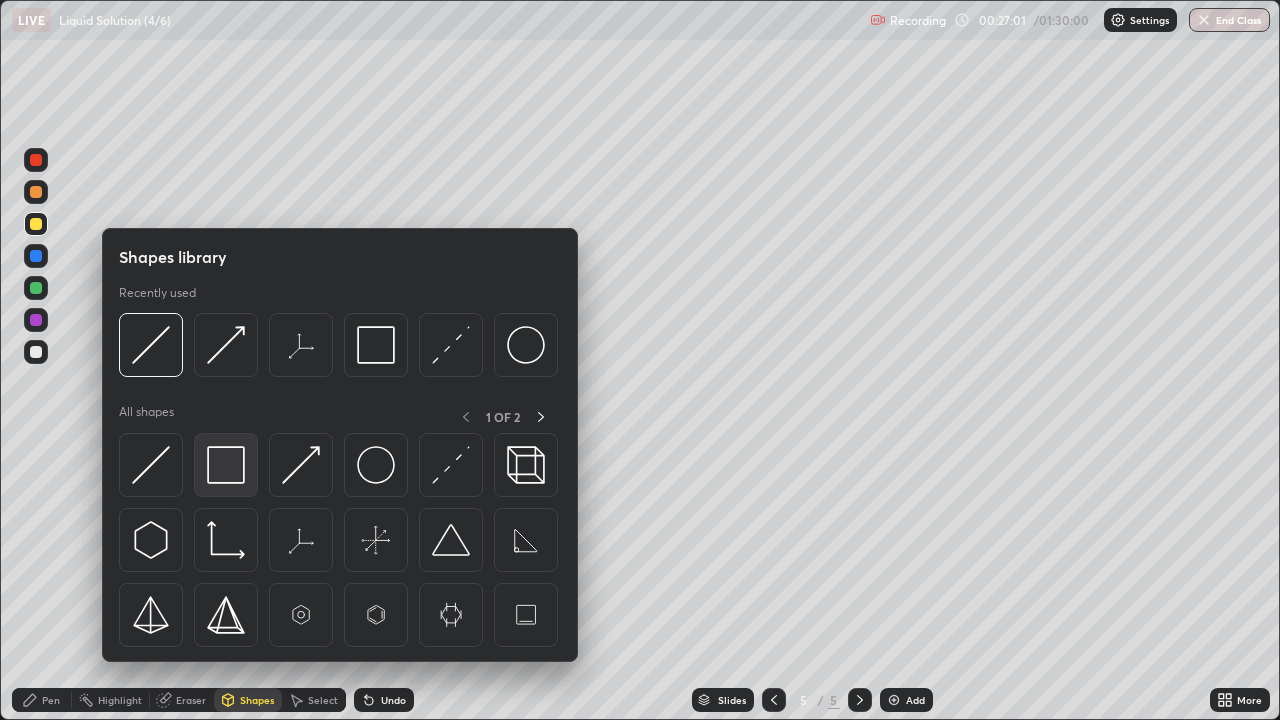 click at bounding box center [226, 465] 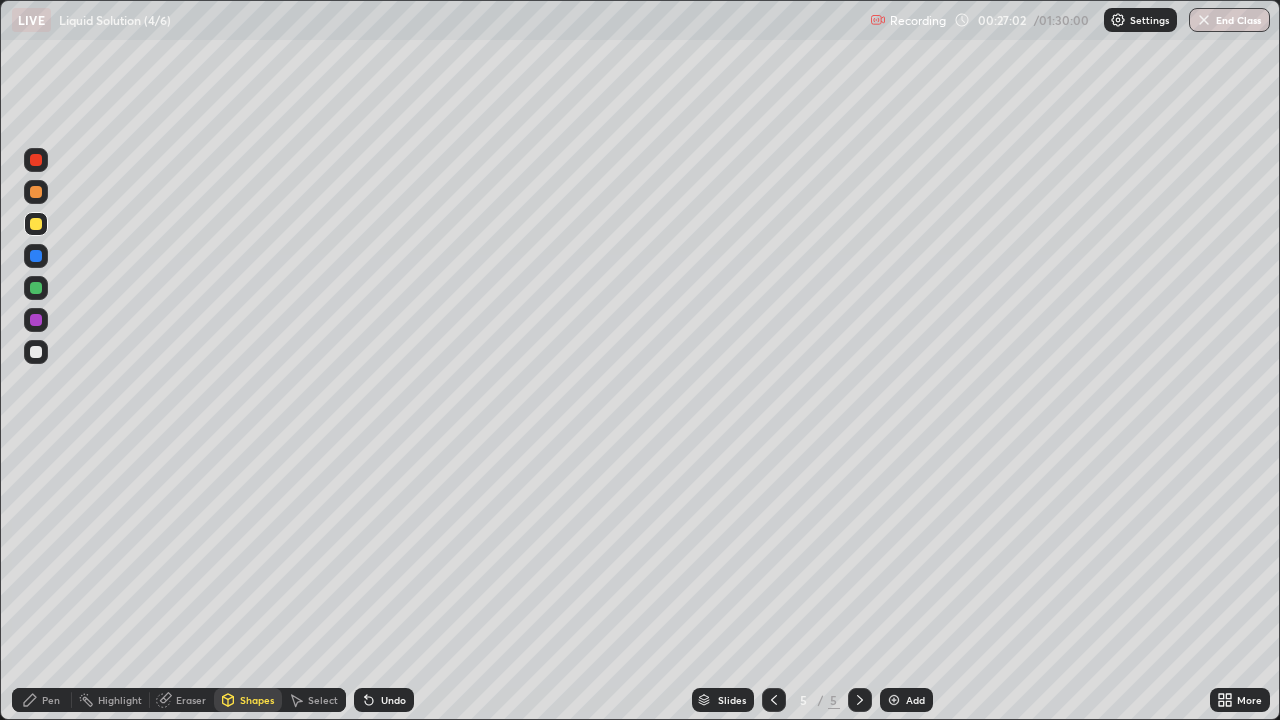 click at bounding box center [36, 352] 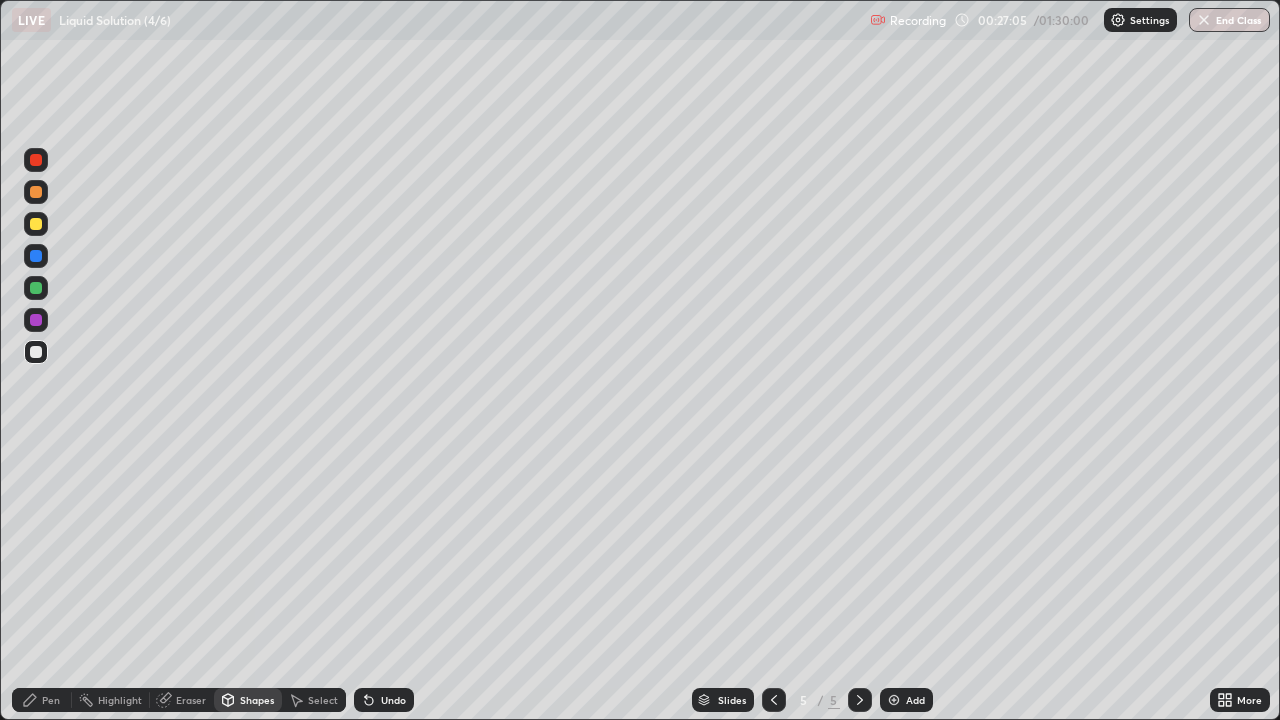 click on "Shapes" at bounding box center [257, 700] 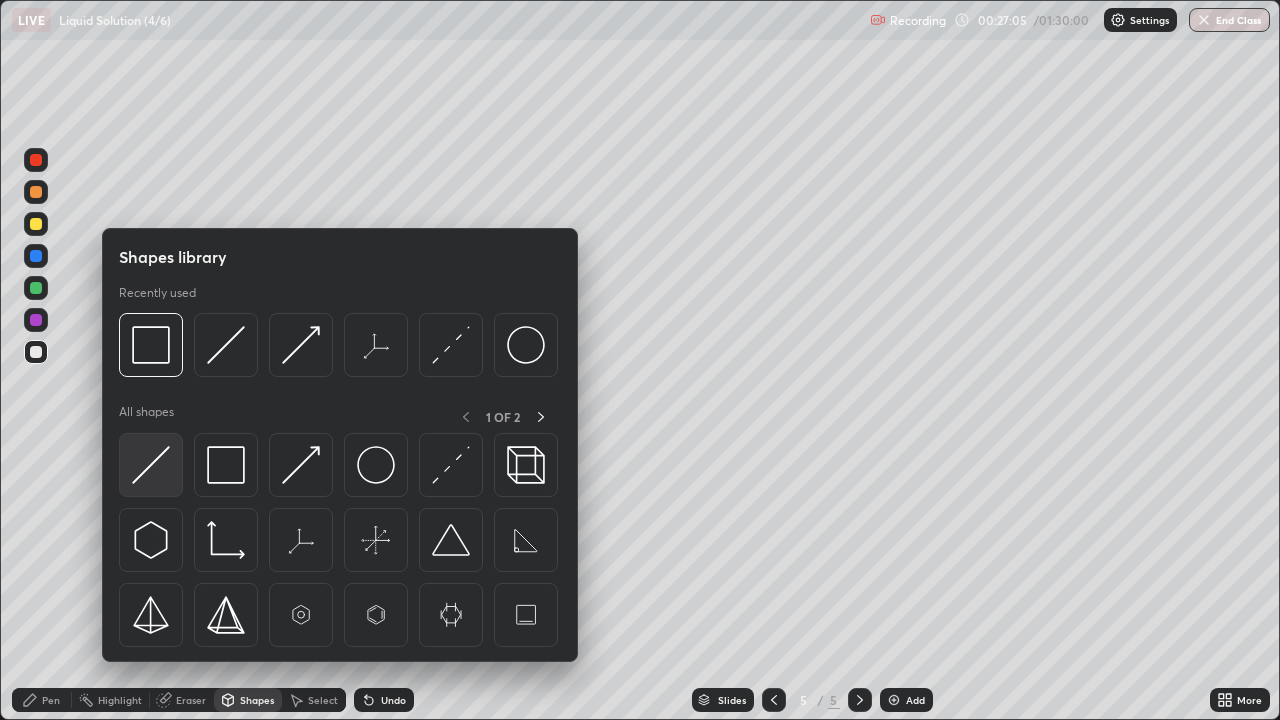 click at bounding box center [151, 465] 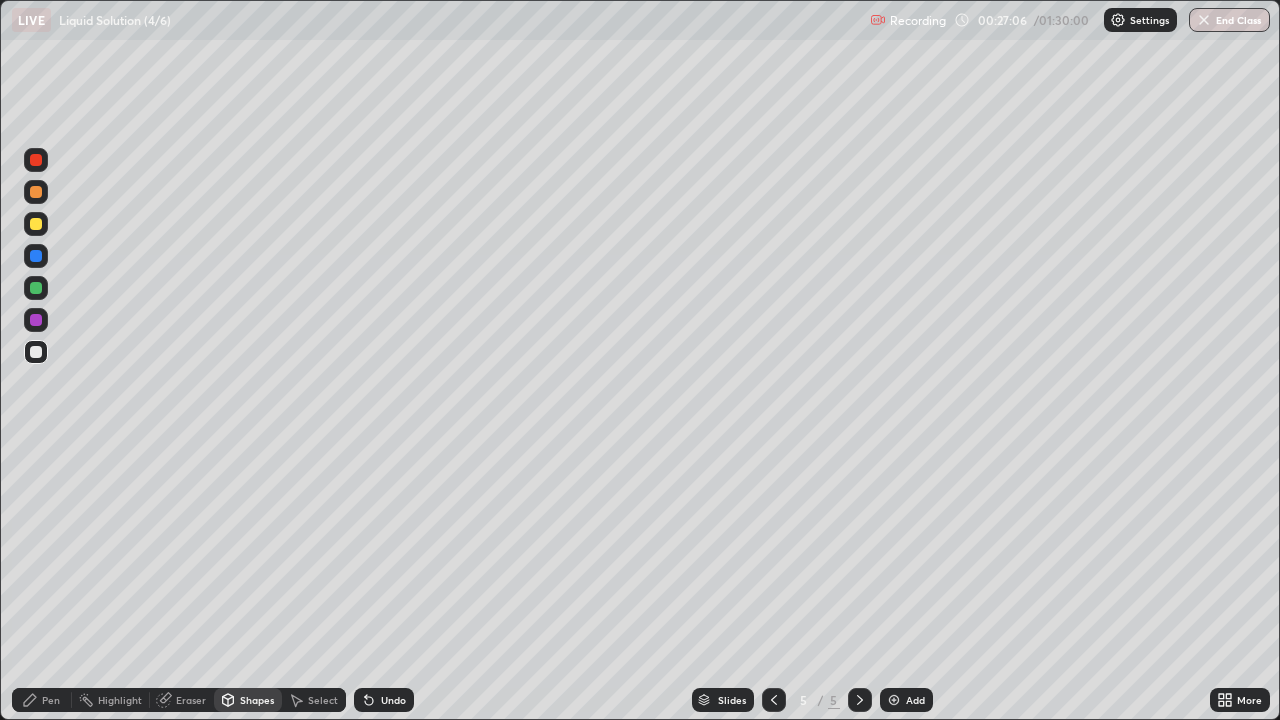 click at bounding box center [36, 256] 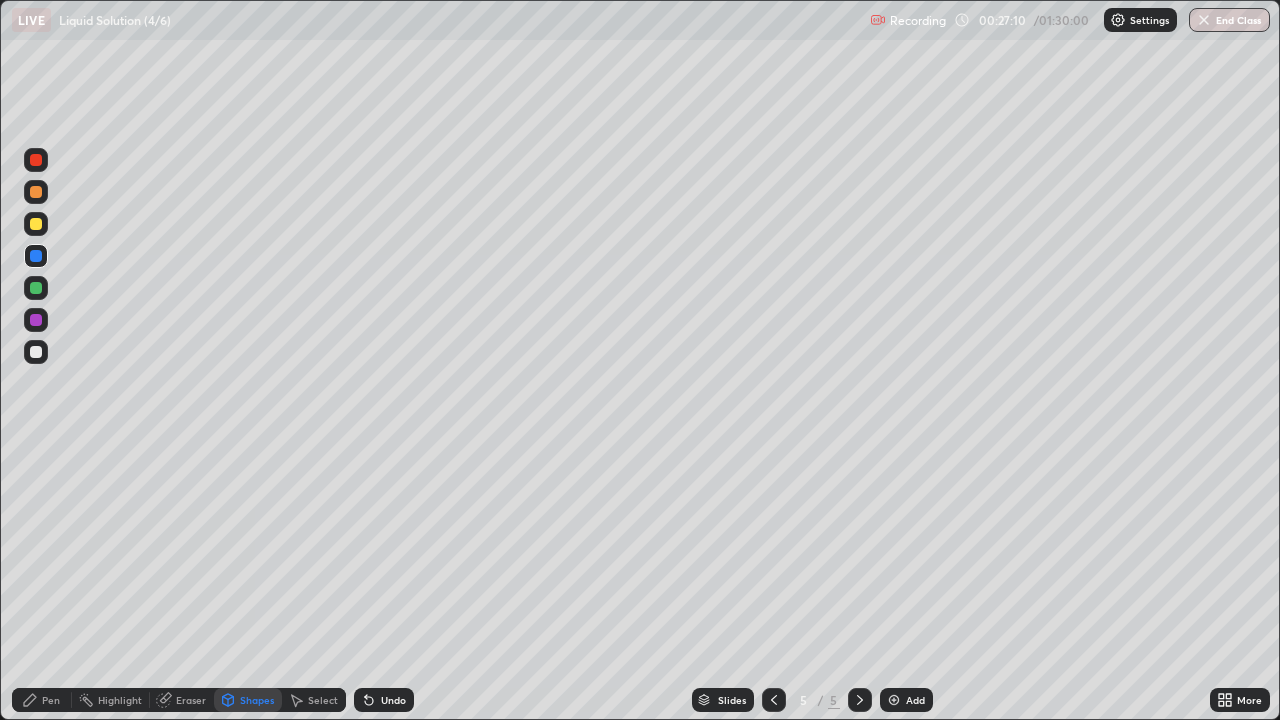 click on "Pen" at bounding box center (51, 700) 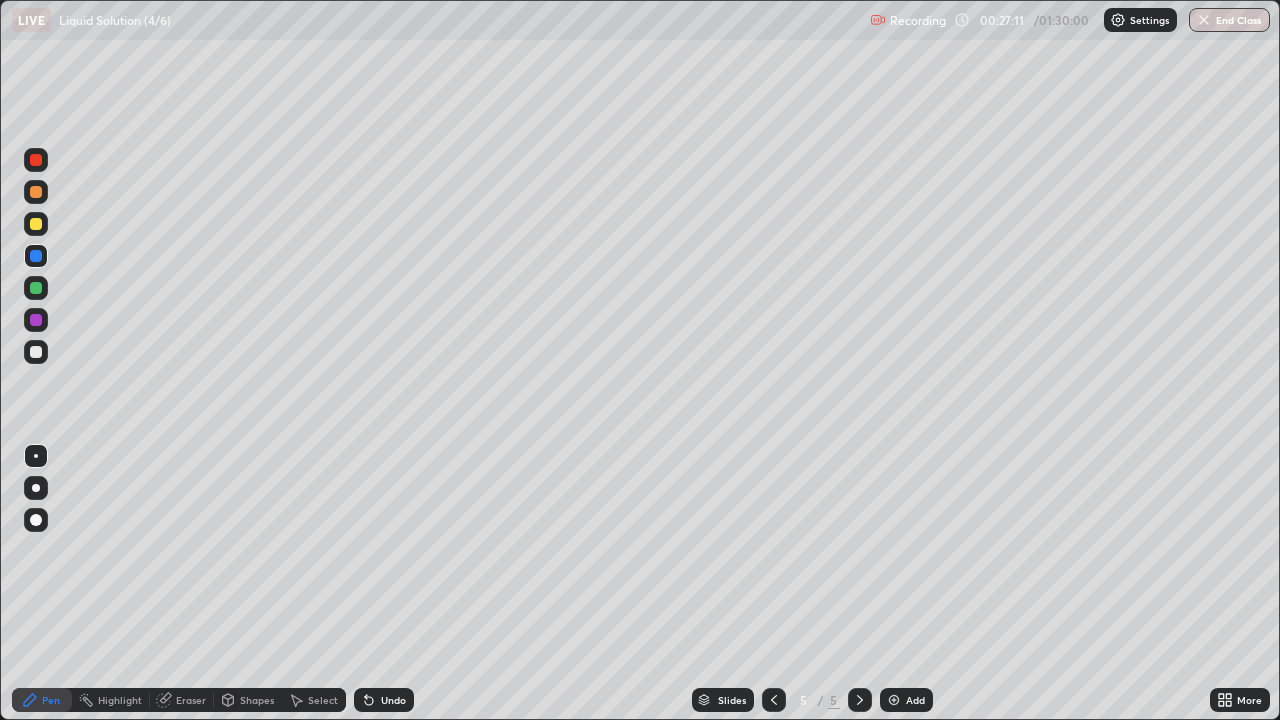 click at bounding box center (36, 352) 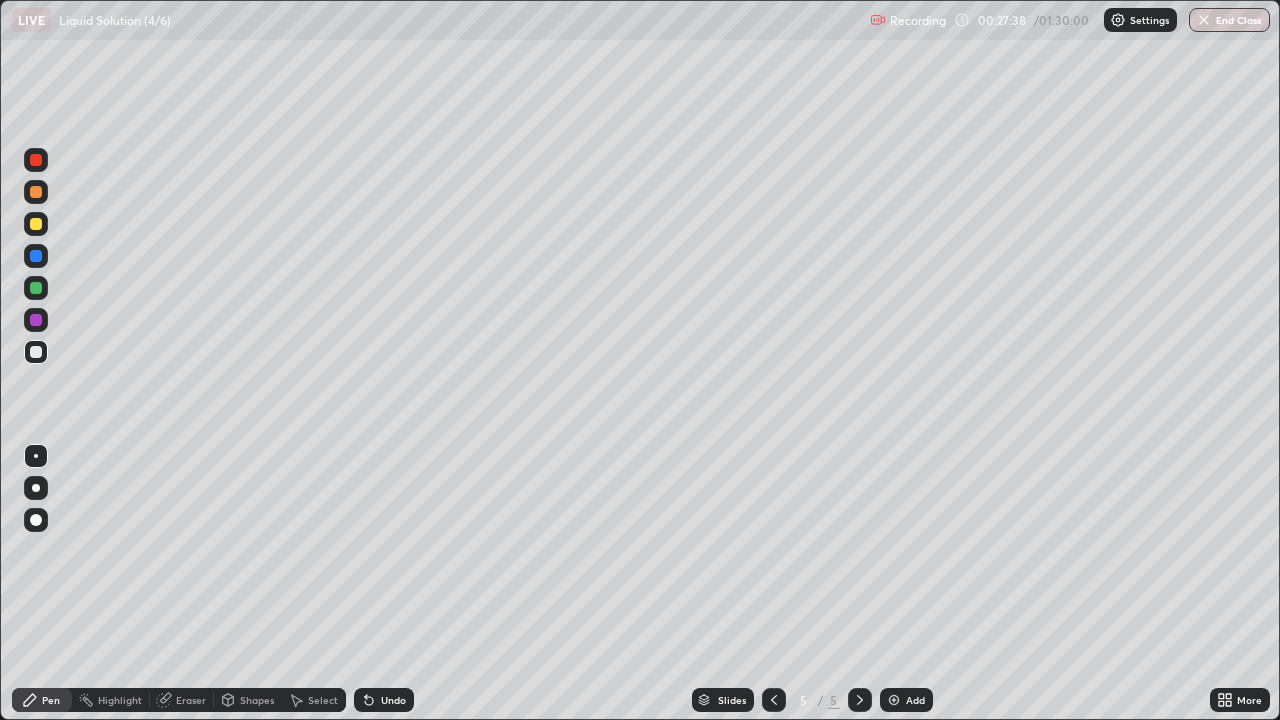 click on "Undo" at bounding box center (384, 700) 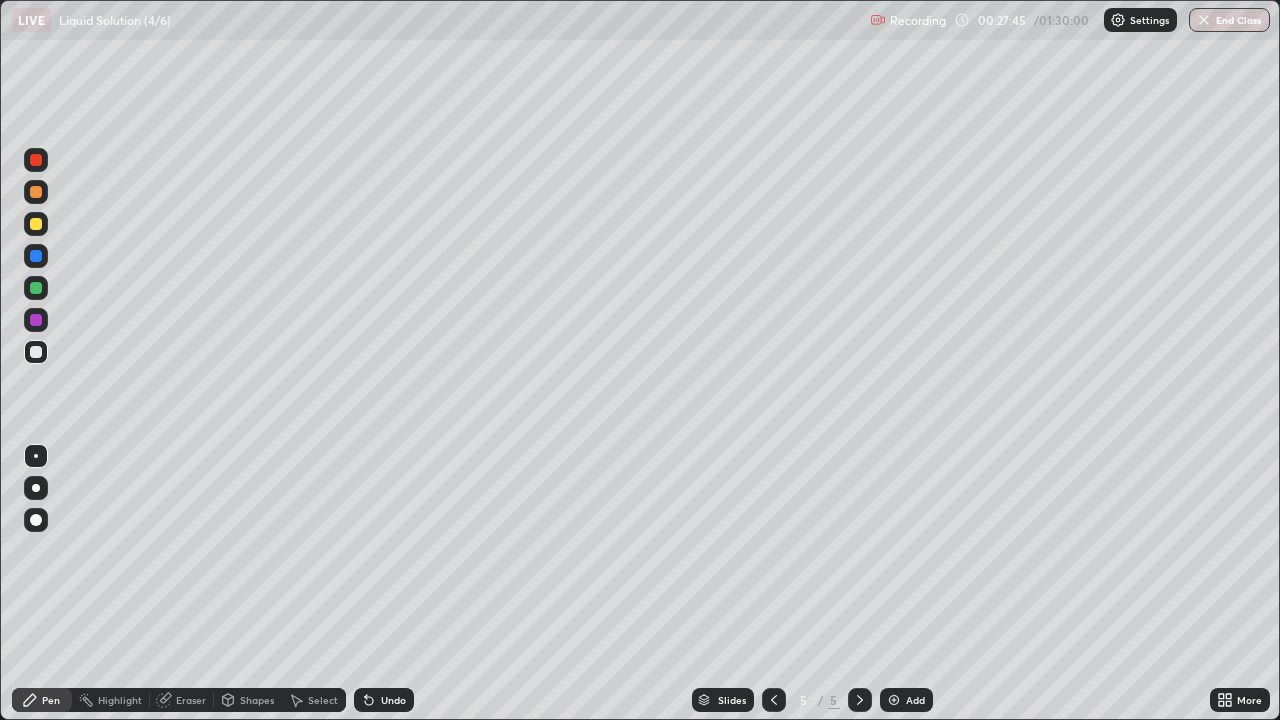 click at bounding box center (36, 288) 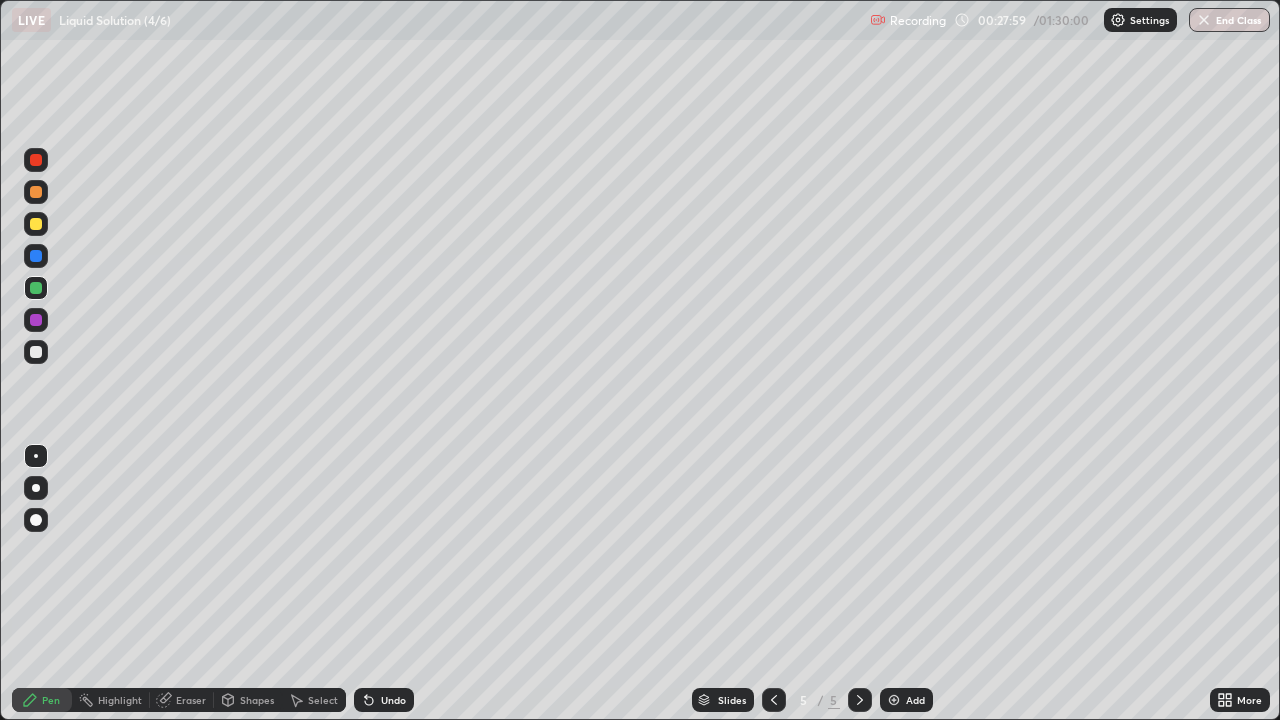 click at bounding box center [36, 352] 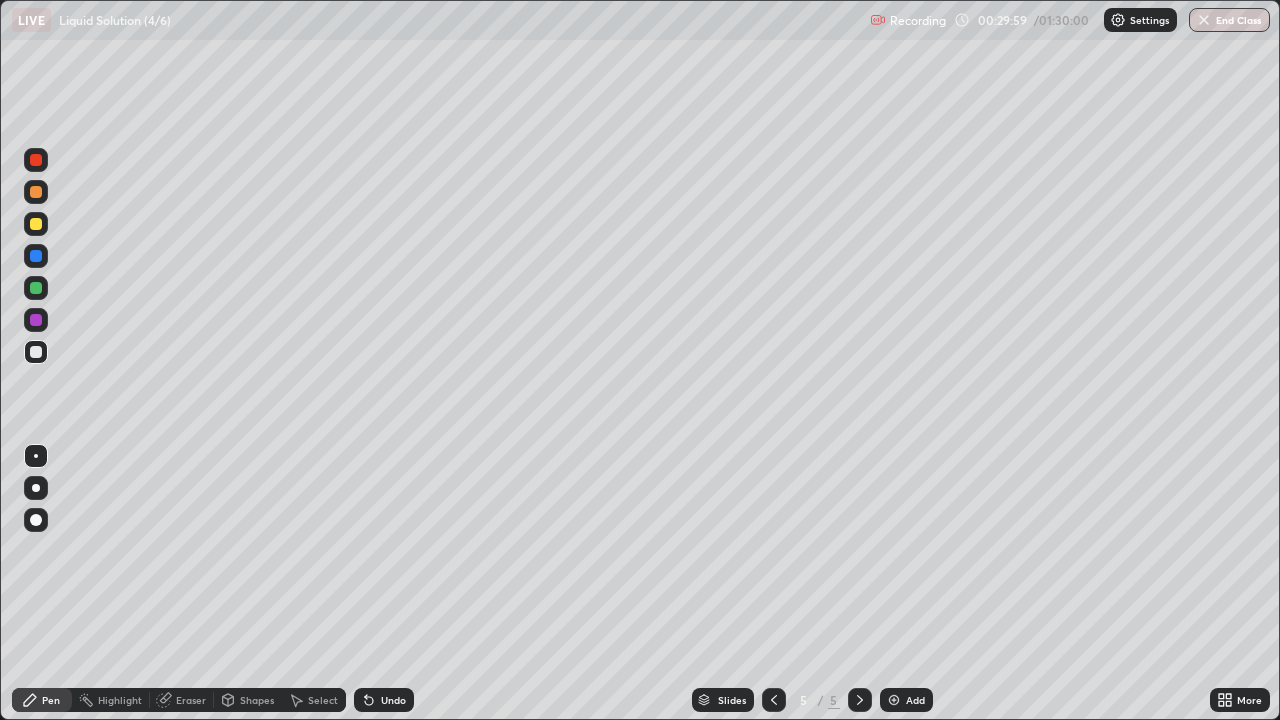 click on "Undo" at bounding box center (393, 700) 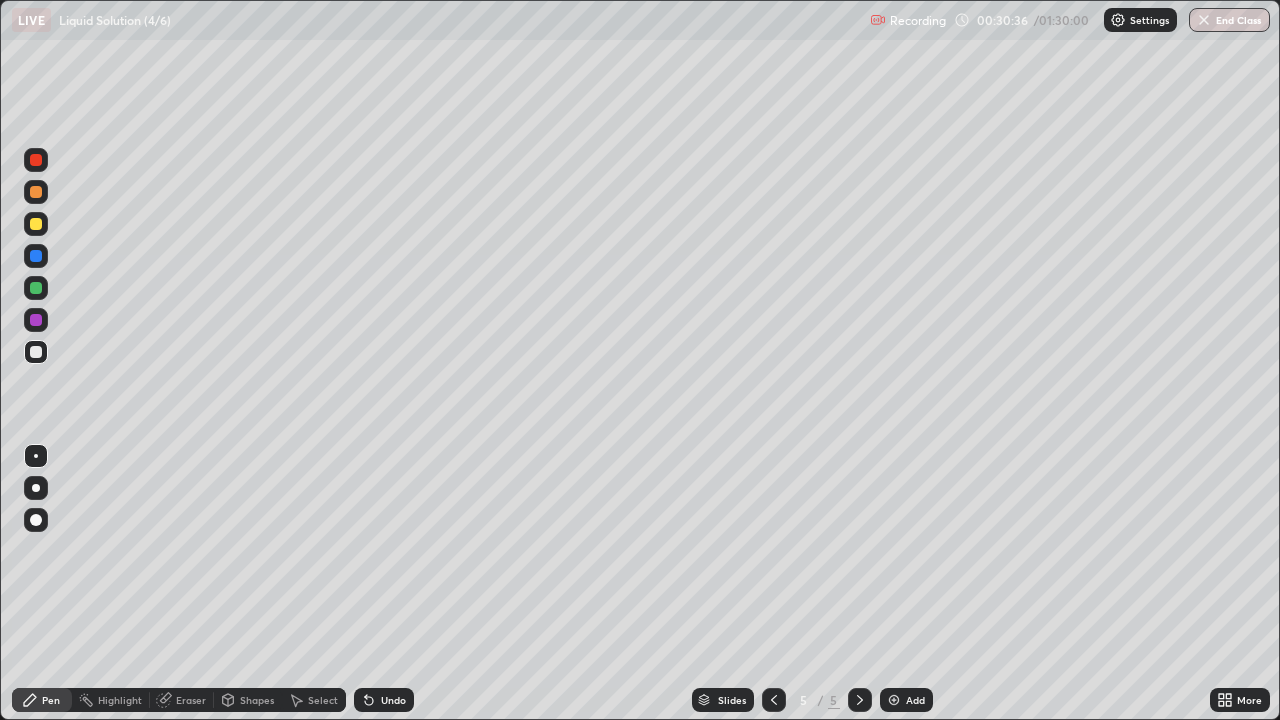 click on "Undo" at bounding box center [393, 700] 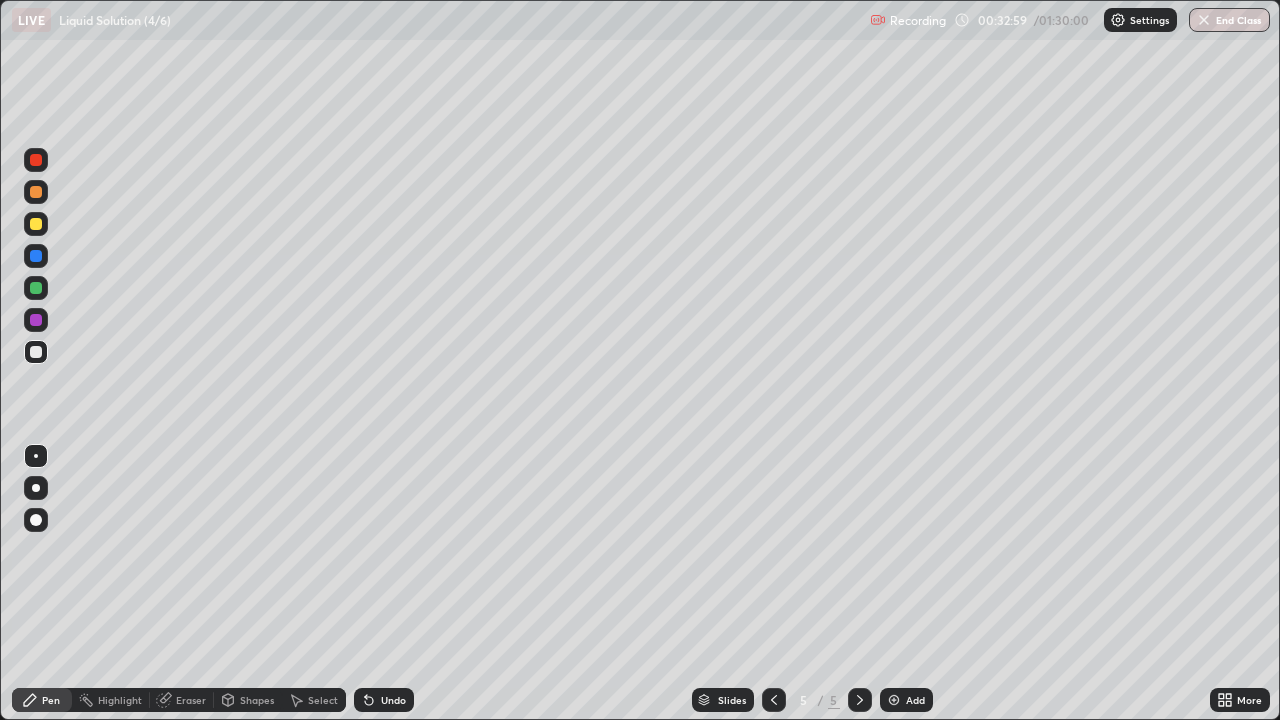 click on "Shapes" at bounding box center (257, 700) 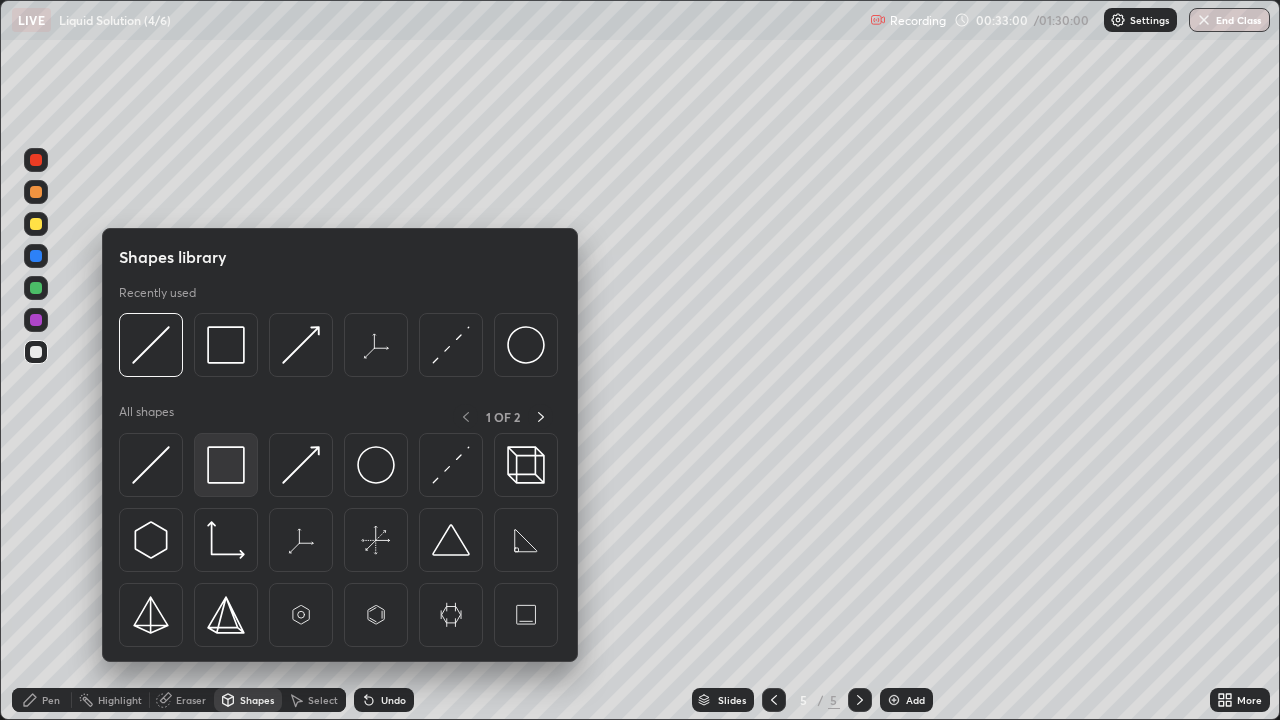 click at bounding box center (226, 465) 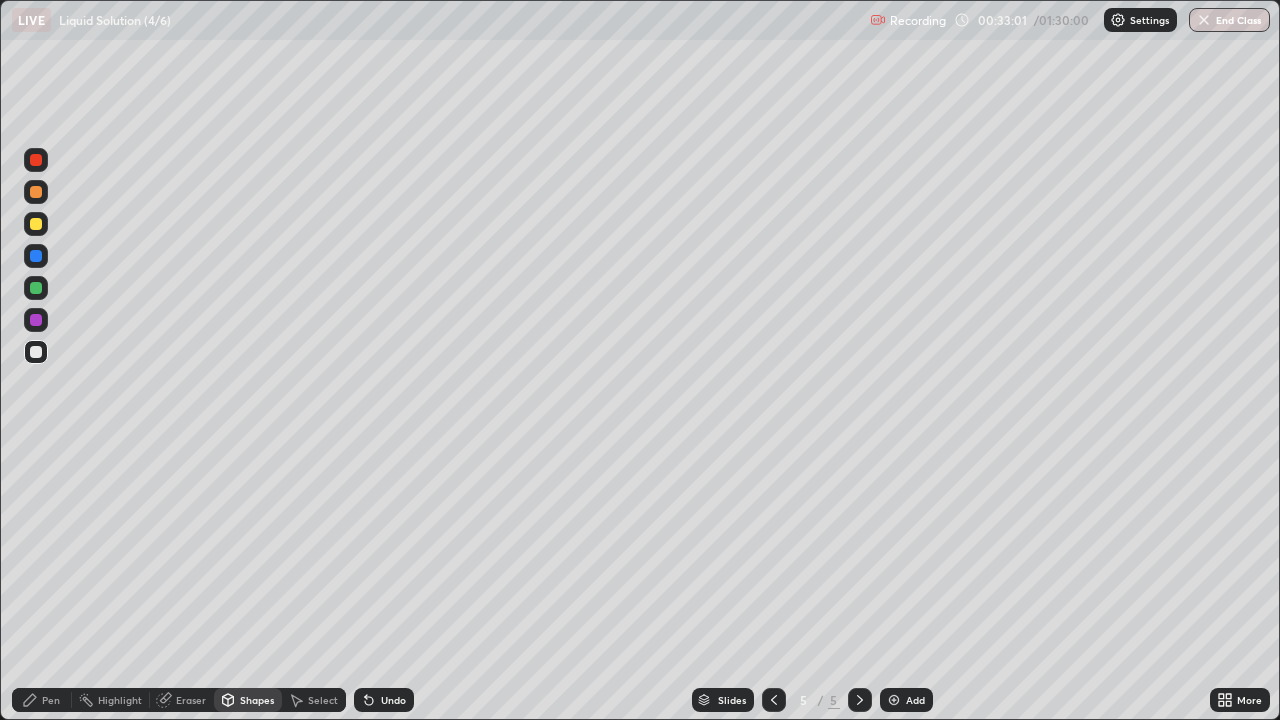 click at bounding box center [36, 320] 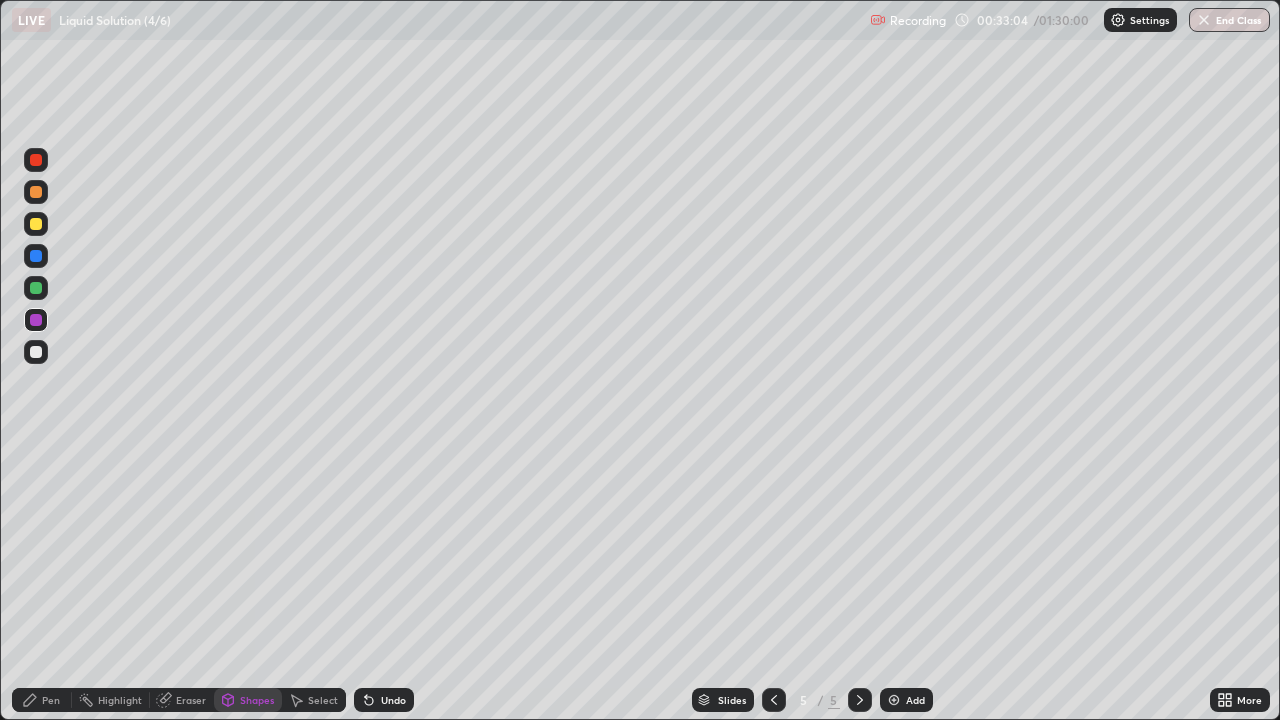 click on "Pen" at bounding box center [51, 700] 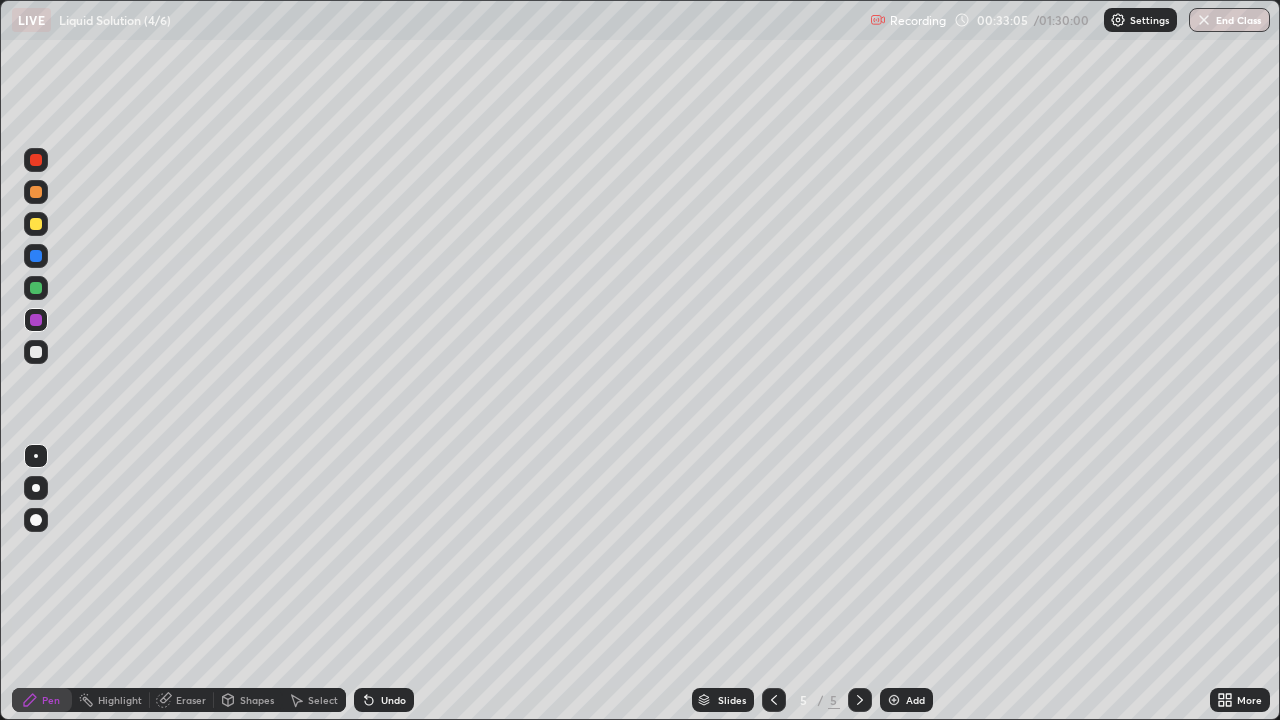 click at bounding box center (36, 352) 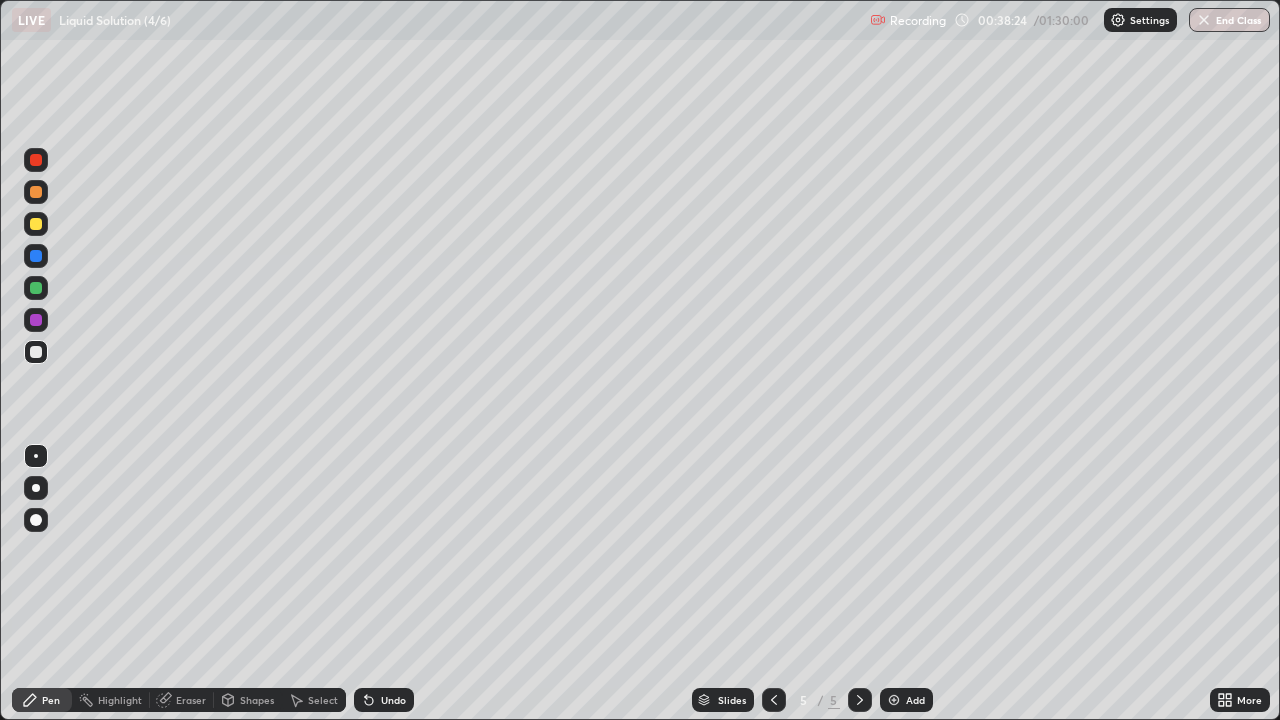 click on "Add" at bounding box center [915, 700] 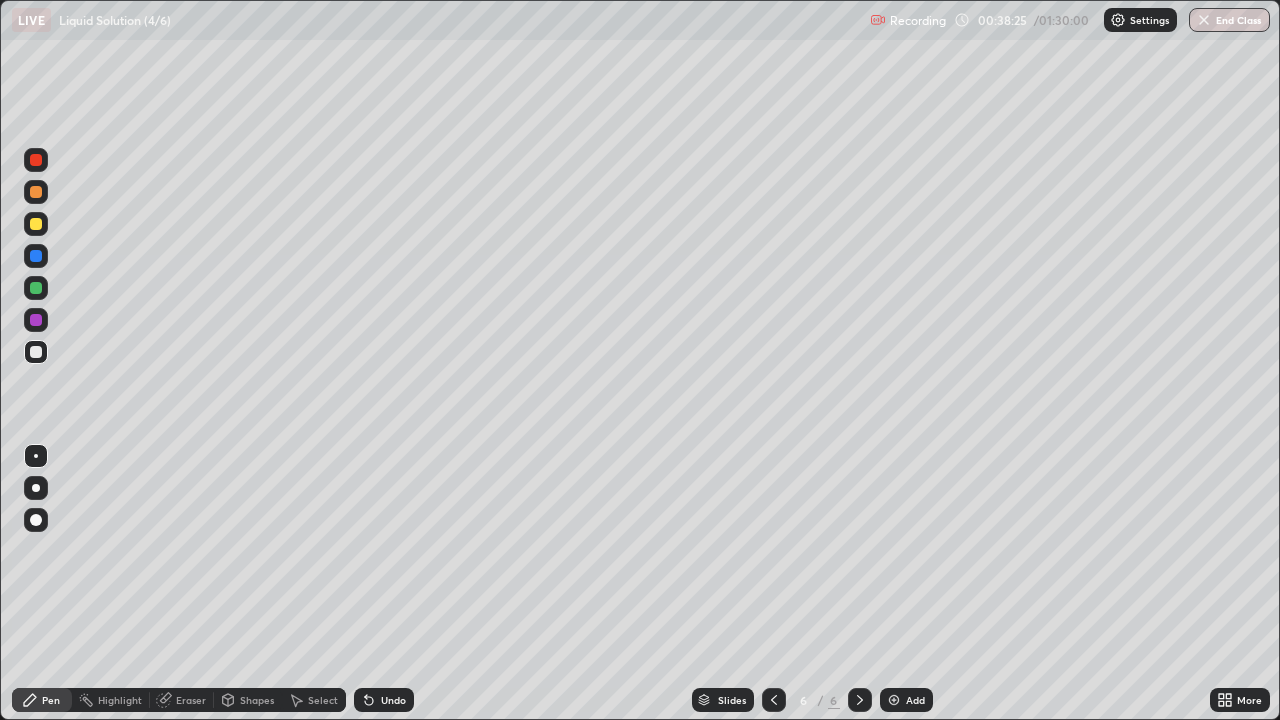 click at bounding box center (36, 224) 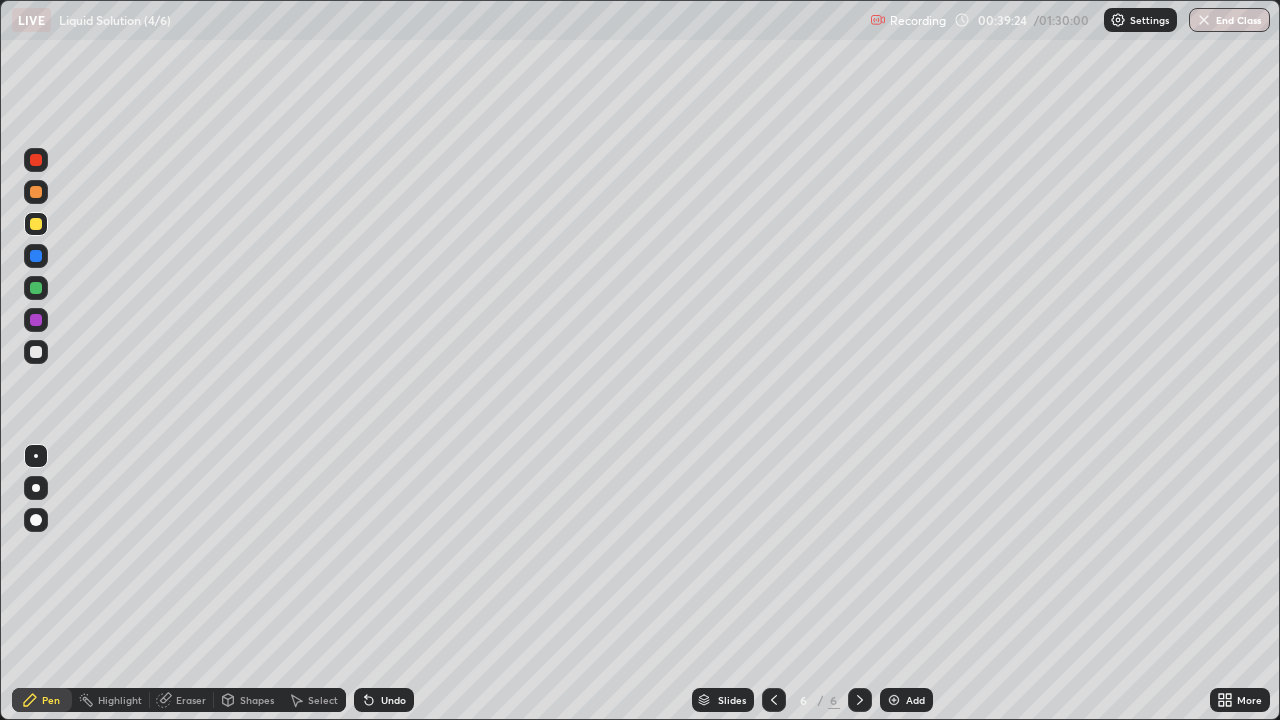 click at bounding box center [36, 352] 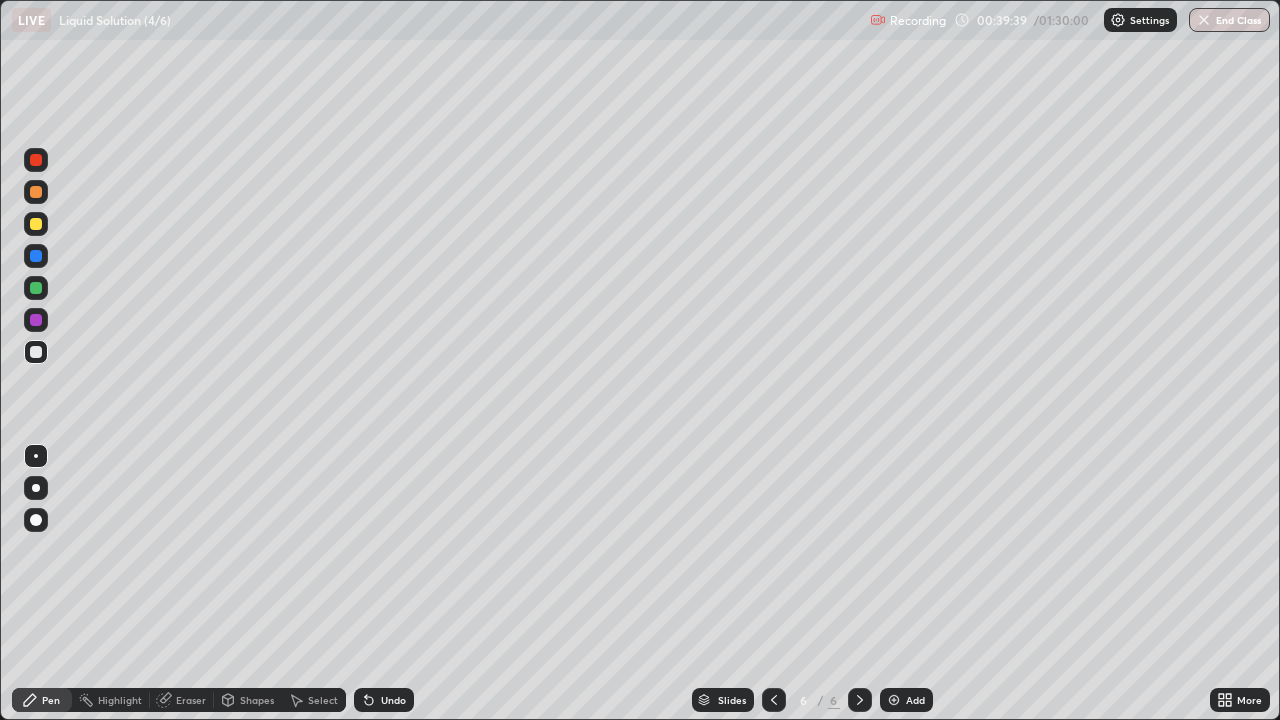 click at bounding box center (36, 256) 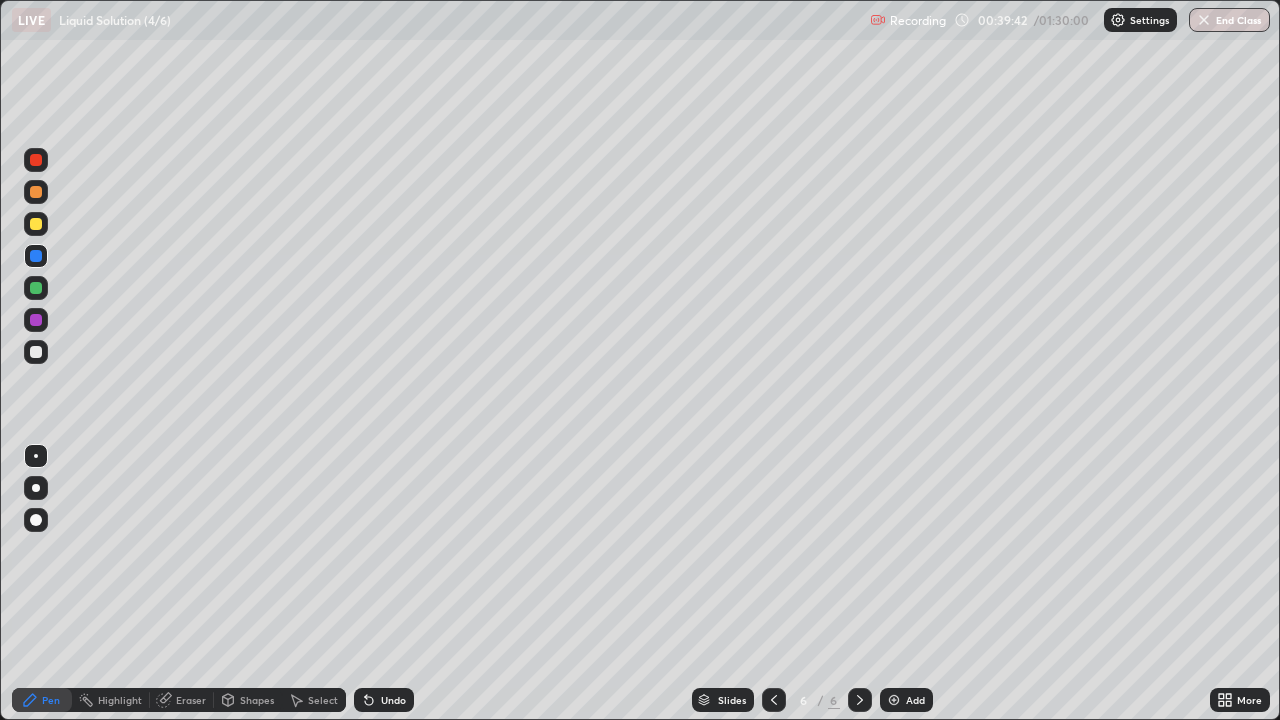 click at bounding box center [36, 352] 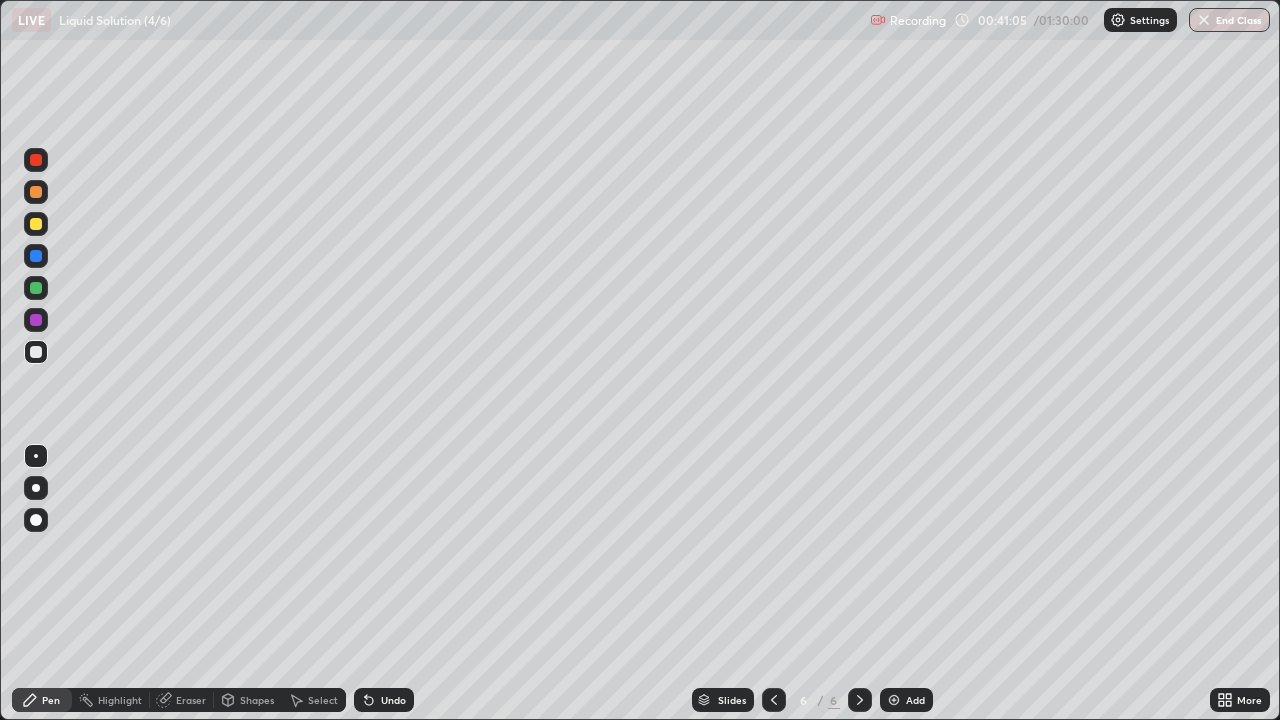 click on "Undo" at bounding box center [393, 700] 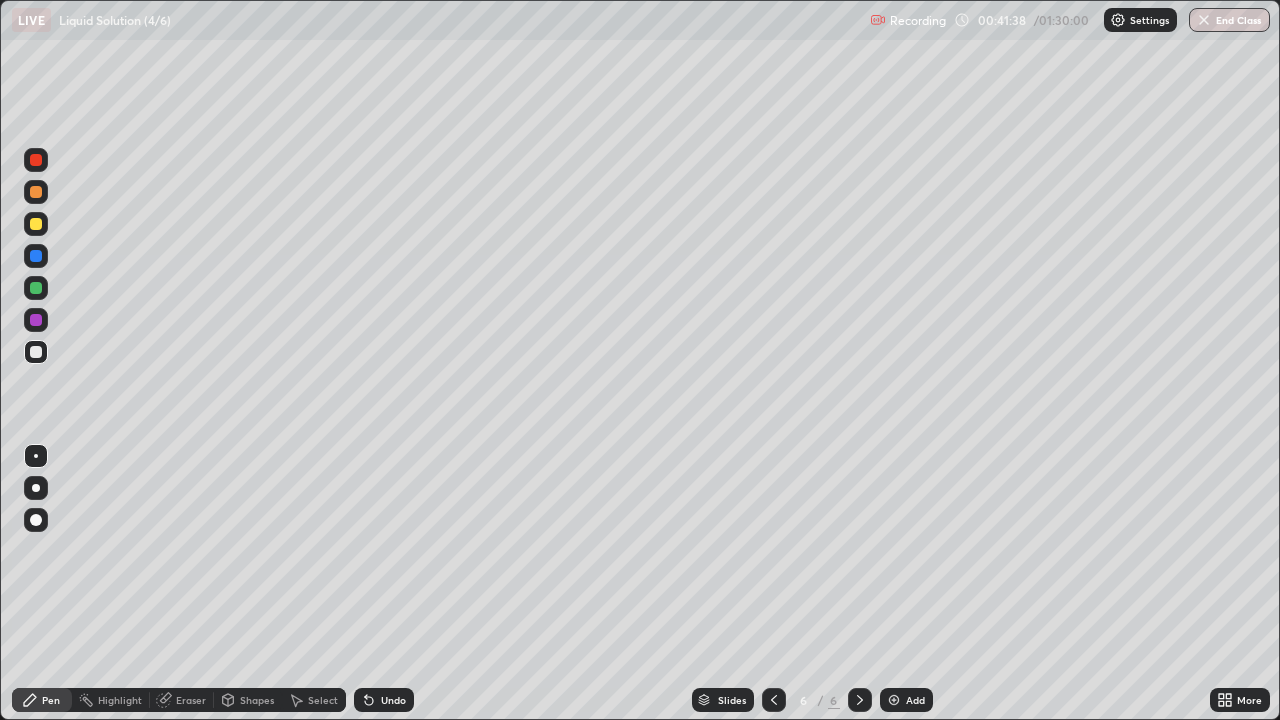 click on "Undo" at bounding box center (393, 700) 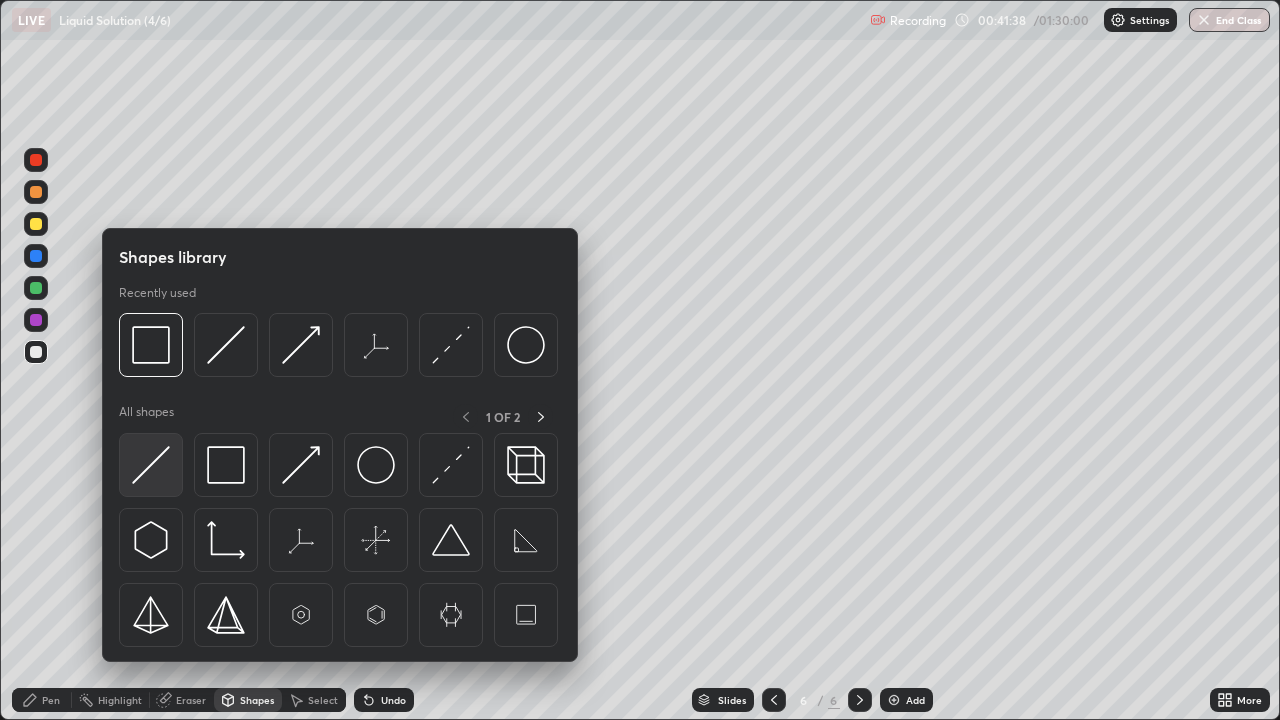 click at bounding box center (151, 465) 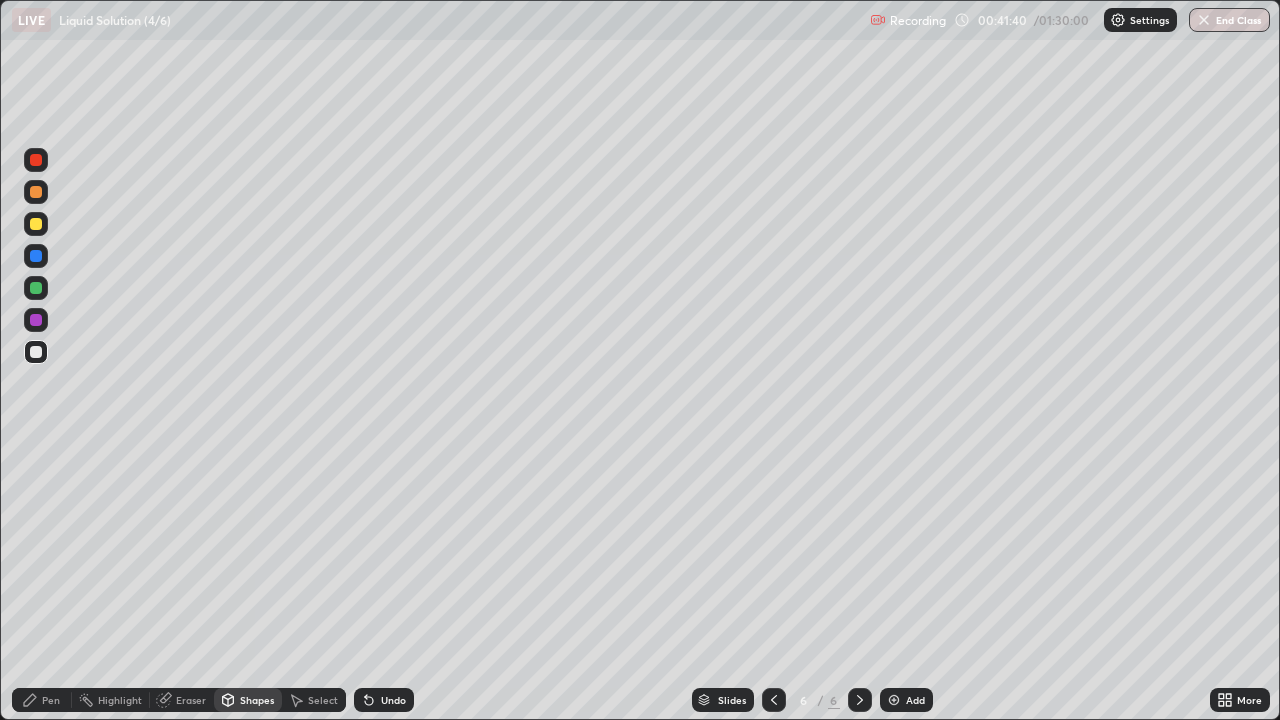click on "Pen" at bounding box center [42, 700] 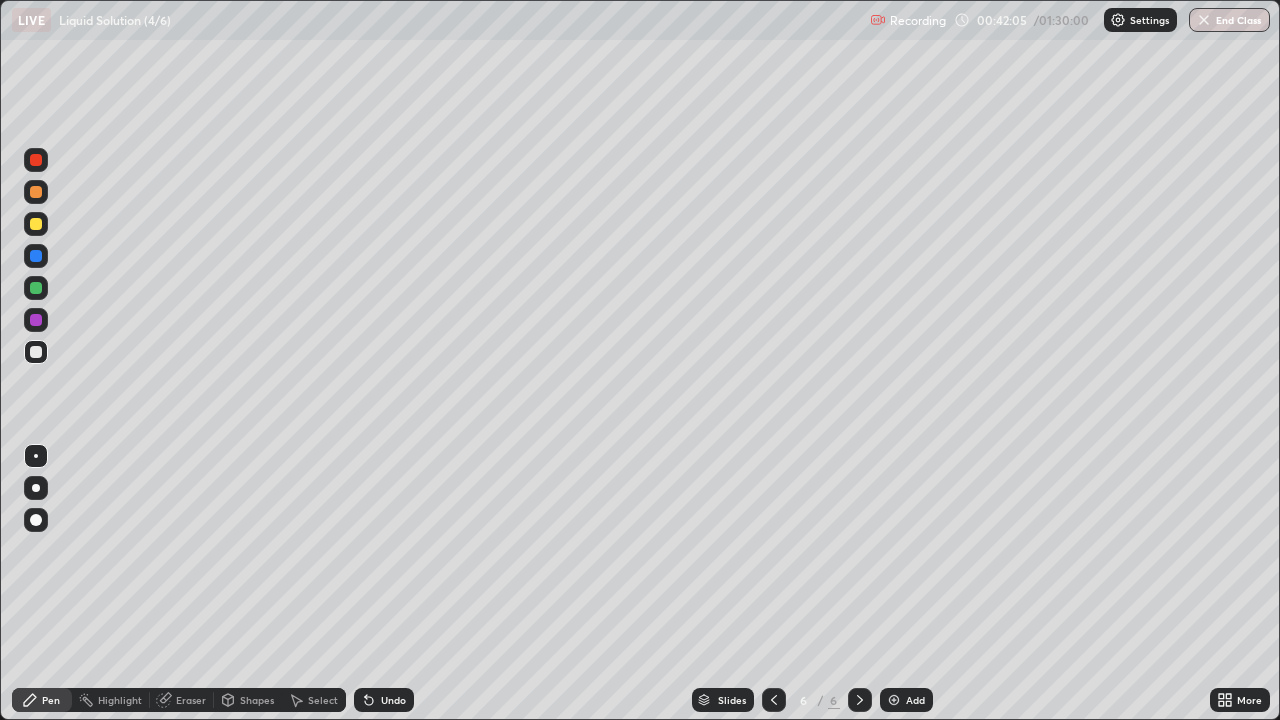 click on "Undo" at bounding box center (384, 700) 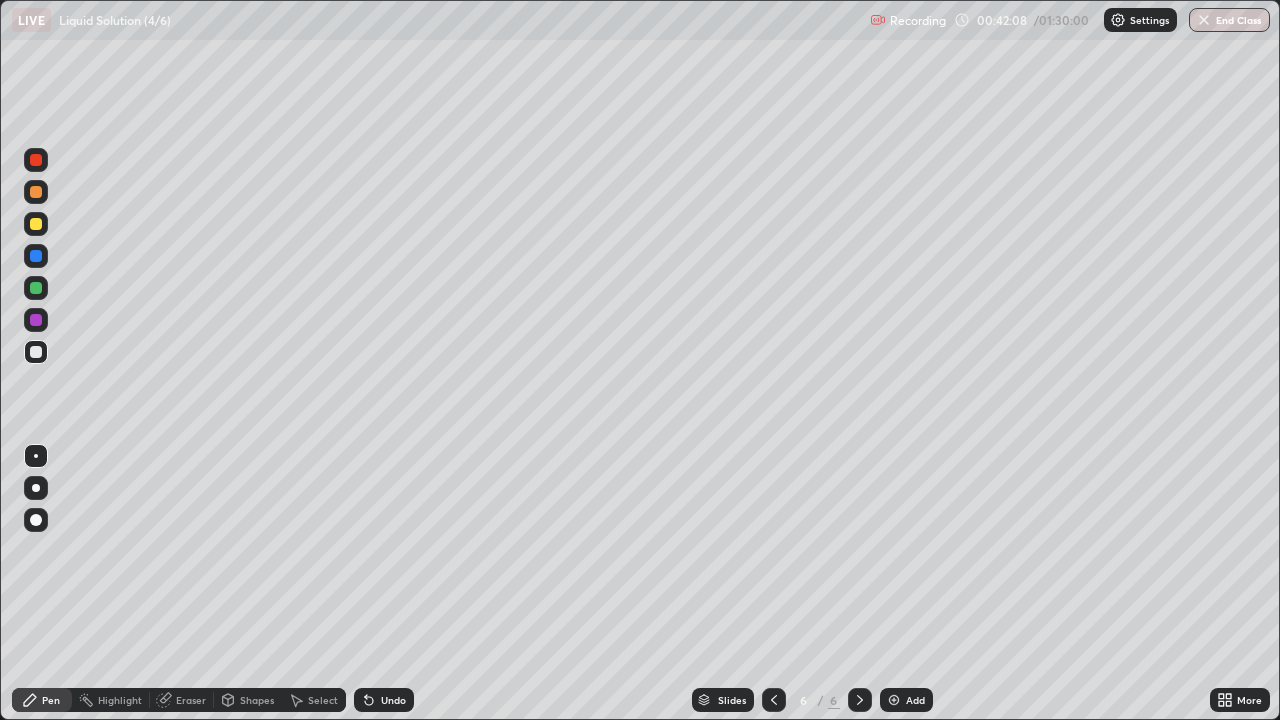 click on "Undo" at bounding box center (384, 700) 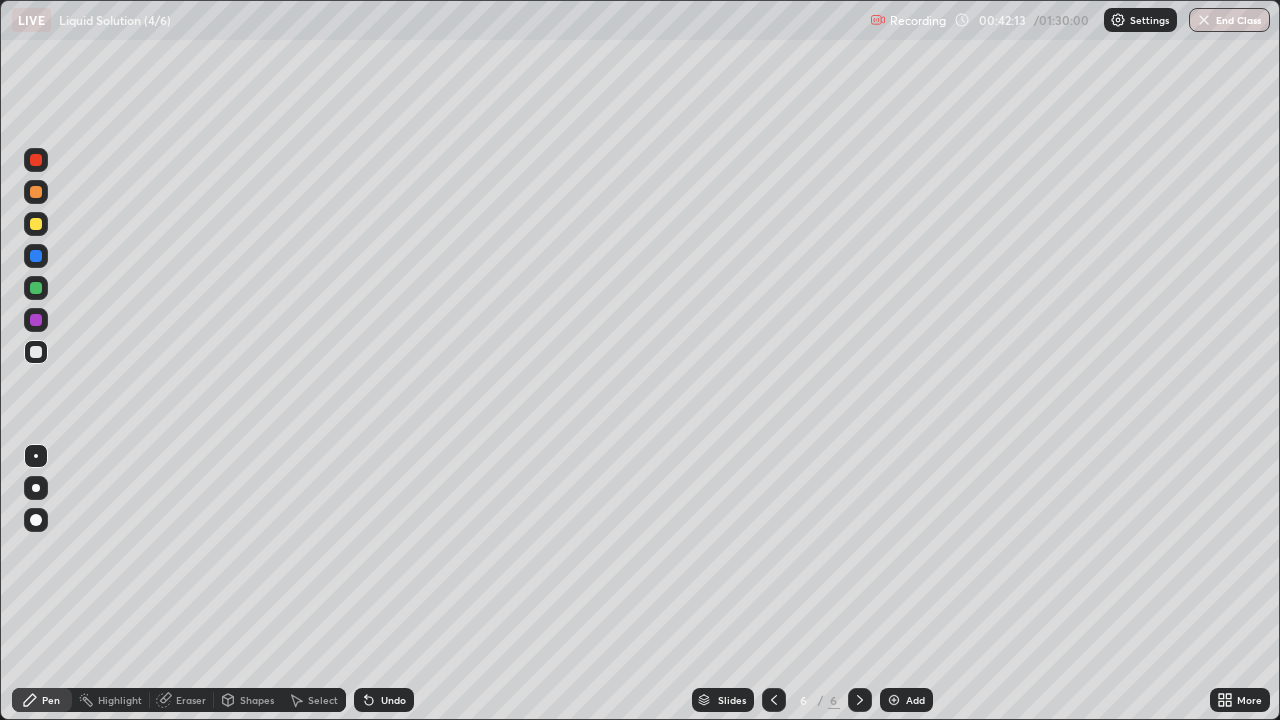 click on "Shapes" at bounding box center (248, 700) 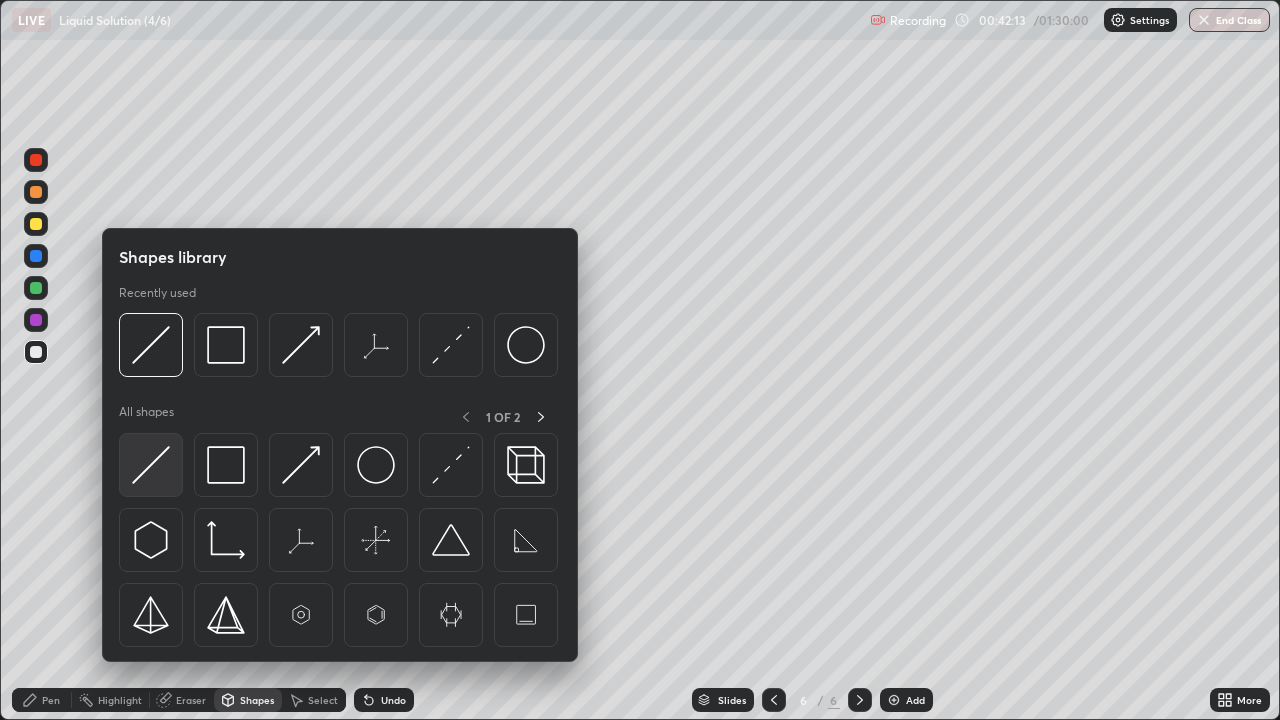 click at bounding box center (151, 465) 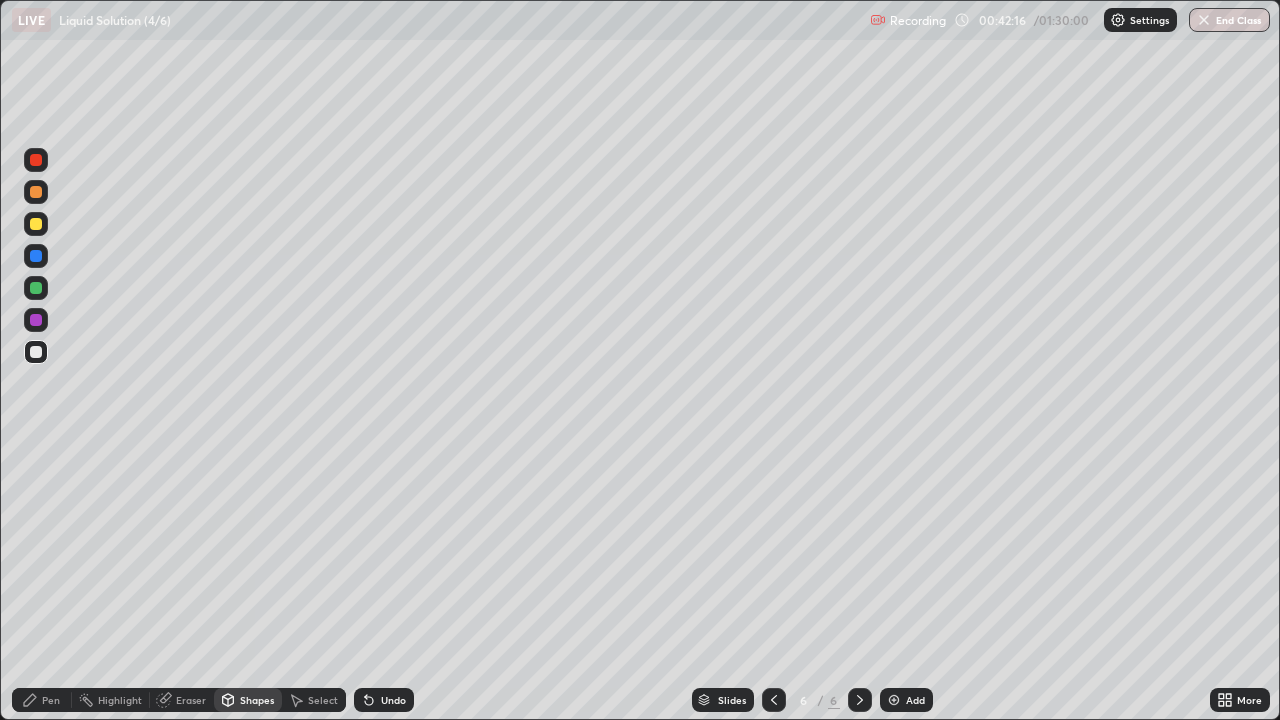 click 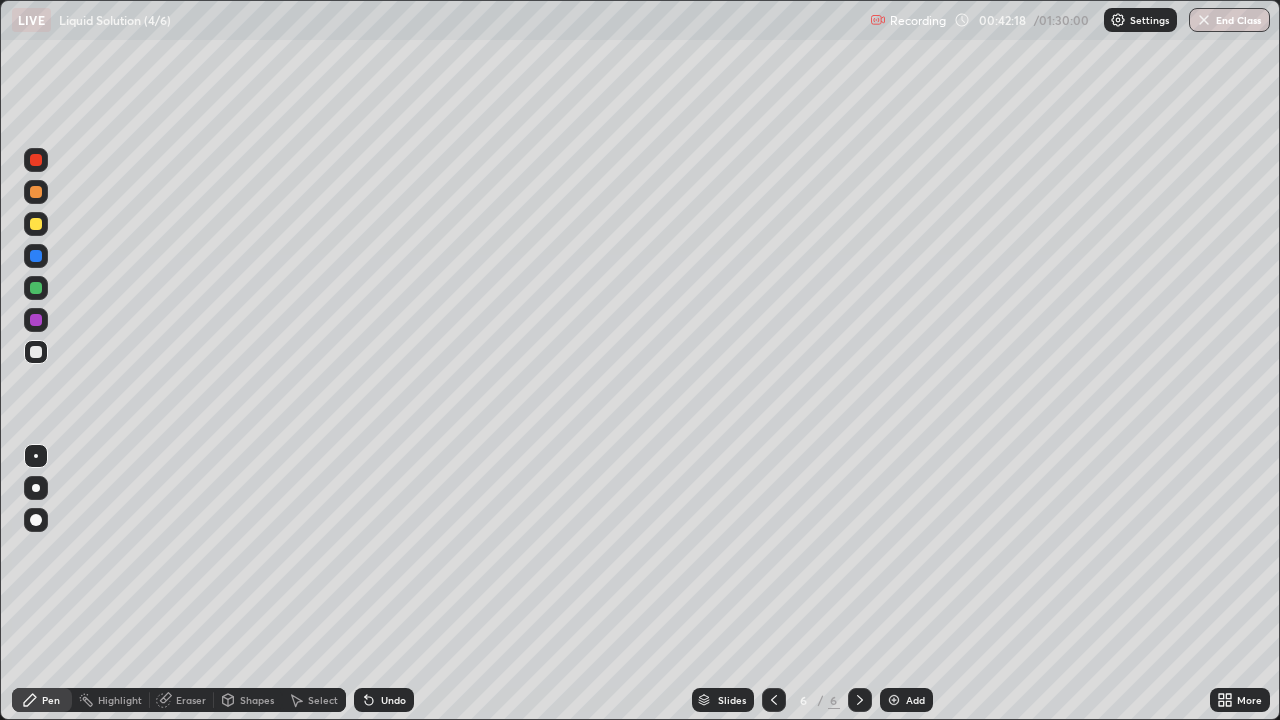 click at bounding box center [36, 256] 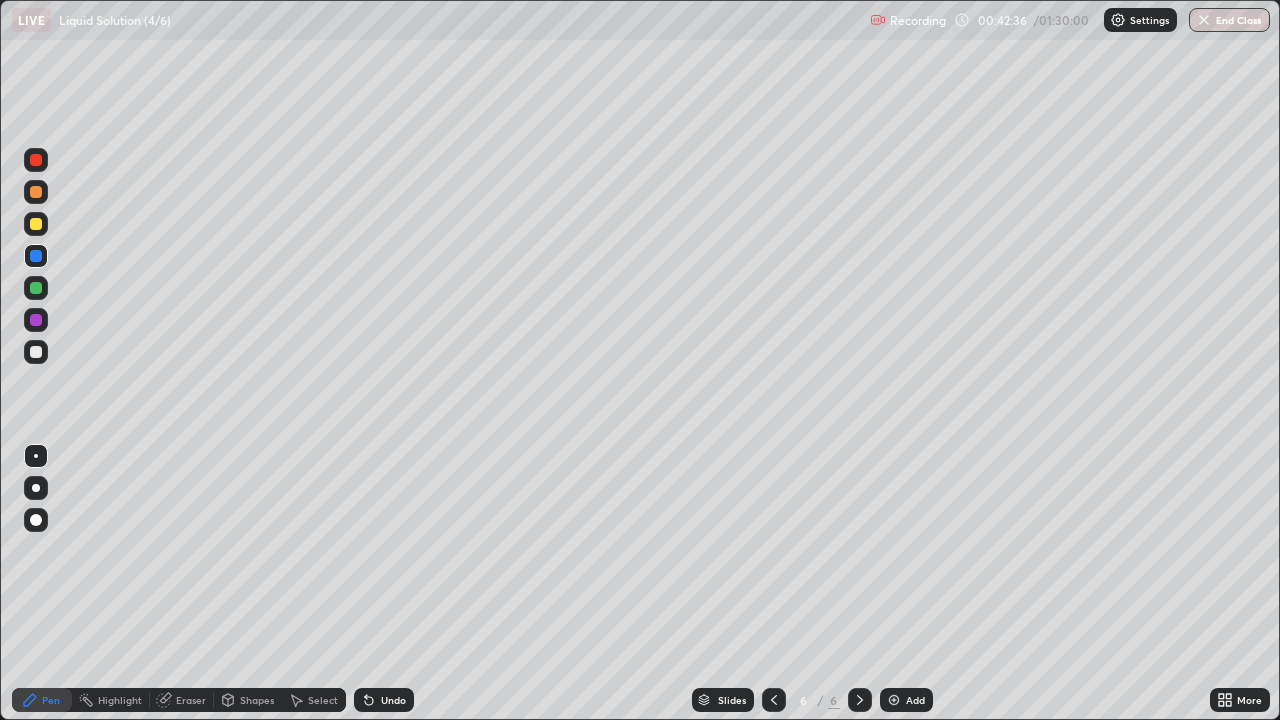 click at bounding box center (36, 352) 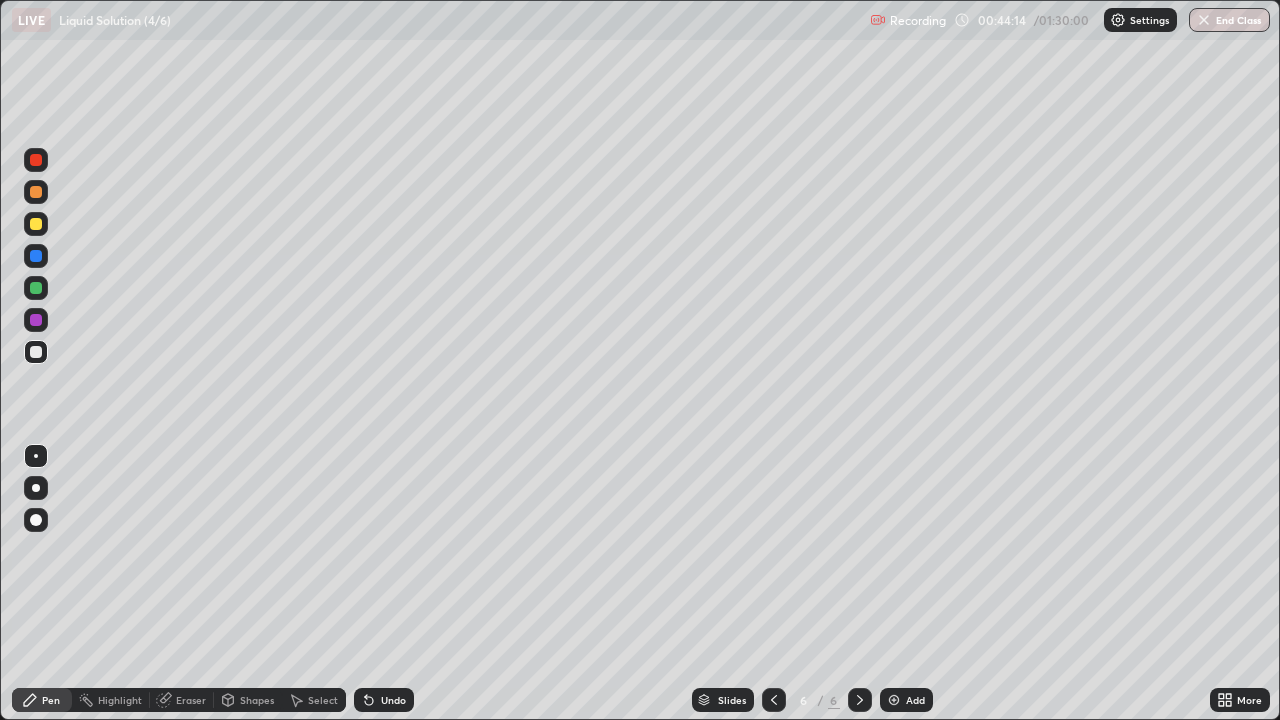click 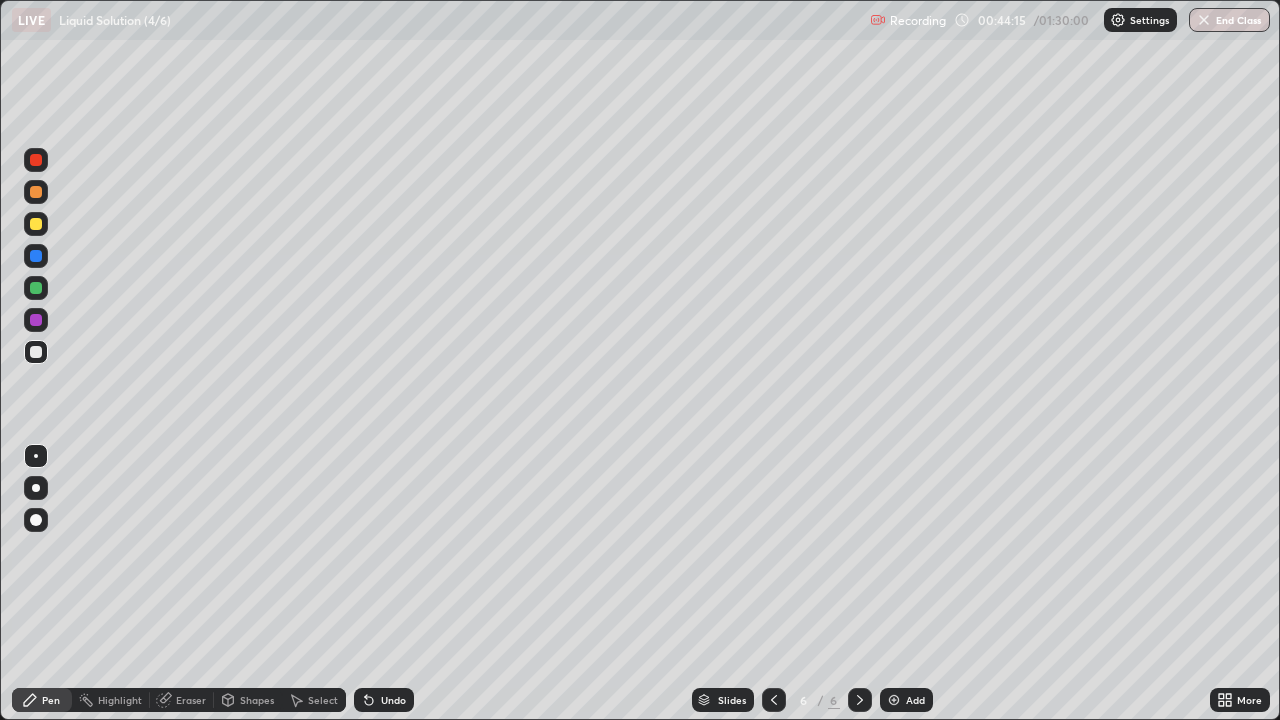 click 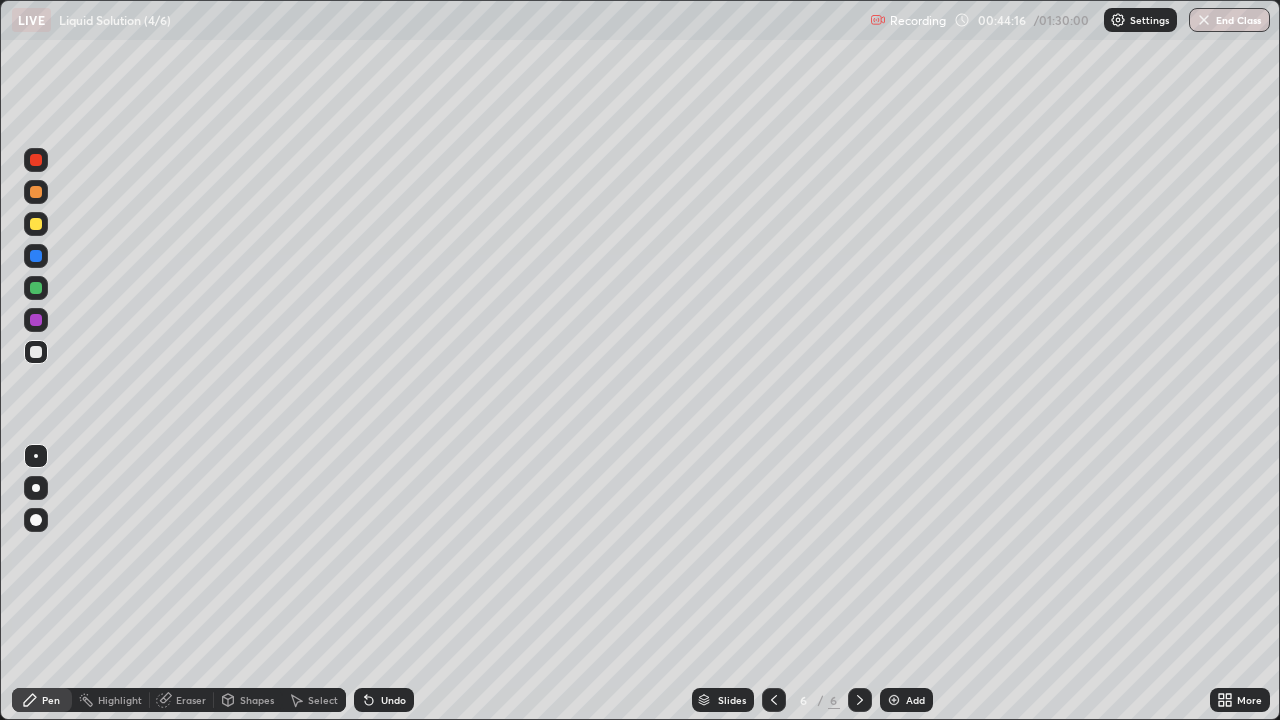 click on "Undo" at bounding box center (384, 700) 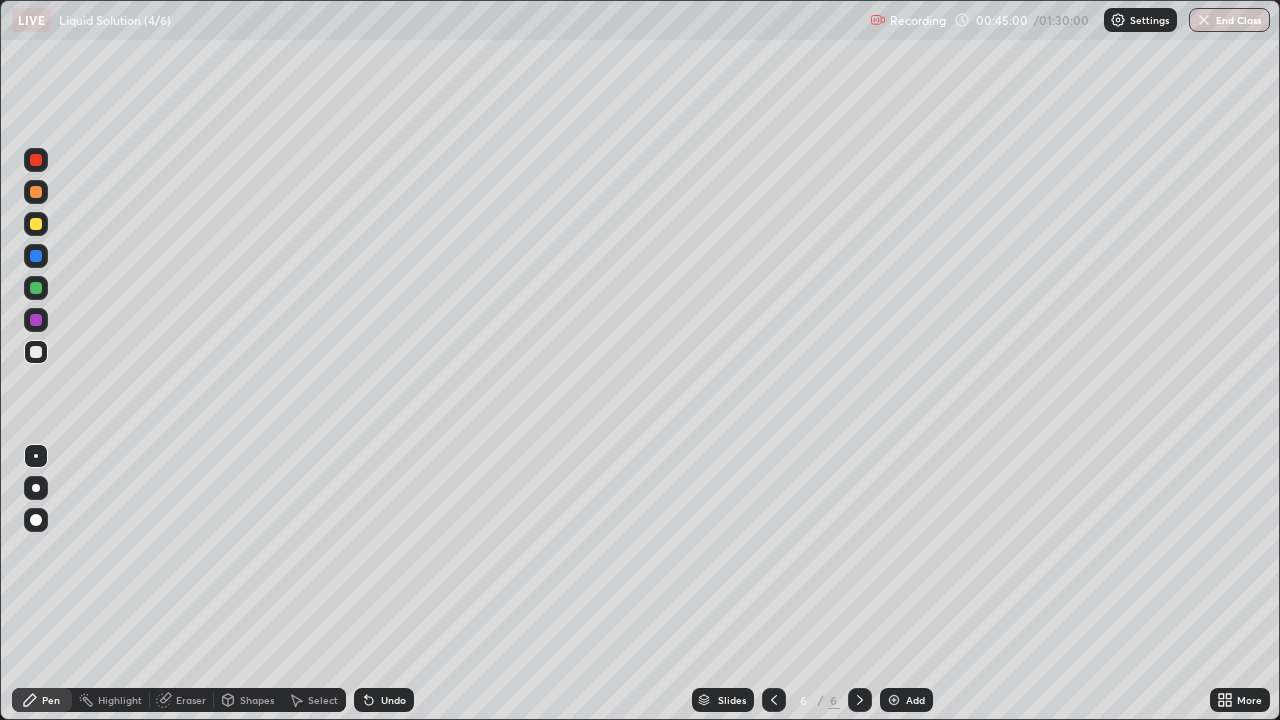 click on "Add" at bounding box center [906, 700] 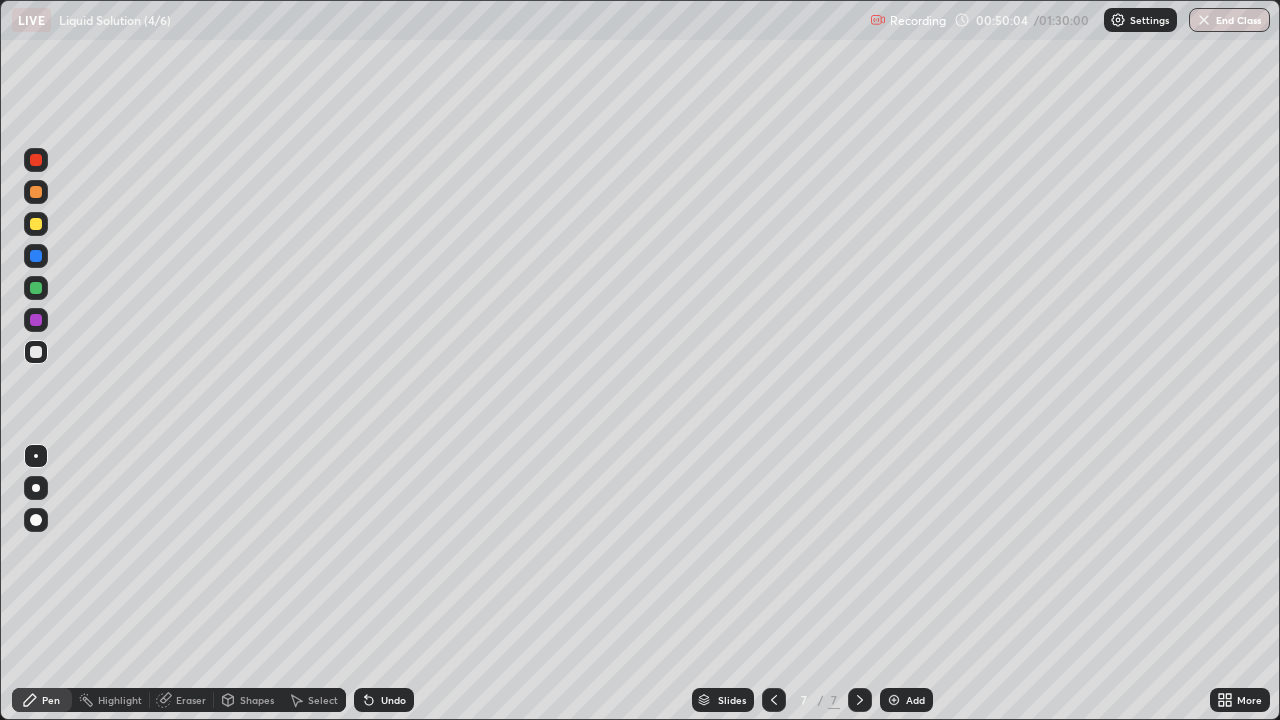 click at bounding box center [36, 224] 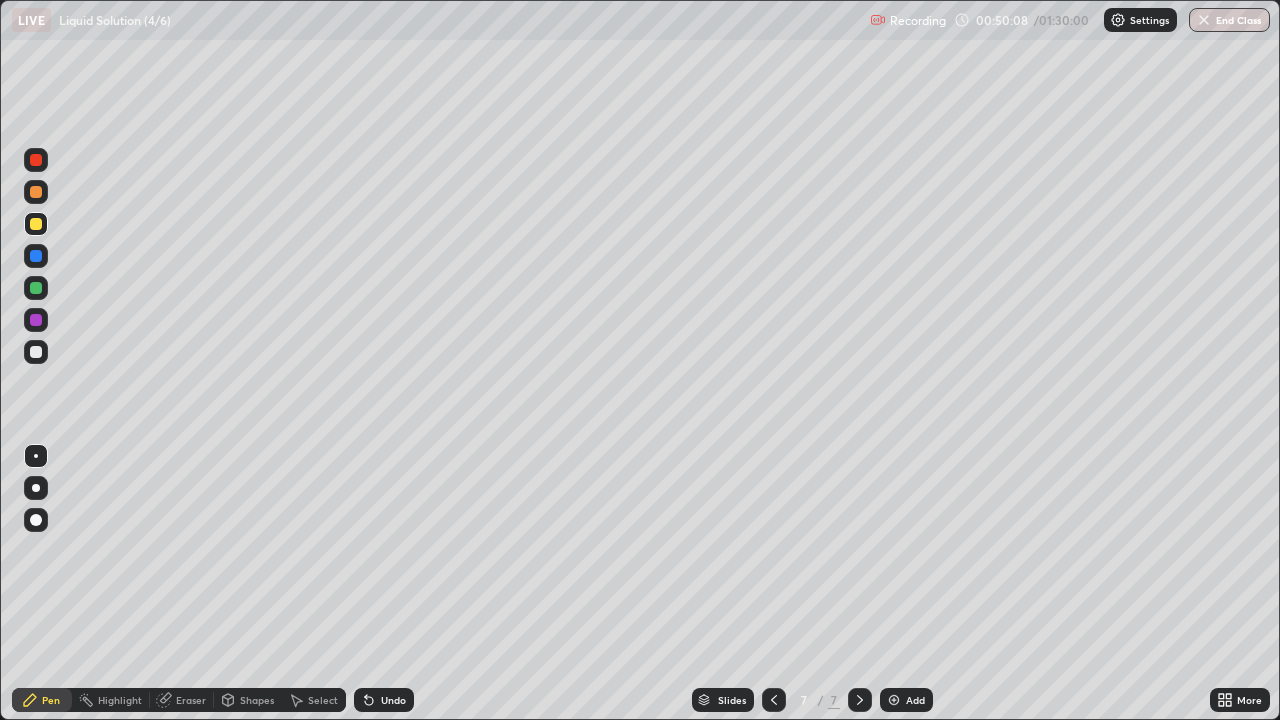 click at bounding box center (36, 352) 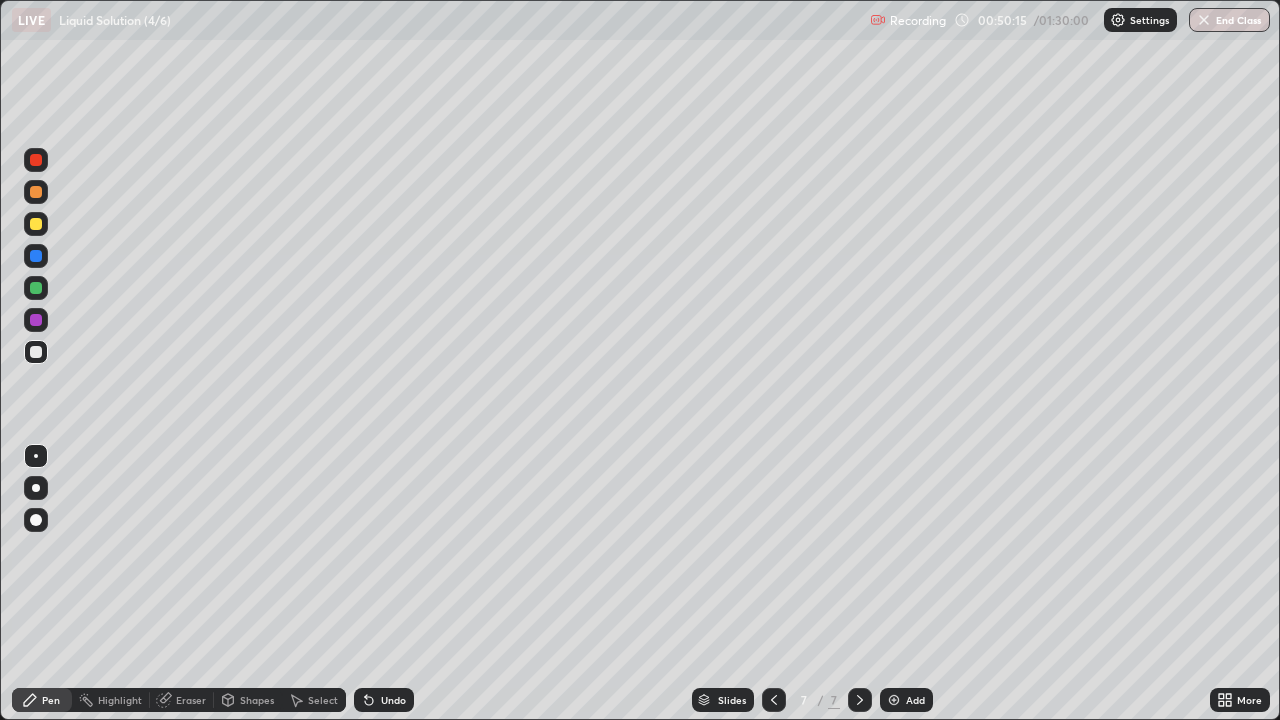 click on "Undo" at bounding box center (393, 700) 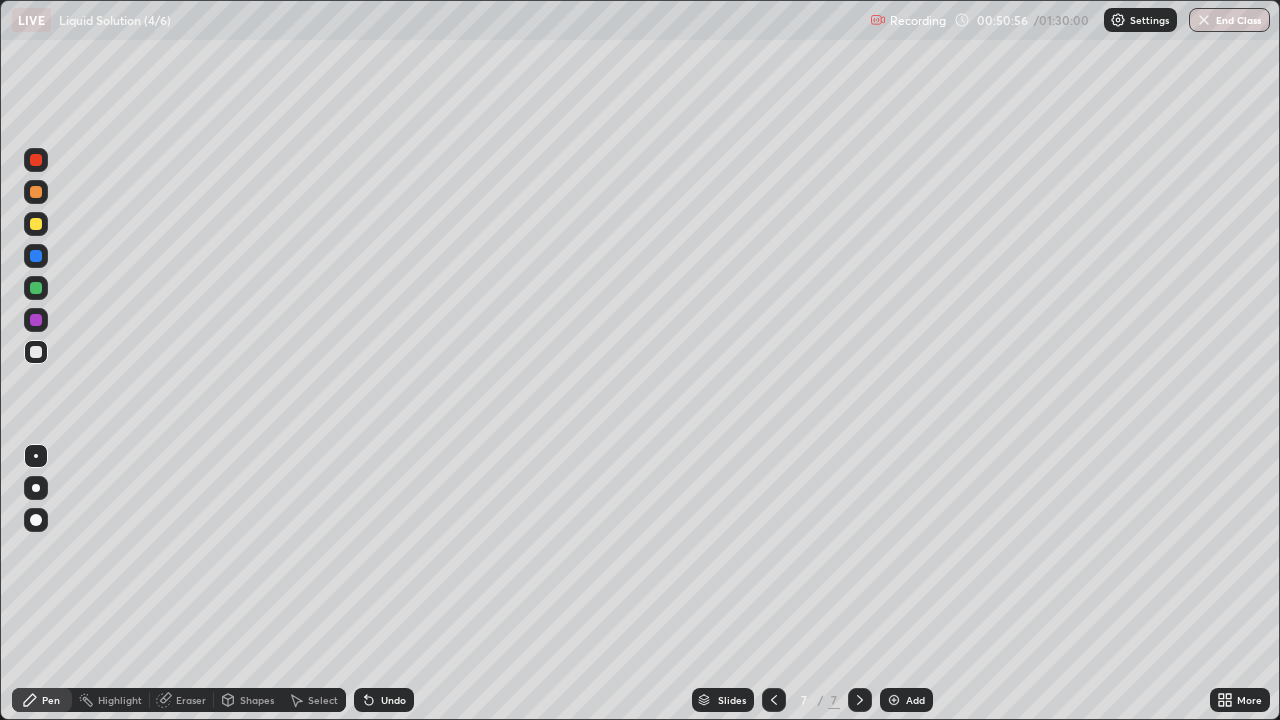 click on "Undo" at bounding box center [384, 700] 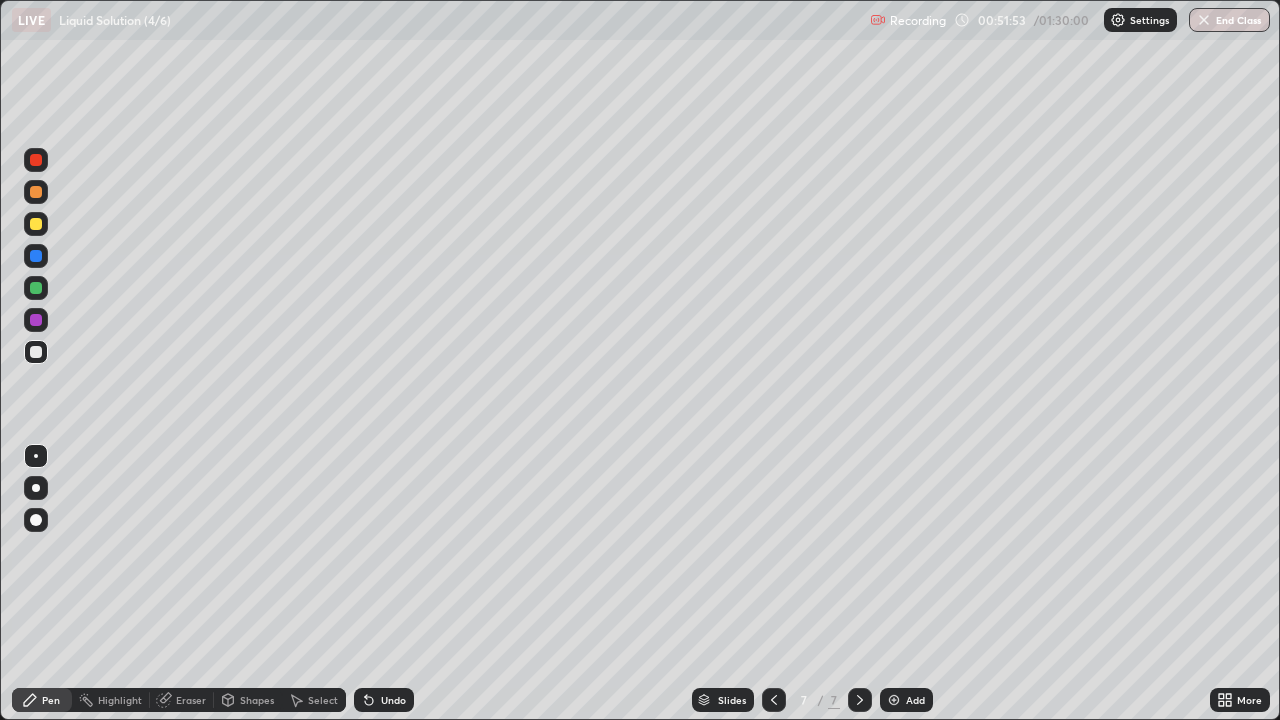 click on "Undo" at bounding box center (393, 700) 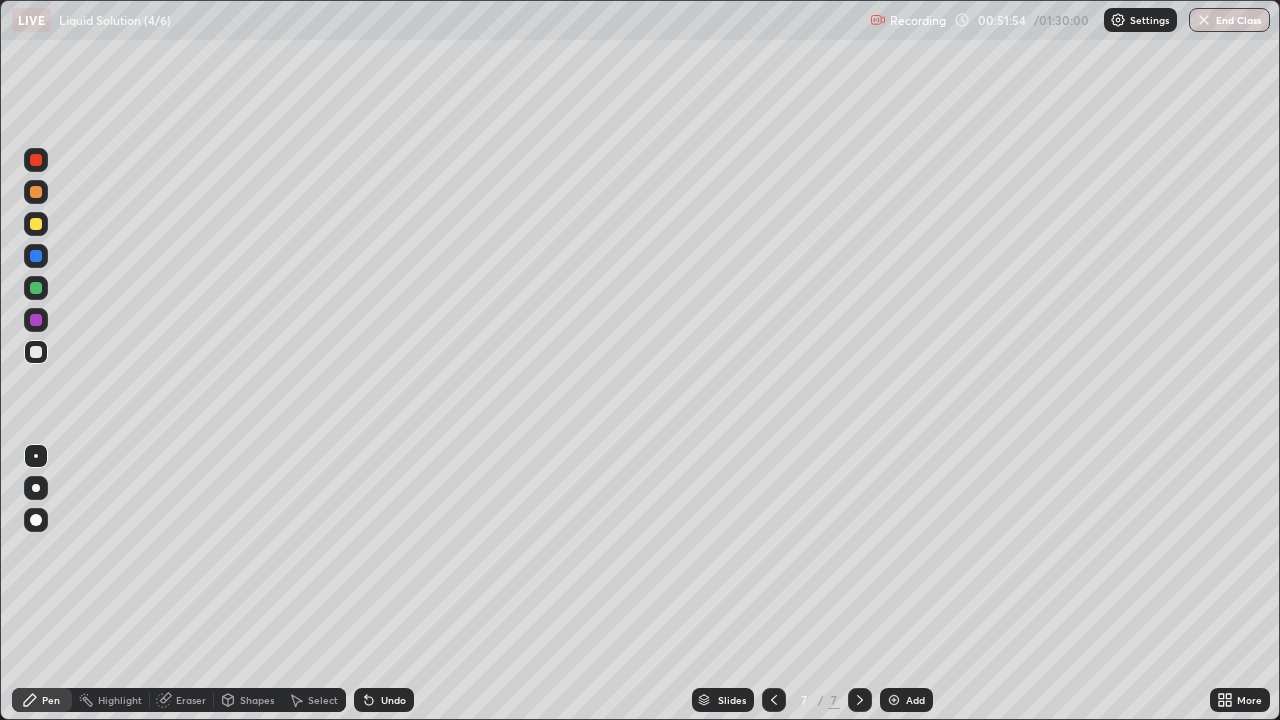 click 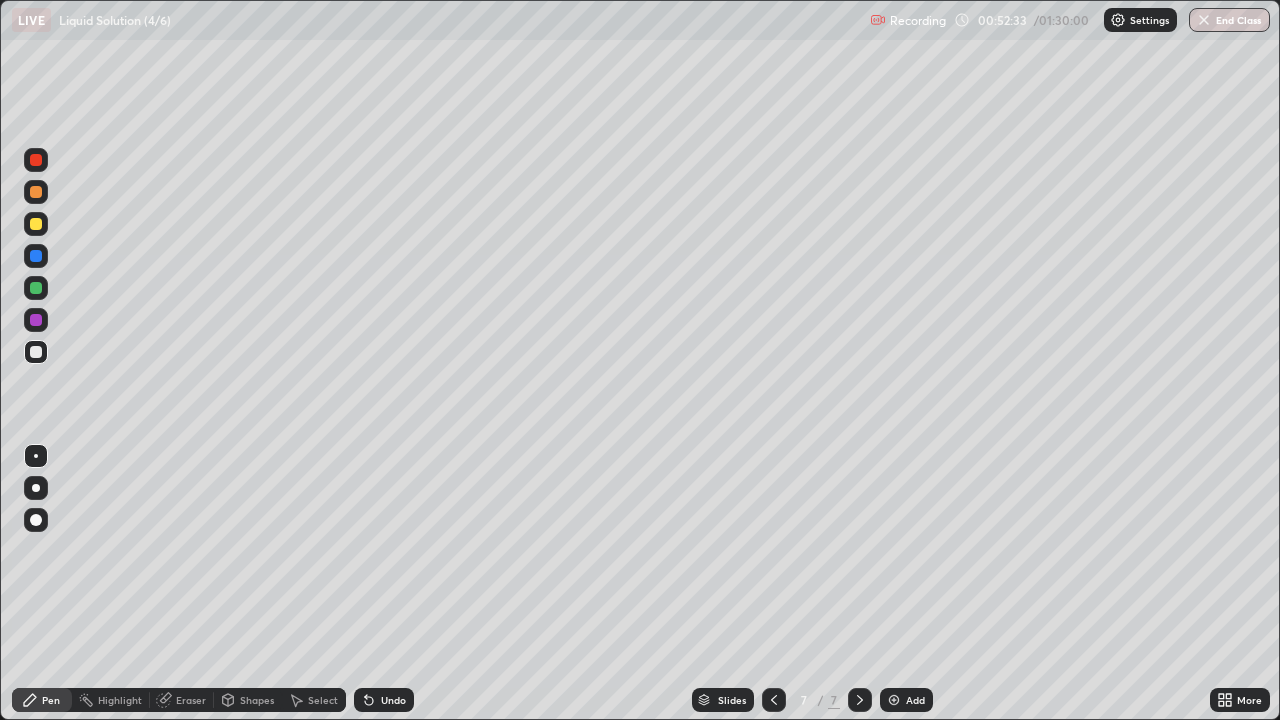 click on "Shapes" at bounding box center [257, 700] 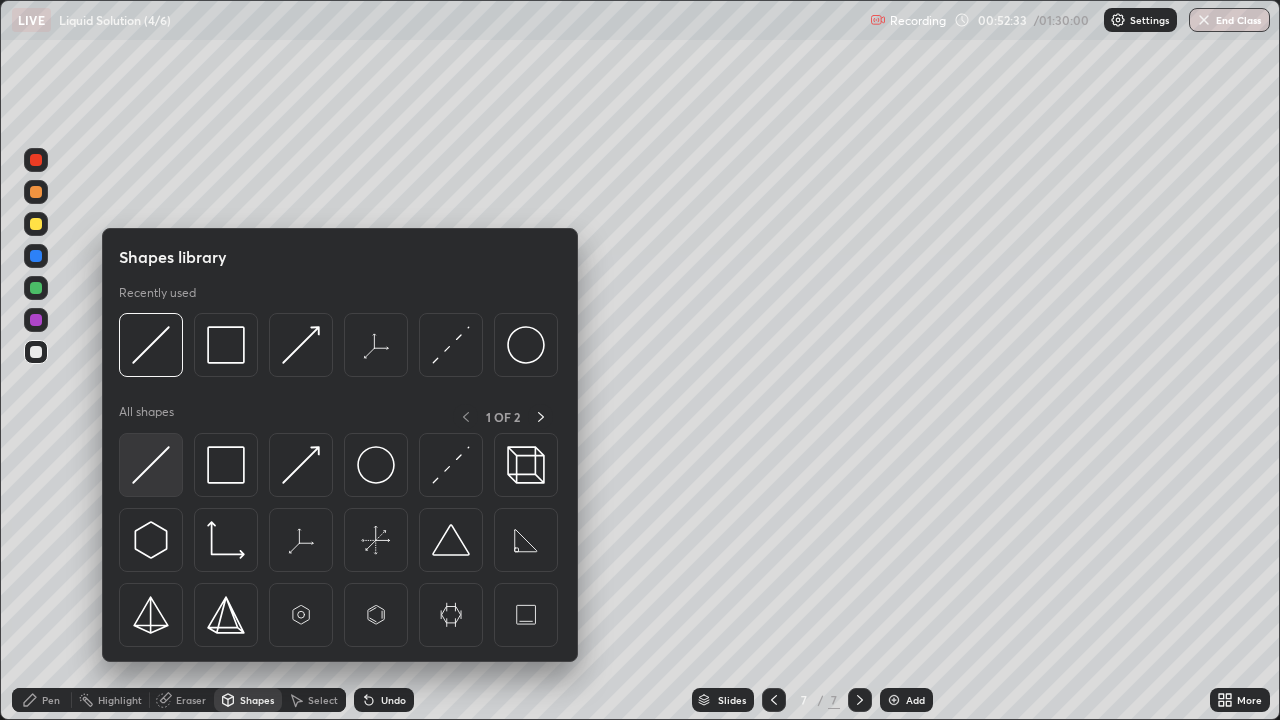 click at bounding box center (151, 465) 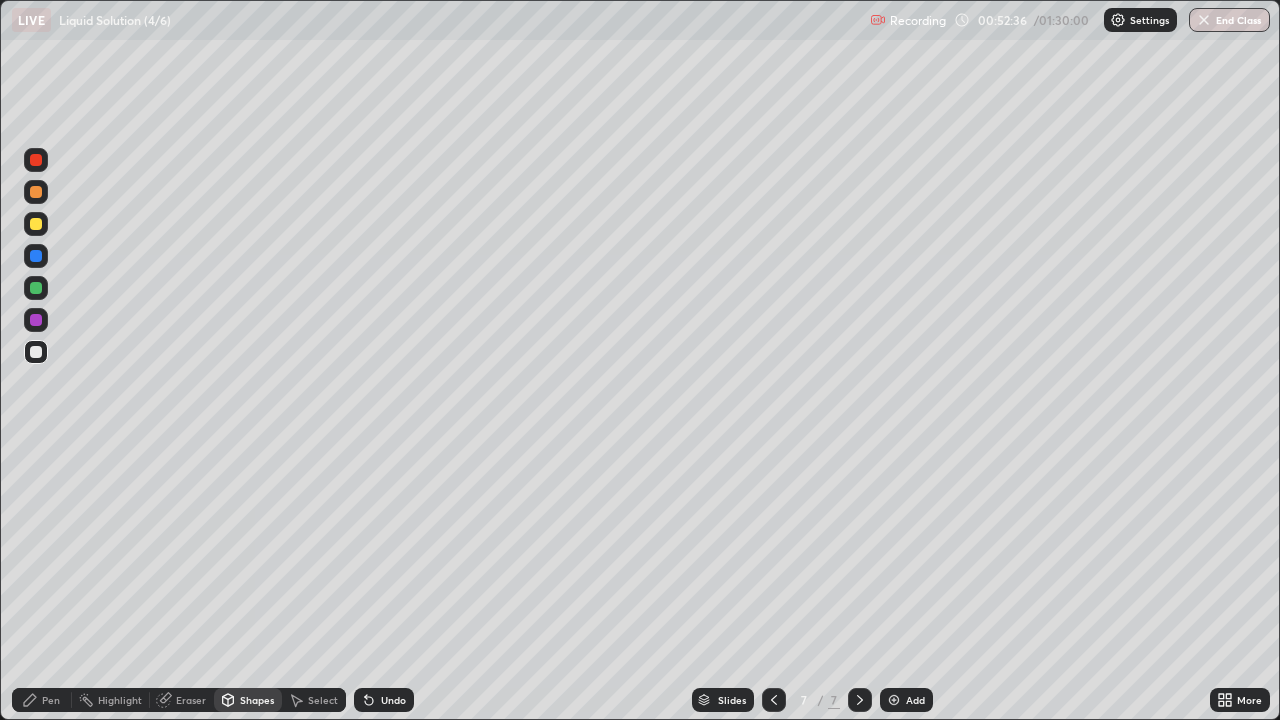 click 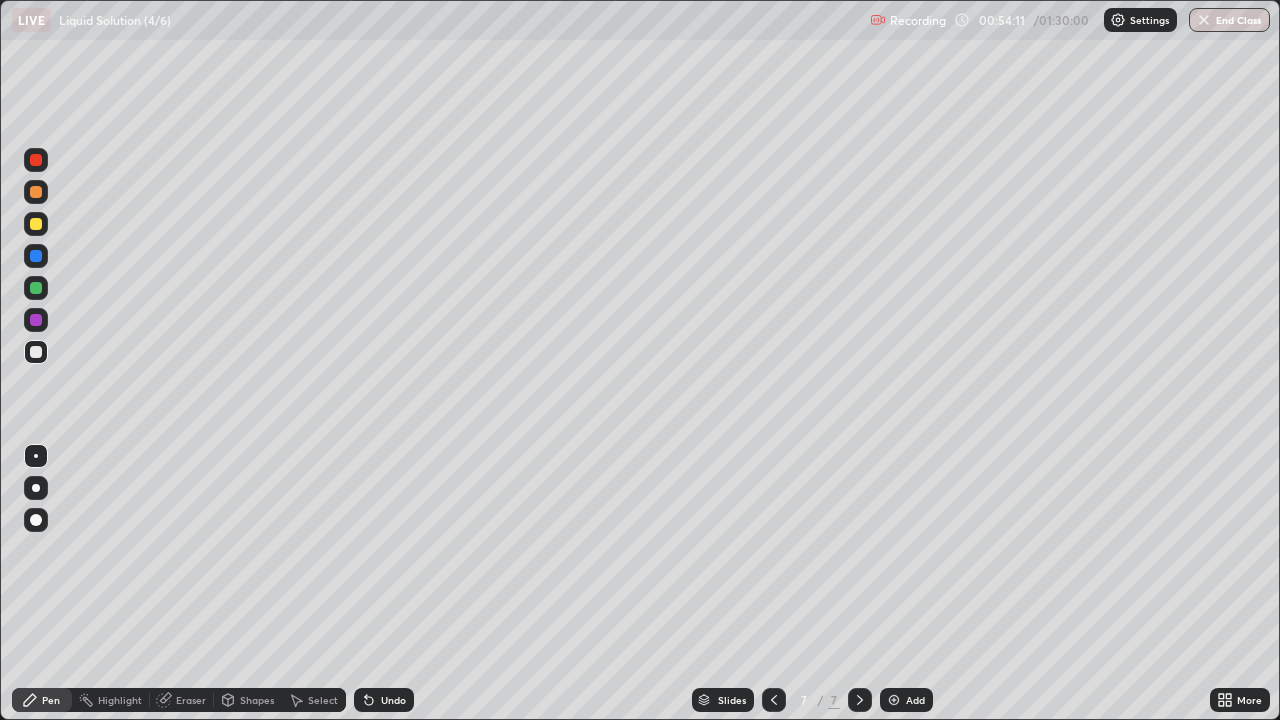 click at bounding box center [36, 256] 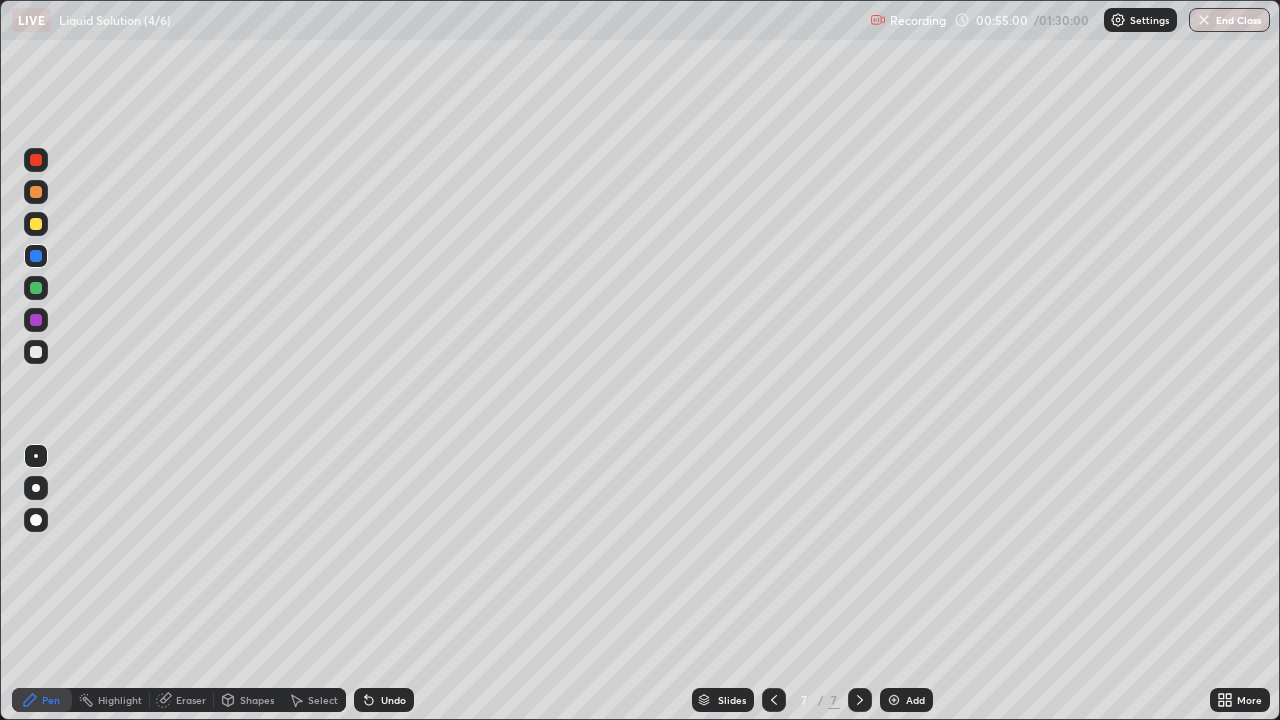 click on "Add" at bounding box center [915, 700] 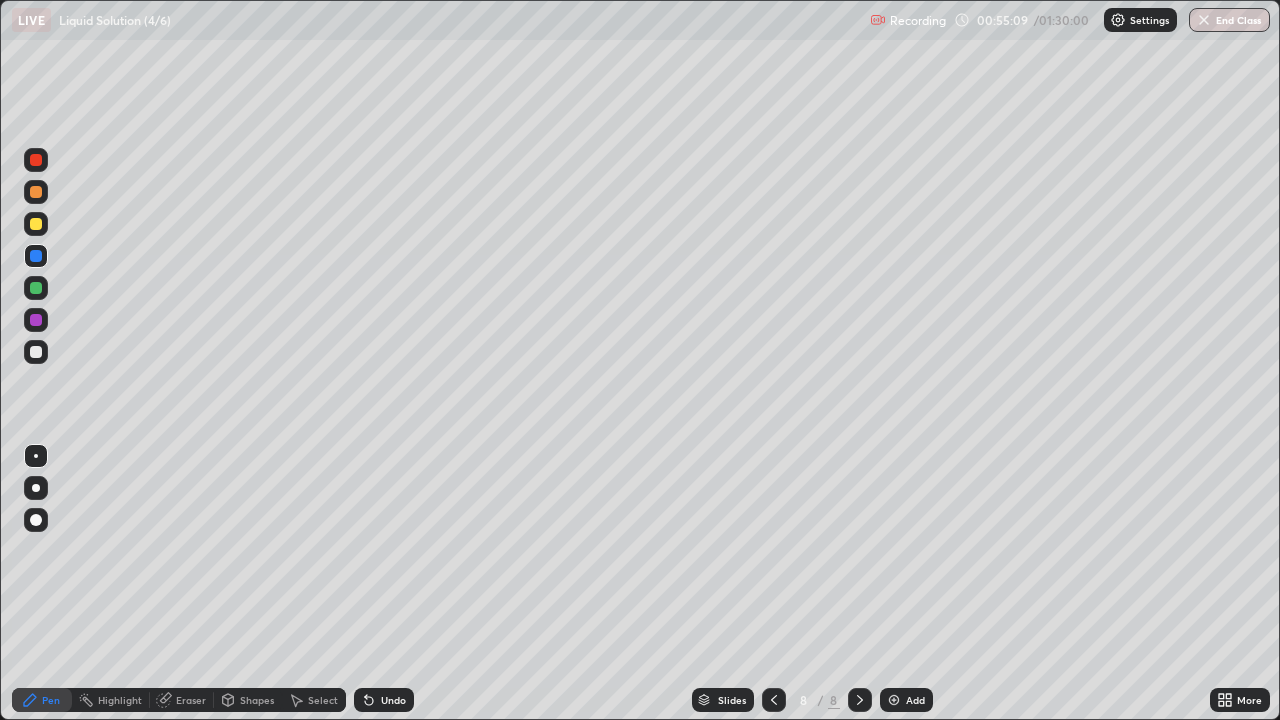 click at bounding box center [36, 224] 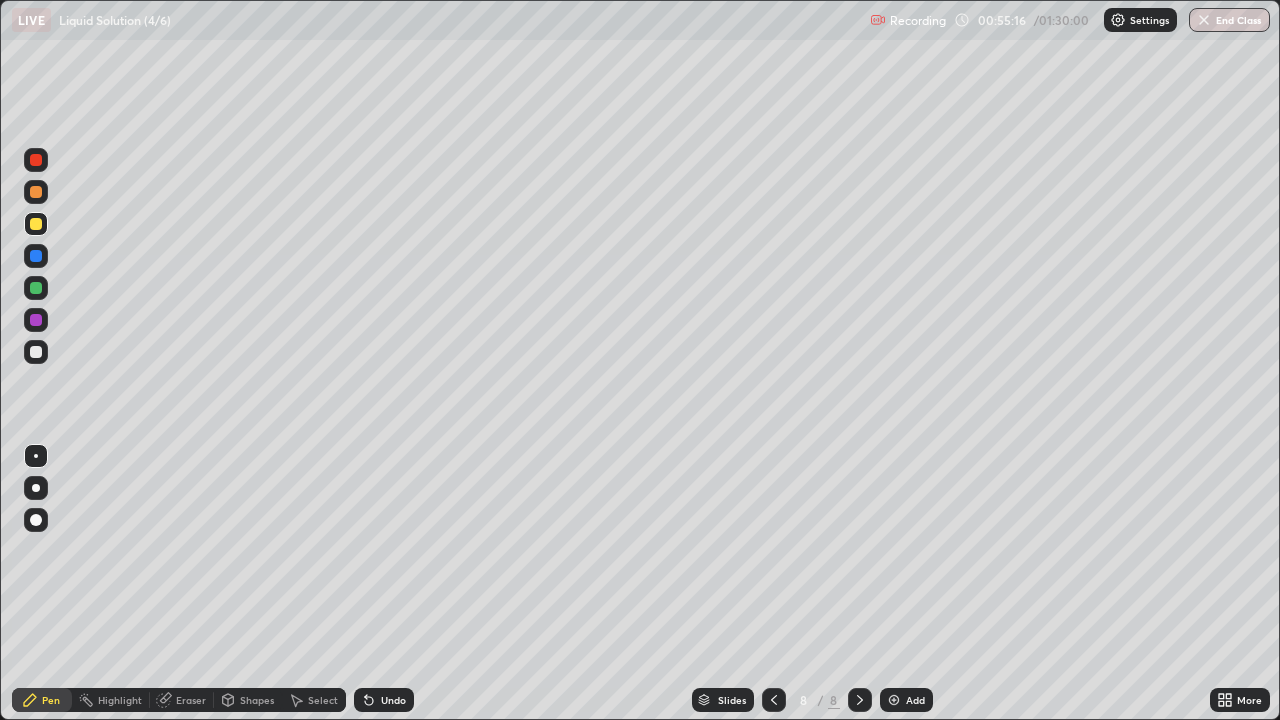 click at bounding box center (36, 352) 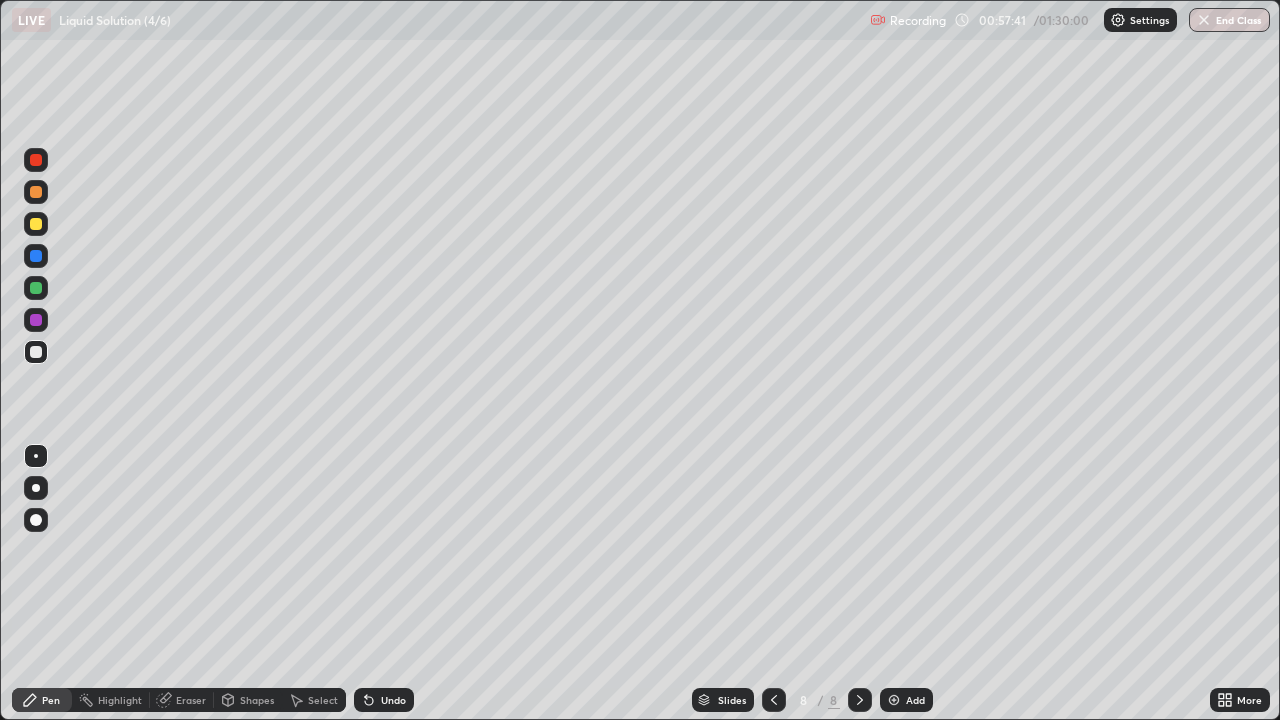 click on "Undo" at bounding box center (393, 700) 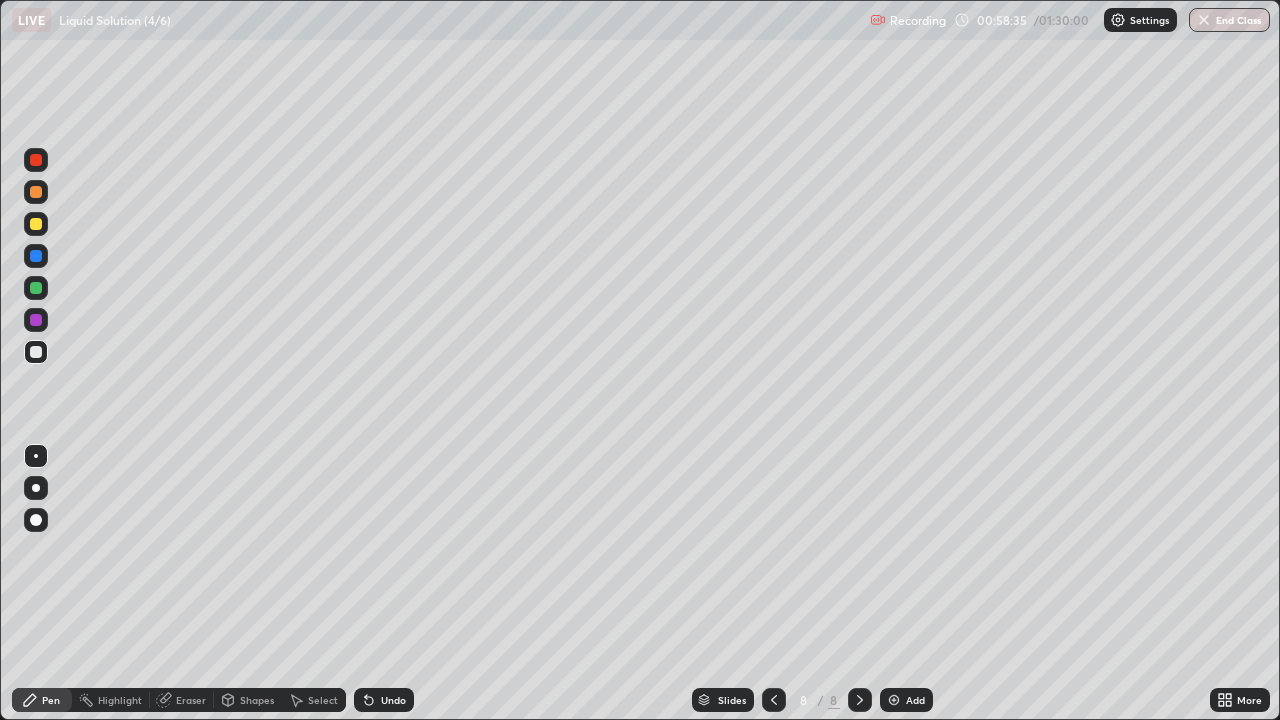 click on "Shapes" at bounding box center [257, 700] 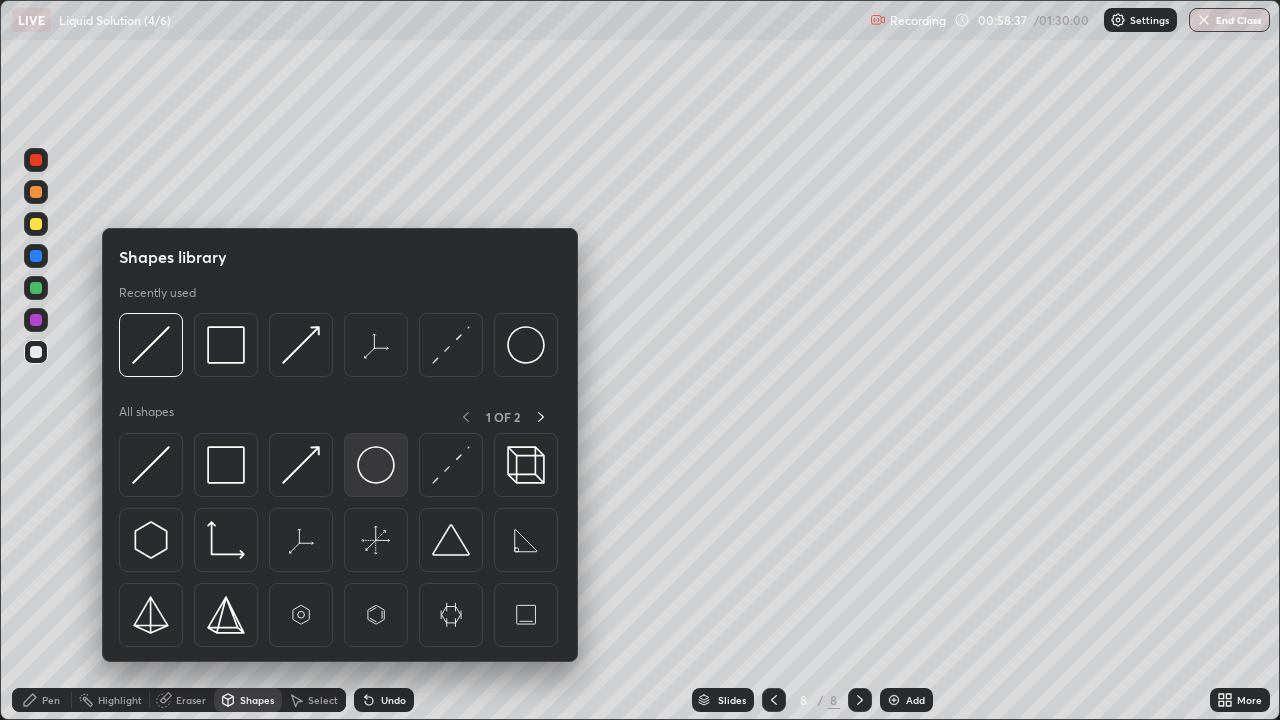 click at bounding box center [376, 465] 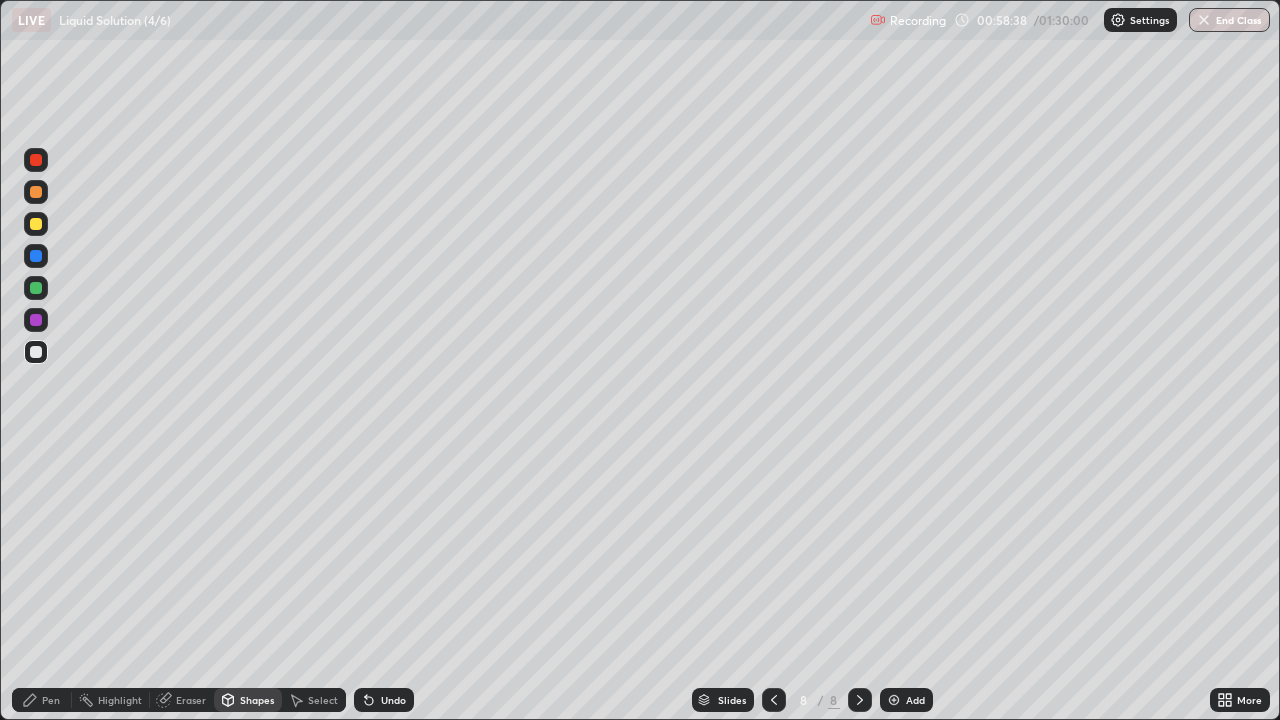 click on "Undo" at bounding box center (393, 700) 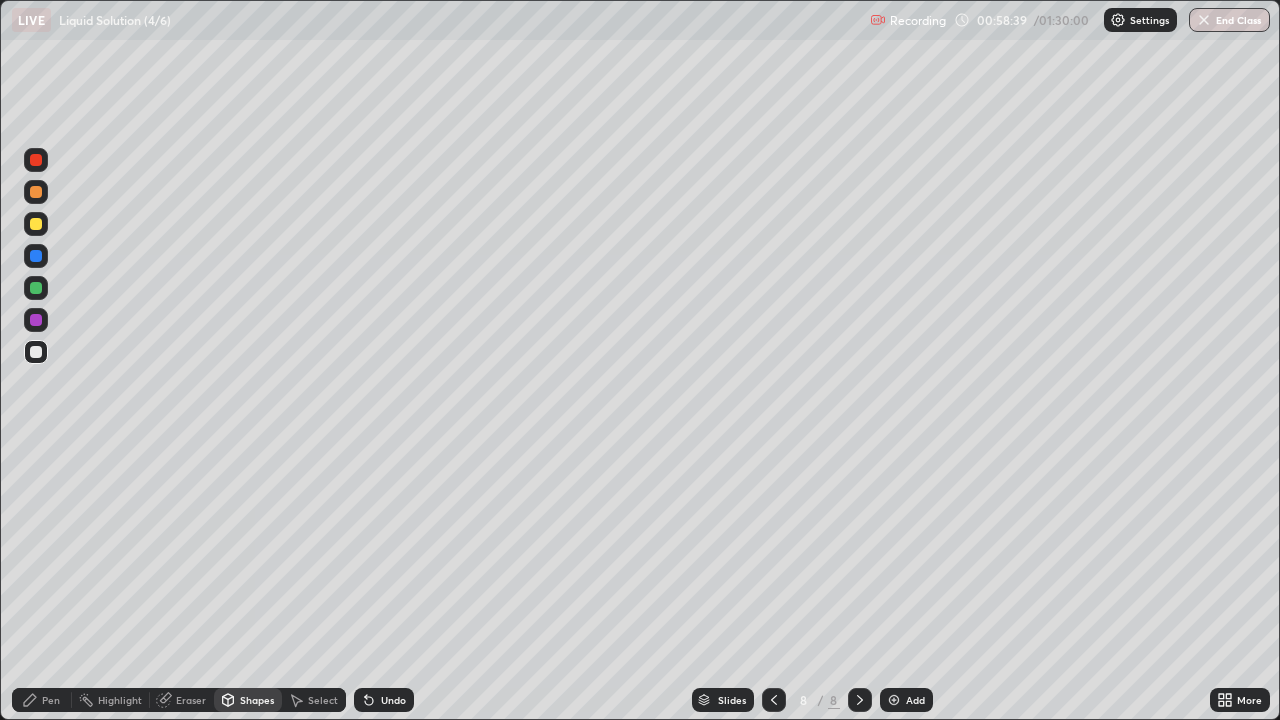 click at bounding box center [36, 320] 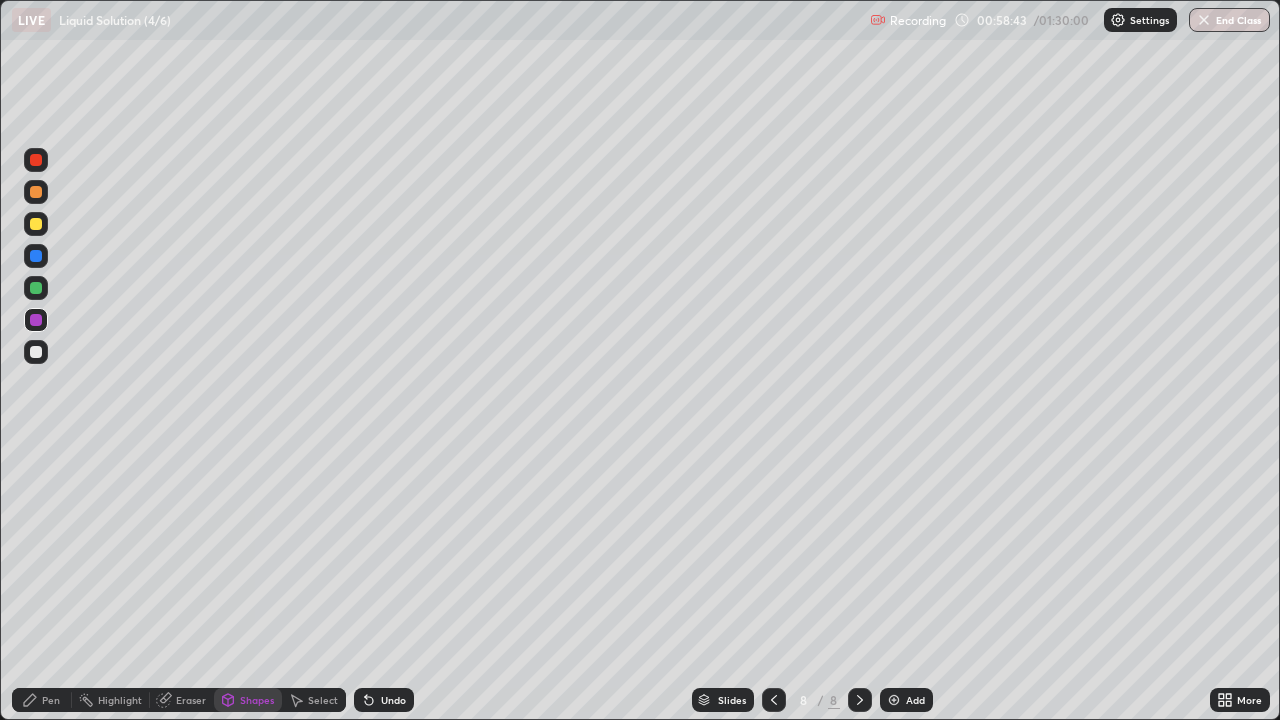click on "Pen" at bounding box center [42, 700] 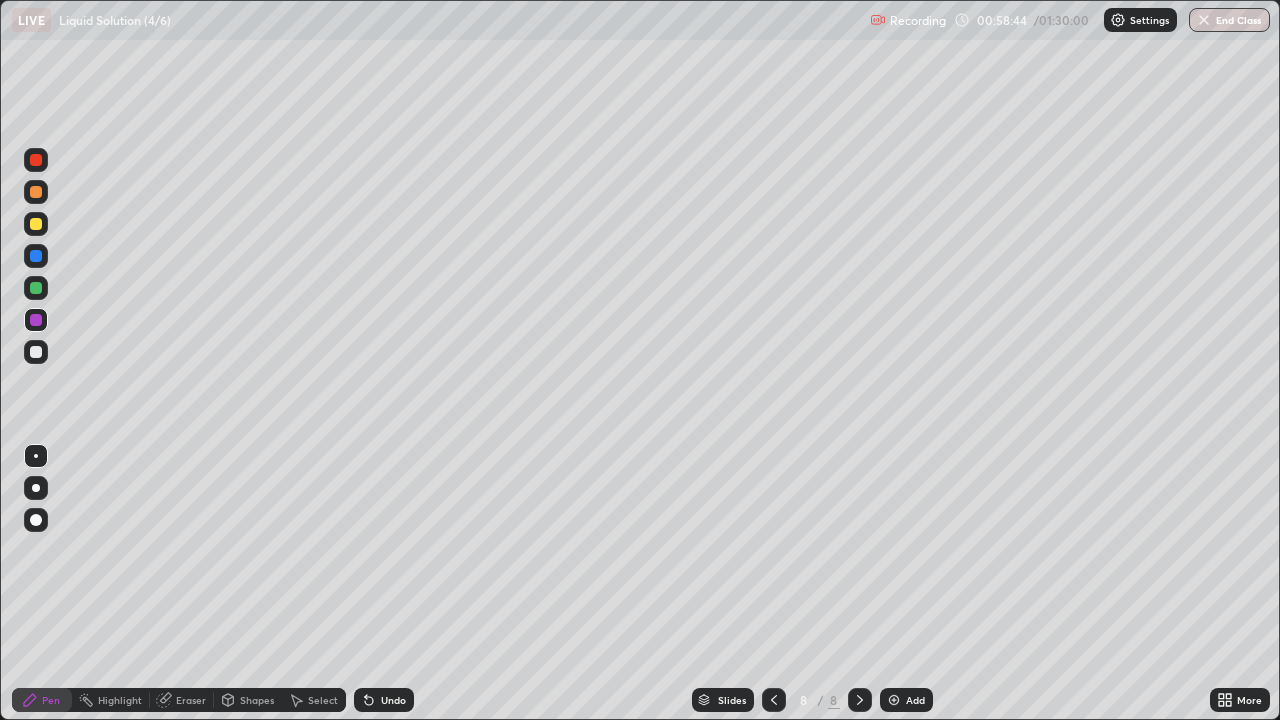 click at bounding box center [36, 352] 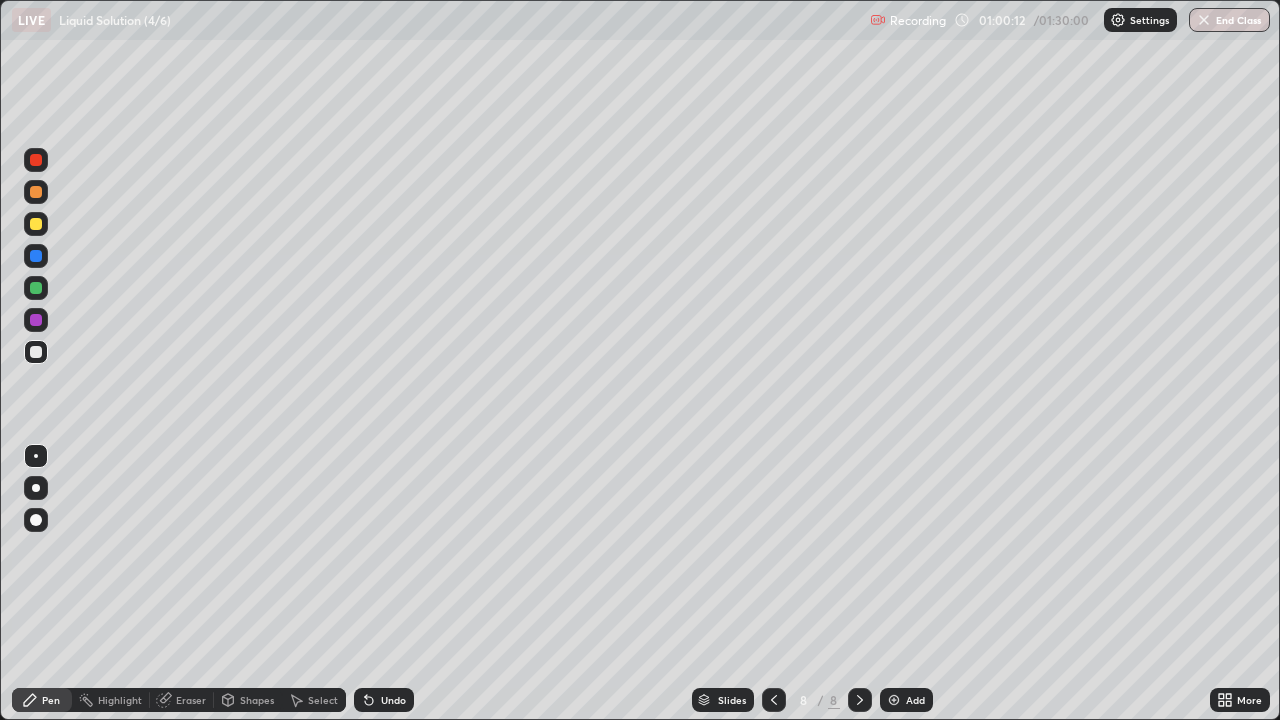 click on "Shapes" at bounding box center [257, 700] 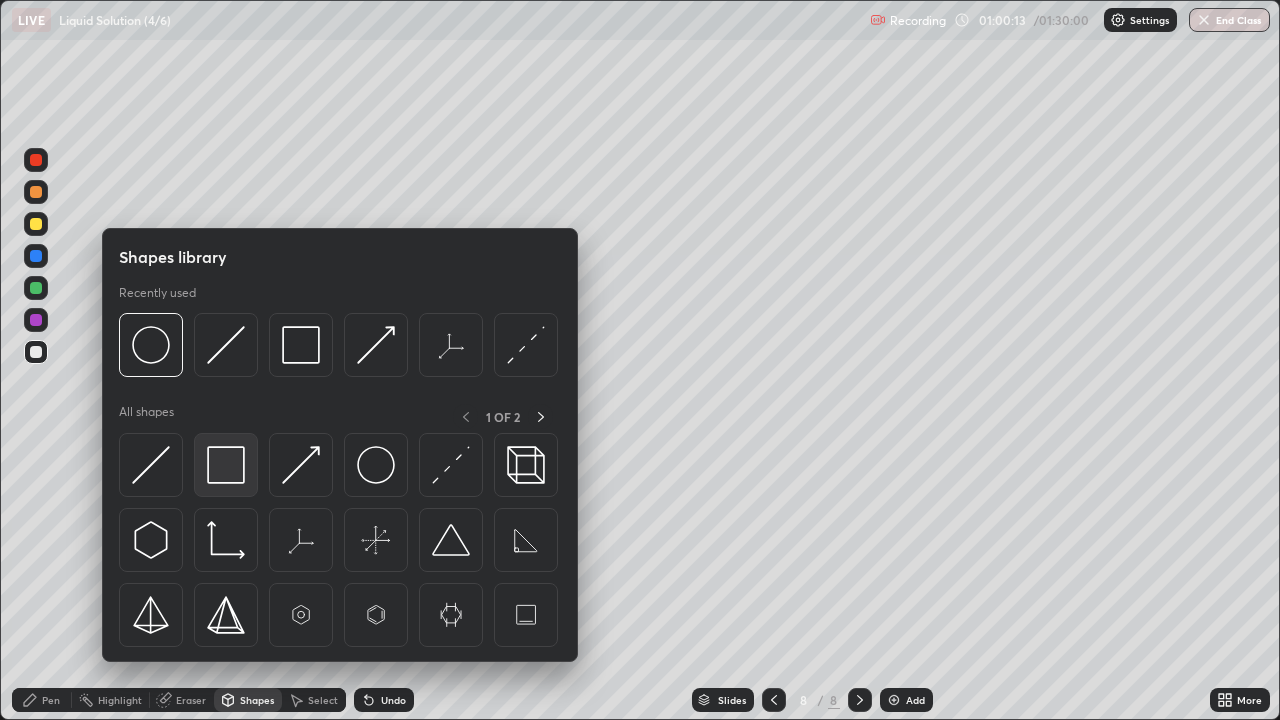 click at bounding box center [226, 465] 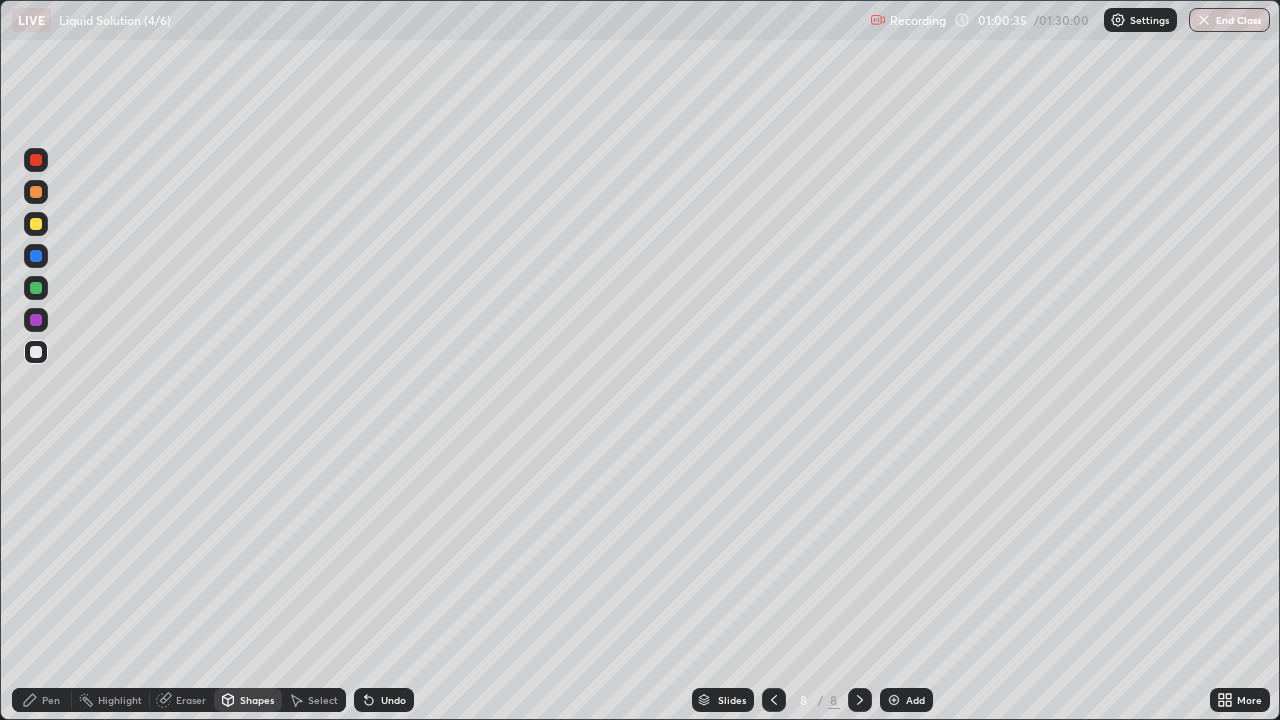 click on "Undo" at bounding box center (384, 700) 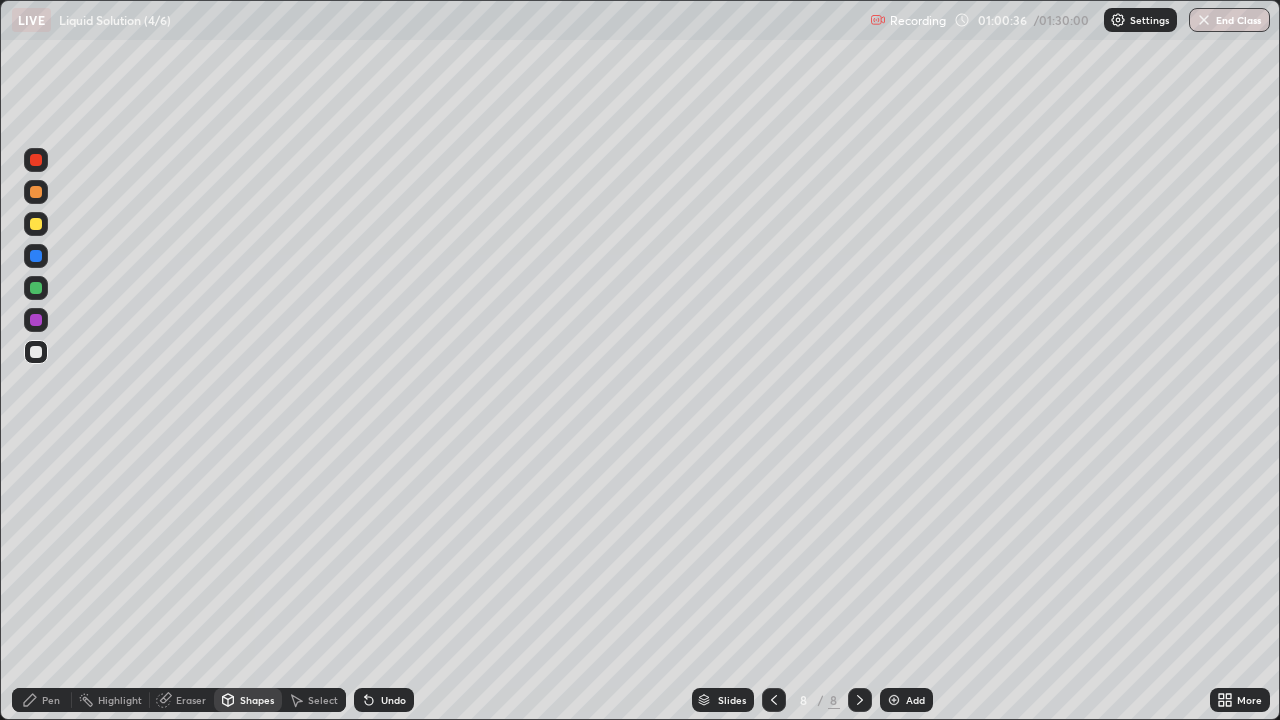 click on "Pen" at bounding box center [42, 700] 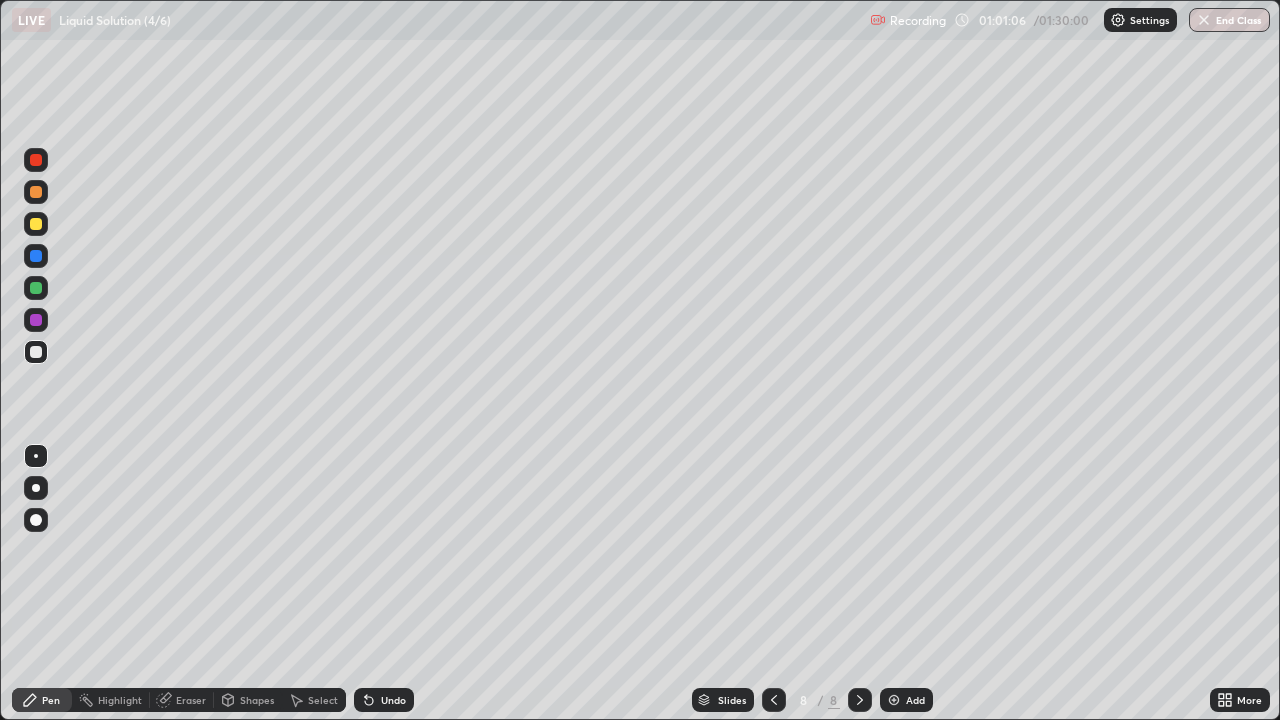 click on "Shapes" at bounding box center [257, 700] 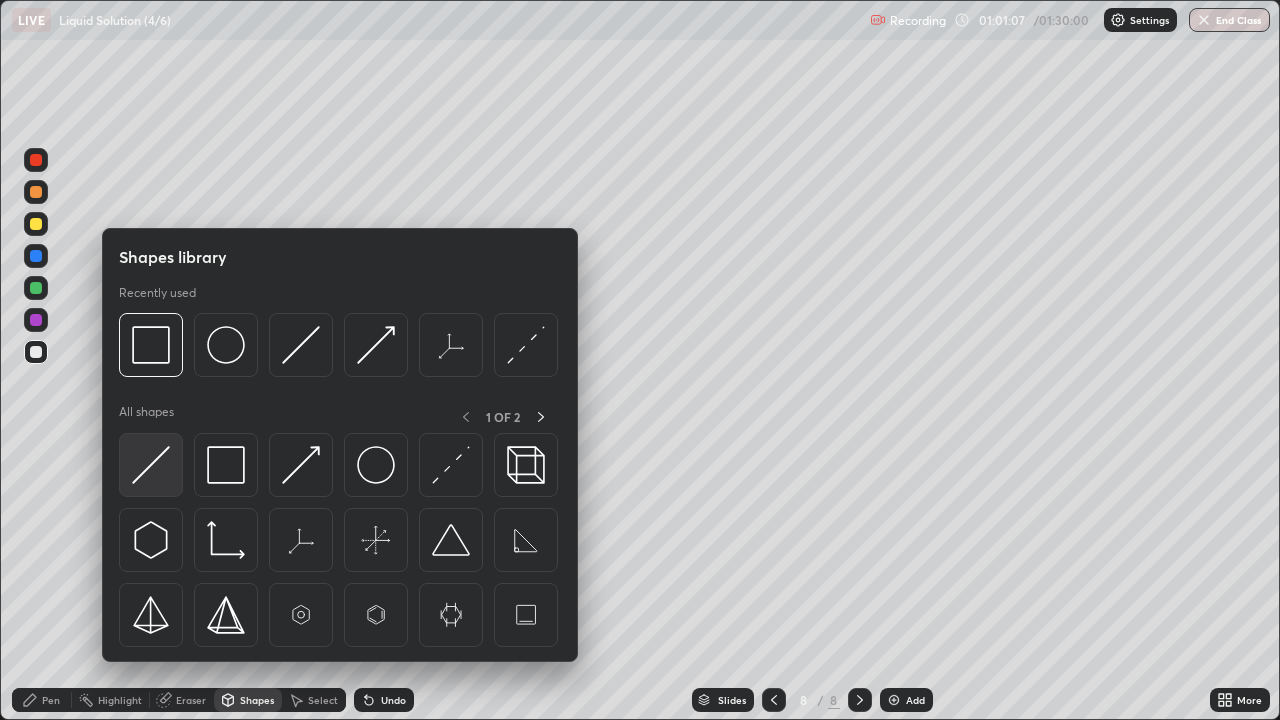 click at bounding box center [151, 465] 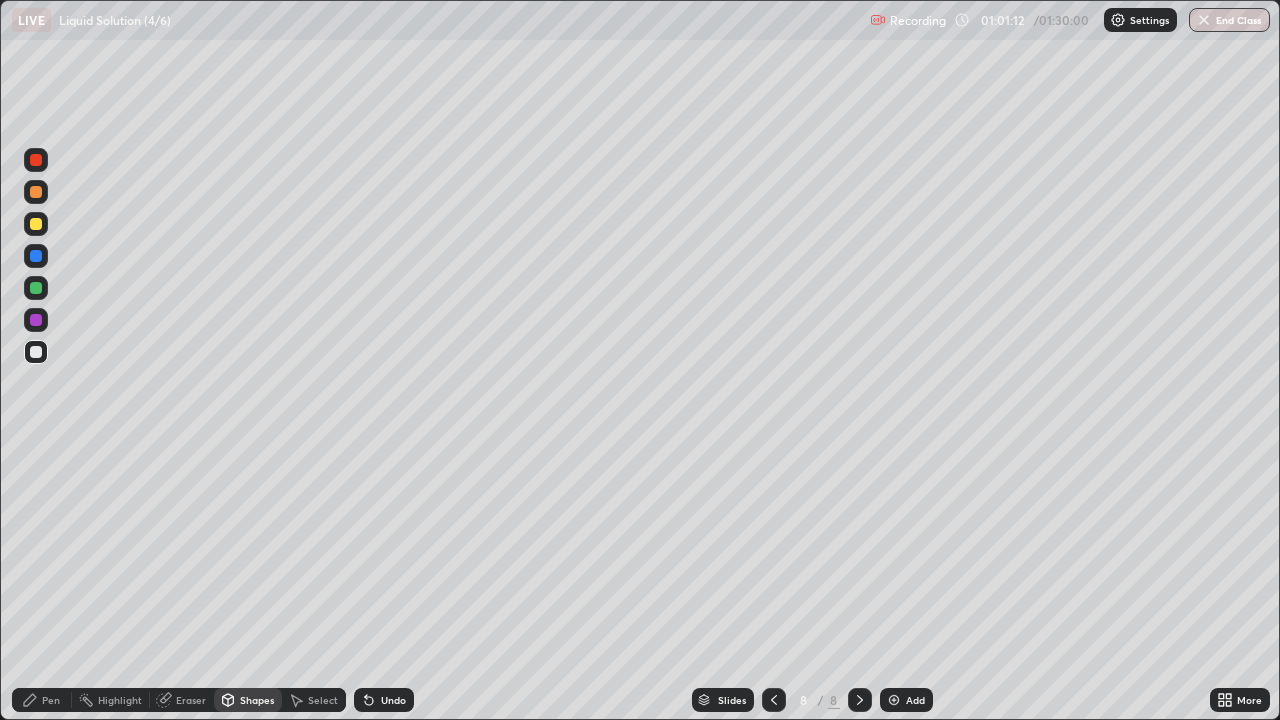 click on "Pen" at bounding box center (42, 700) 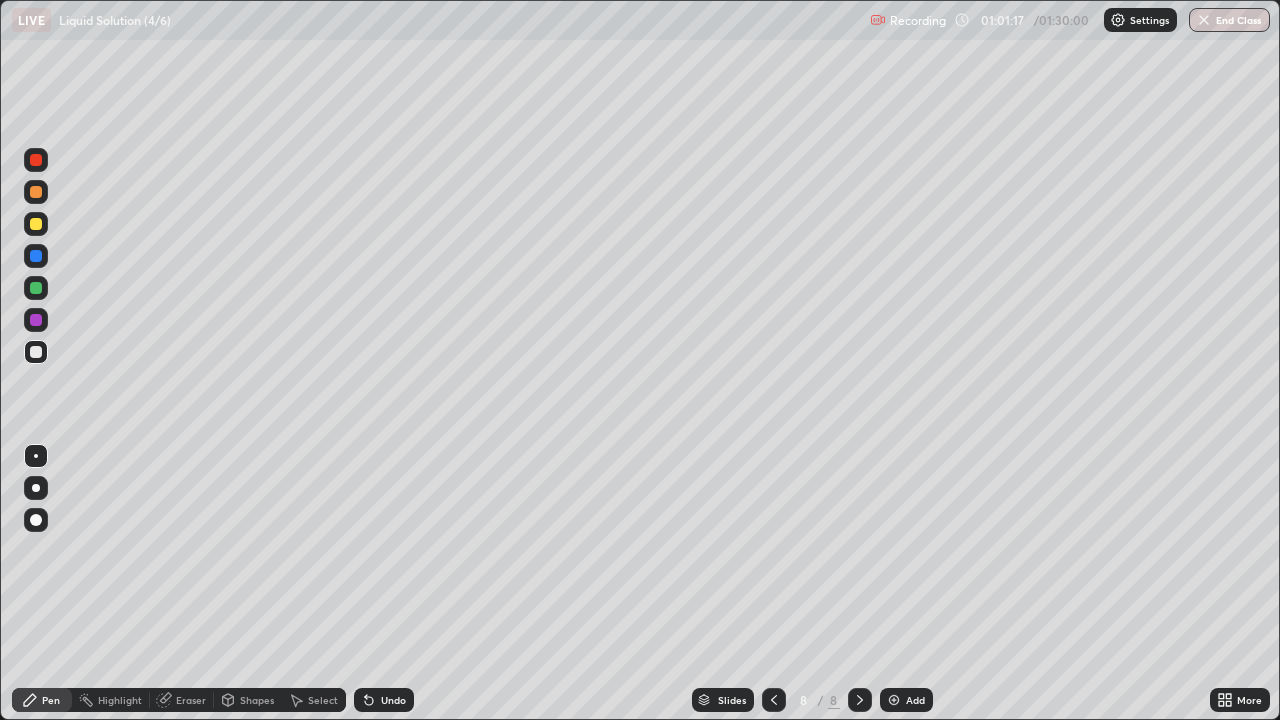 click on "Shapes" at bounding box center (248, 700) 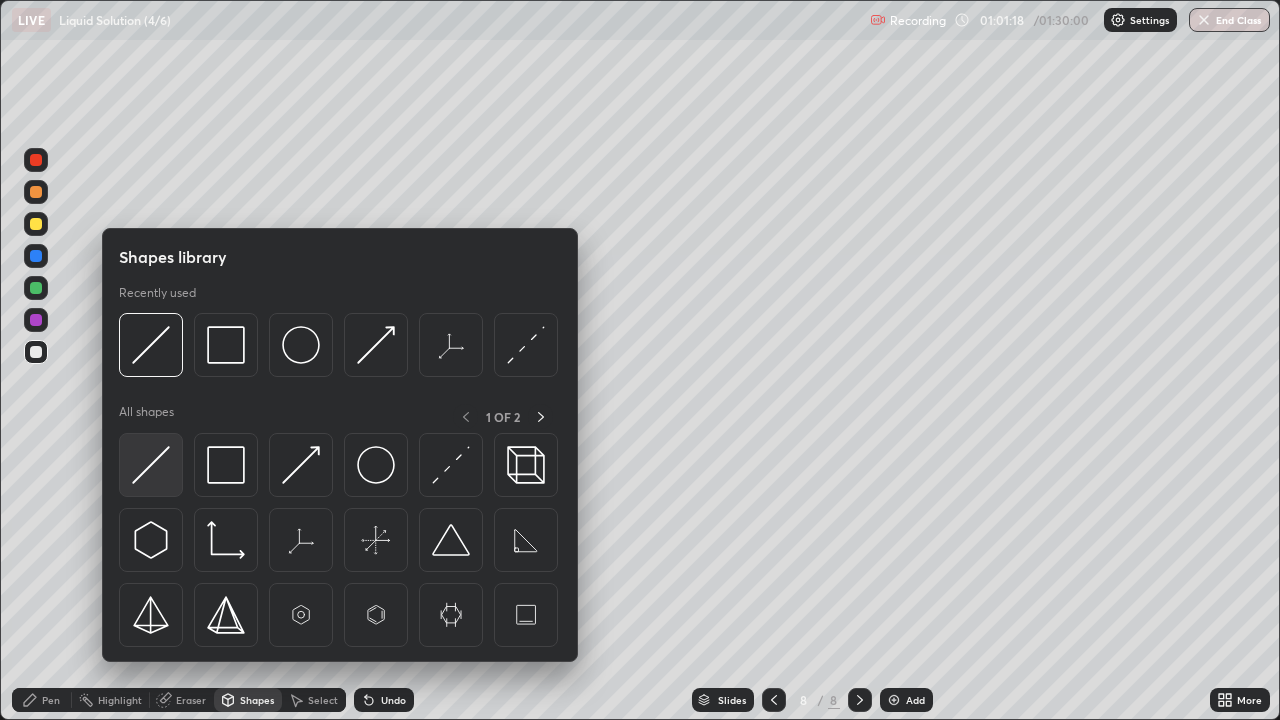 click at bounding box center [151, 465] 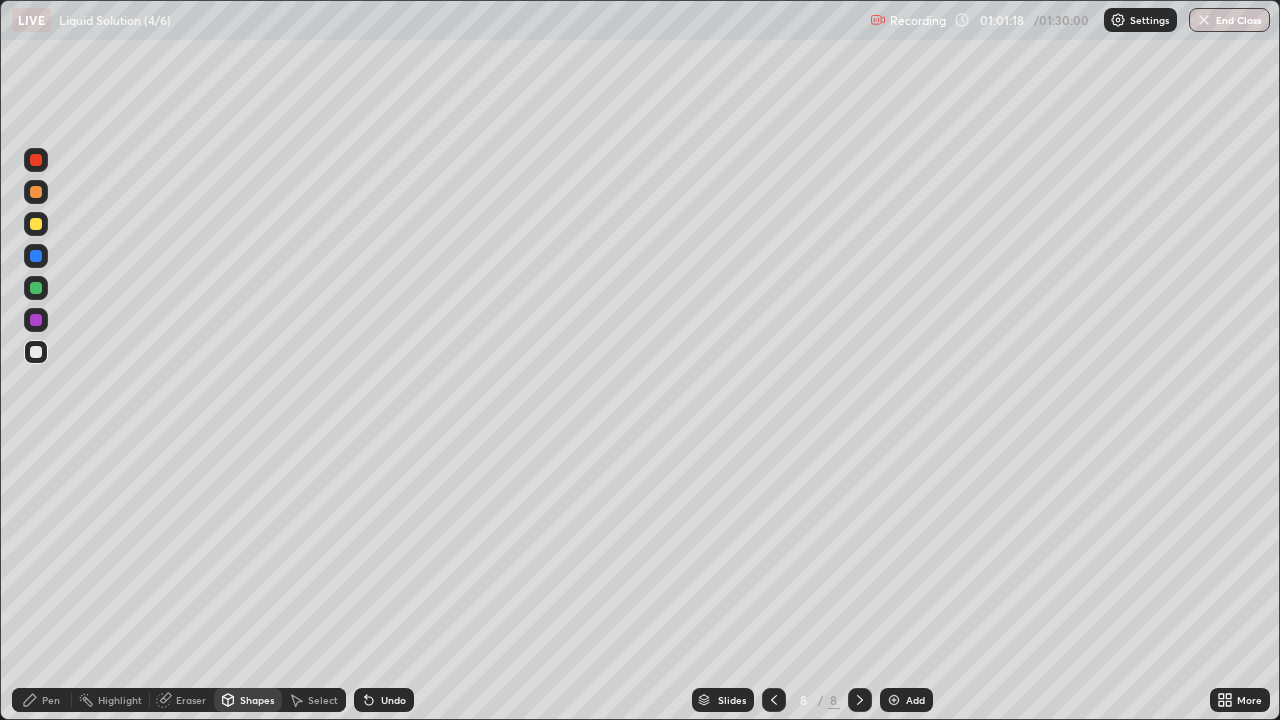 click at bounding box center [36, 288] 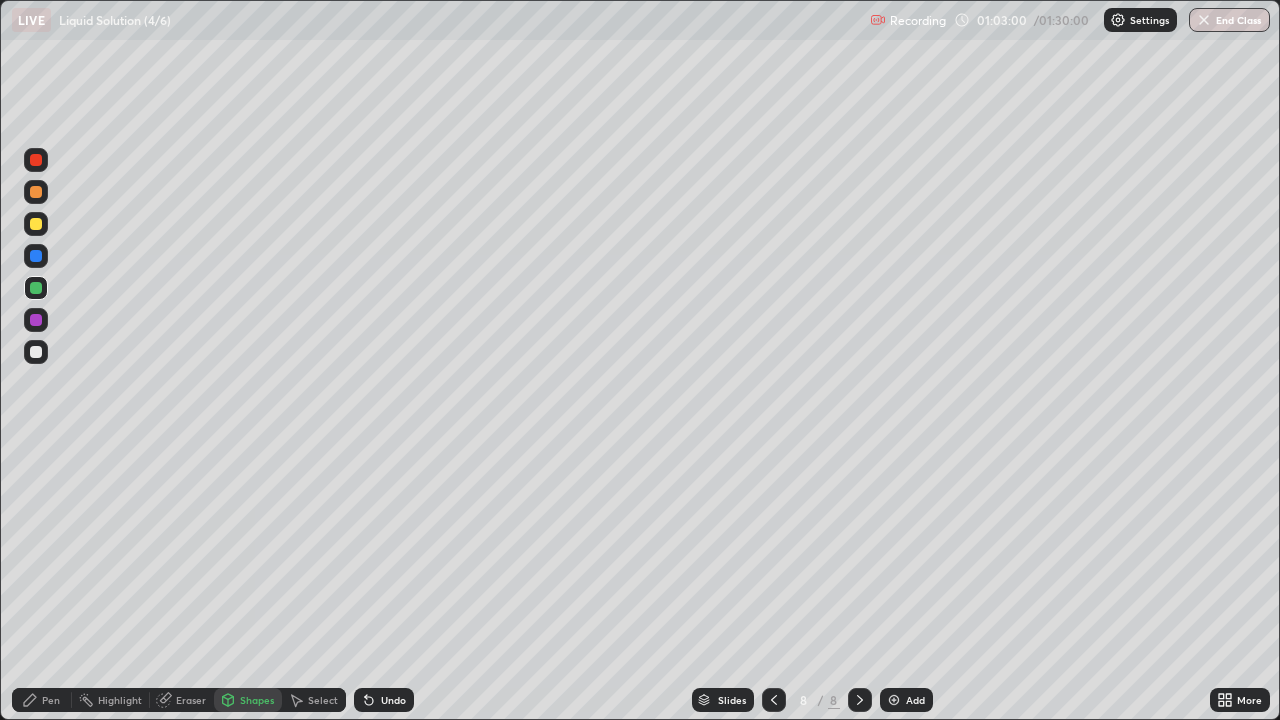 click on "Undo" at bounding box center (393, 700) 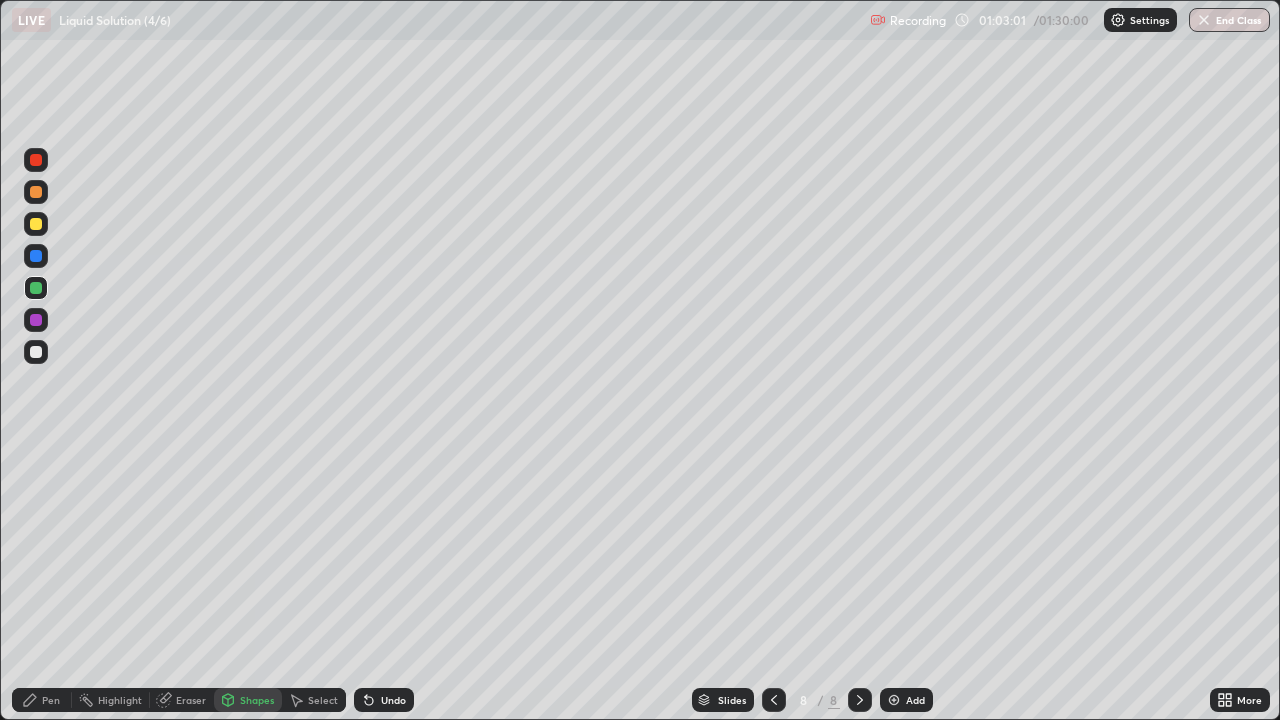 click on "Pen" at bounding box center [51, 700] 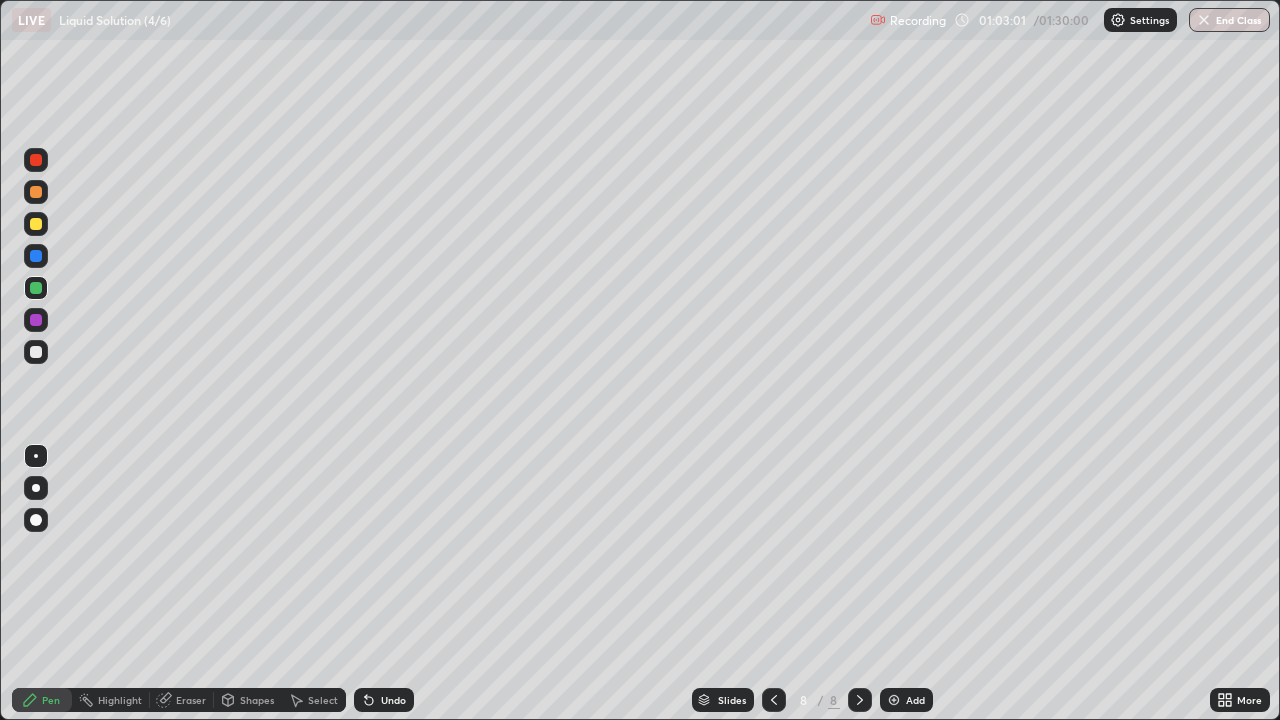 click at bounding box center [36, 352] 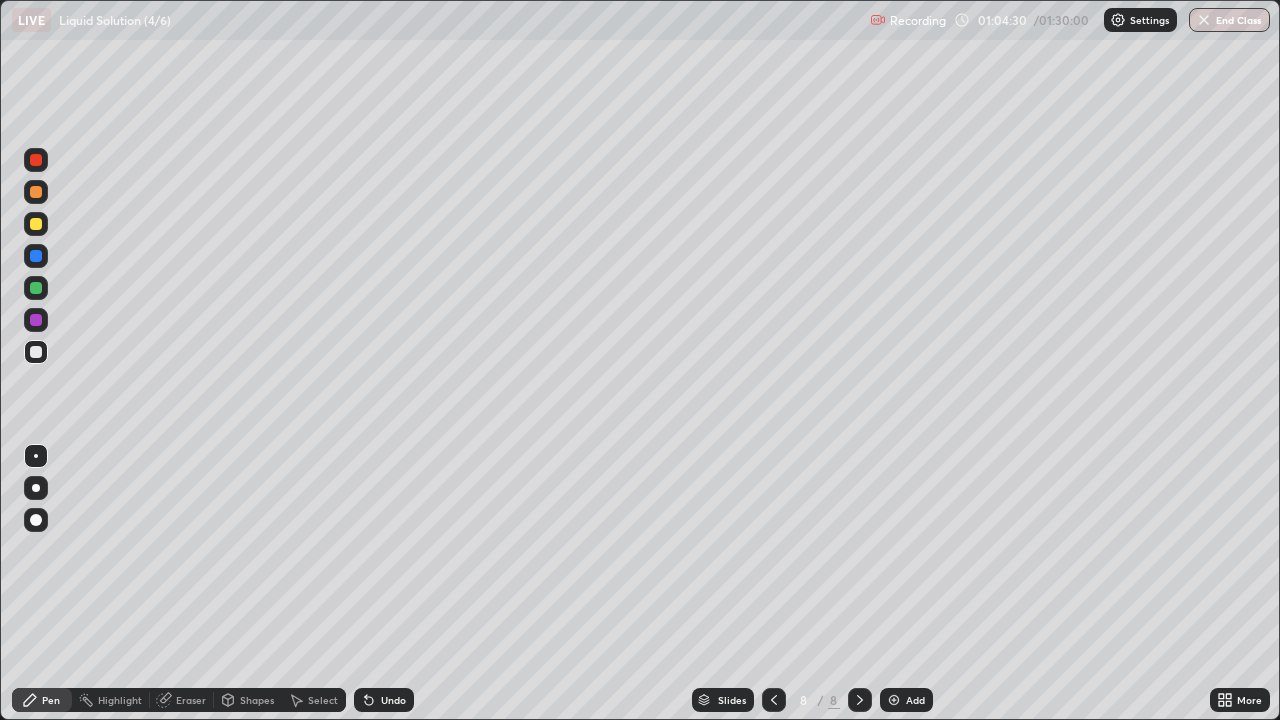 click on "Shapes" at bounding box center (257, 700) 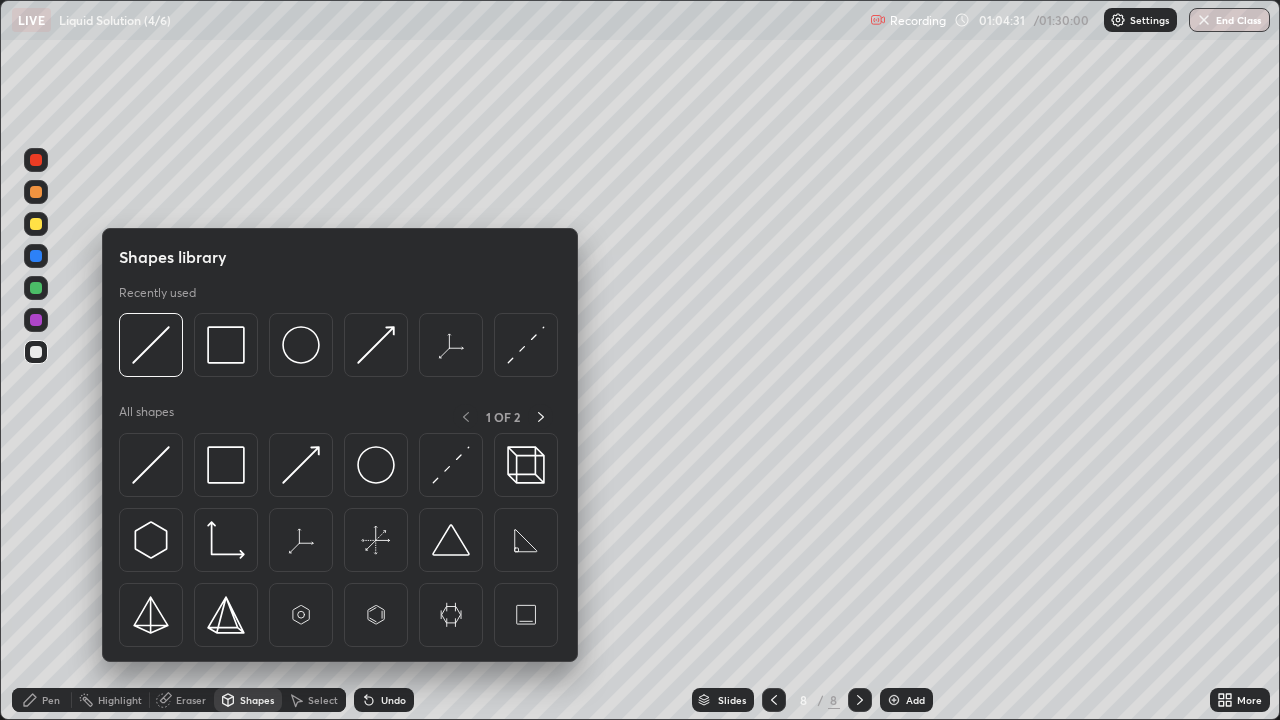 click on "Select" at bounding box center (323, 700) 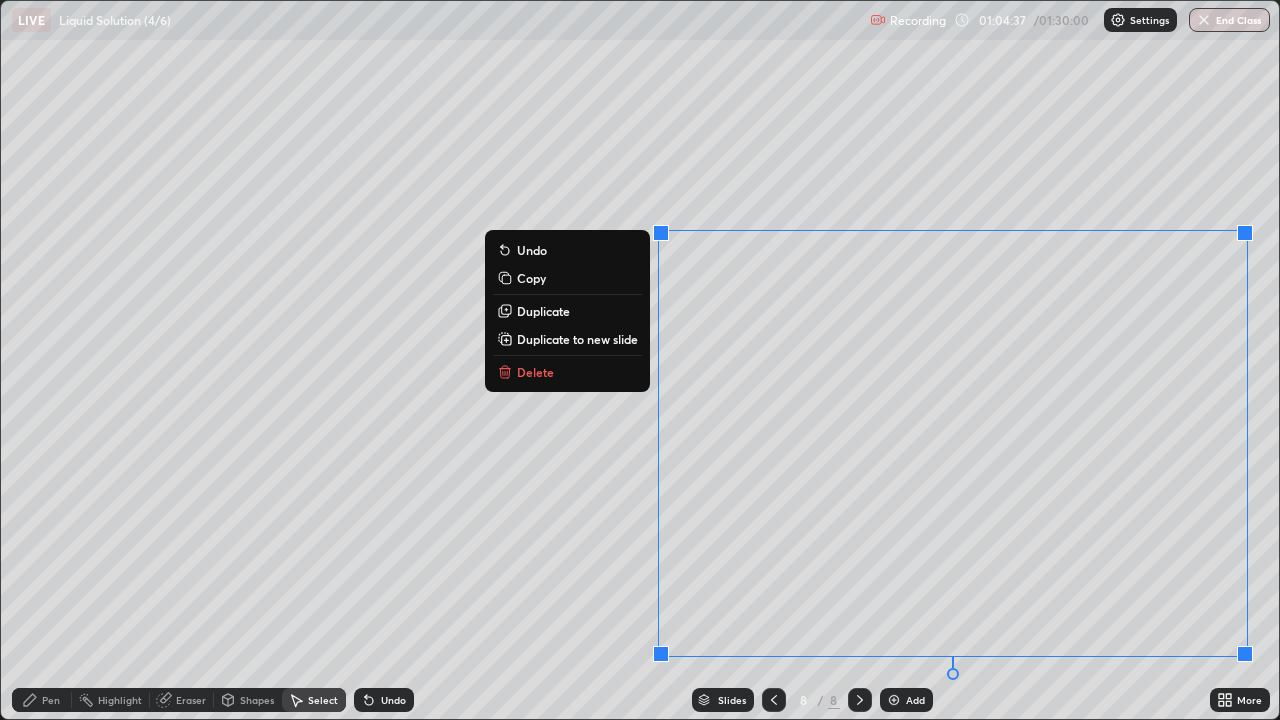 click on "Duplicate to new slide" at bounding box center [577, 339] 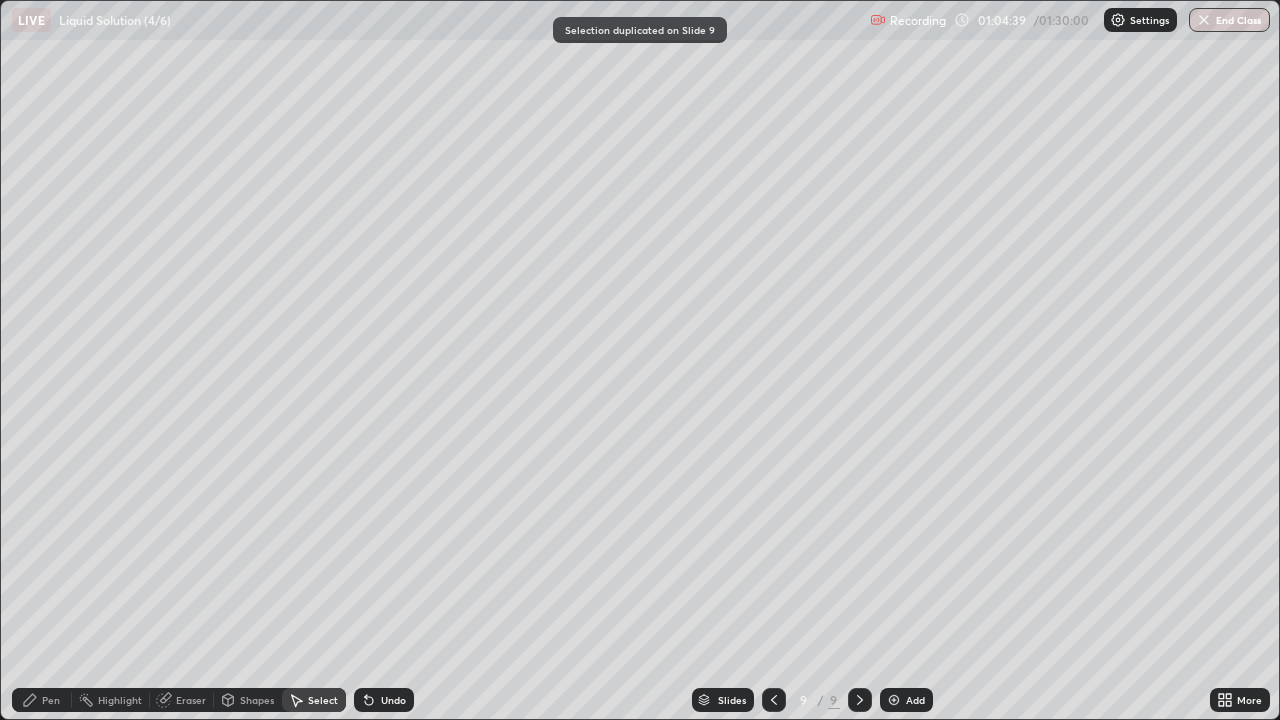 click 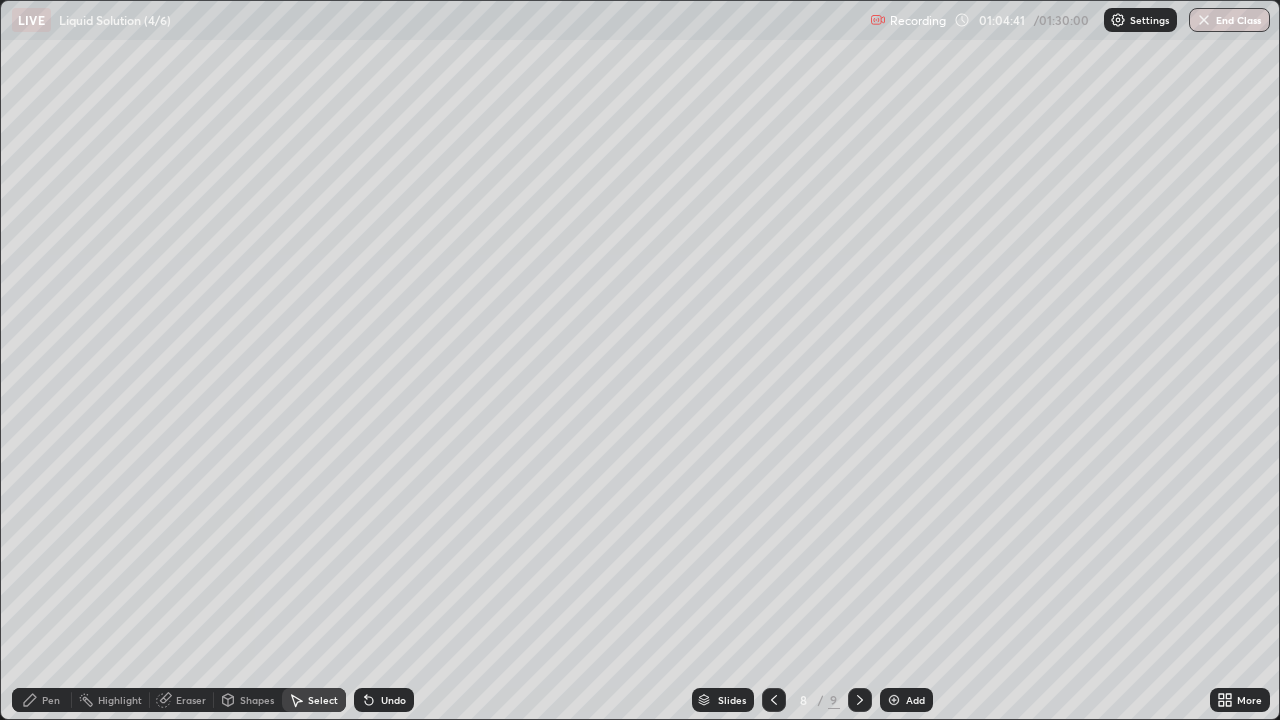 click 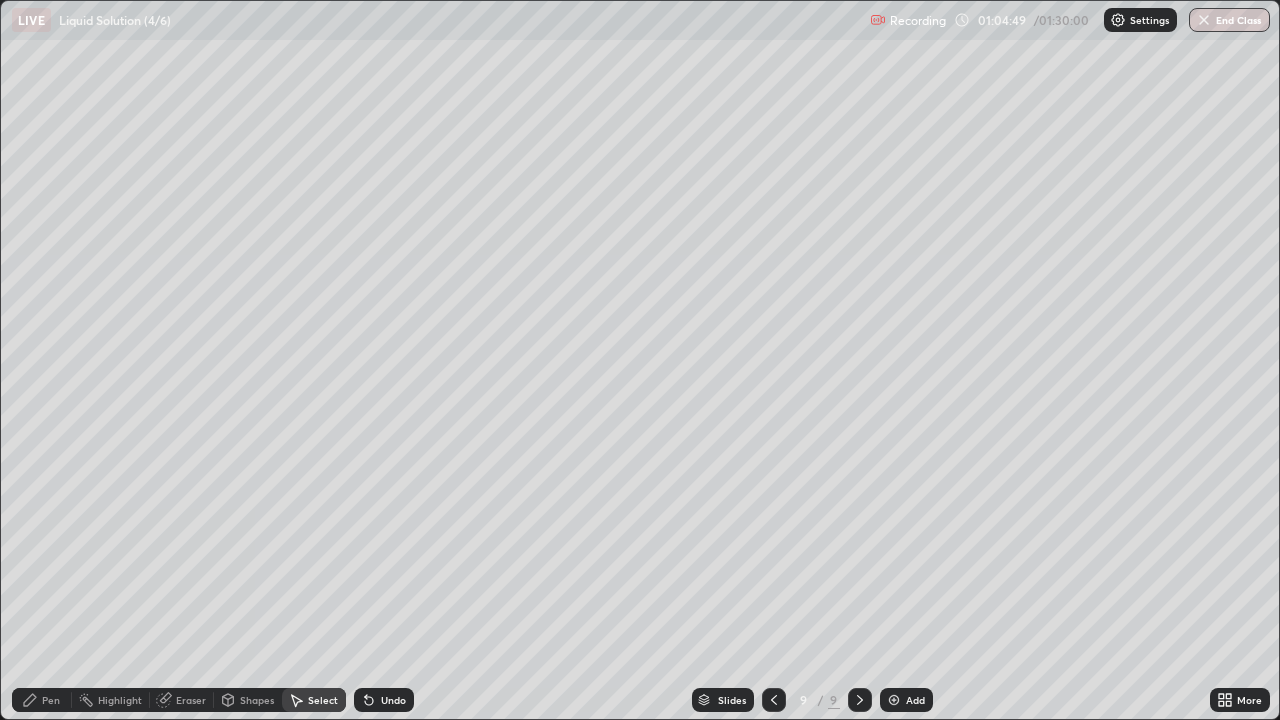 click on "Pen" at bounding box center (42, 700) 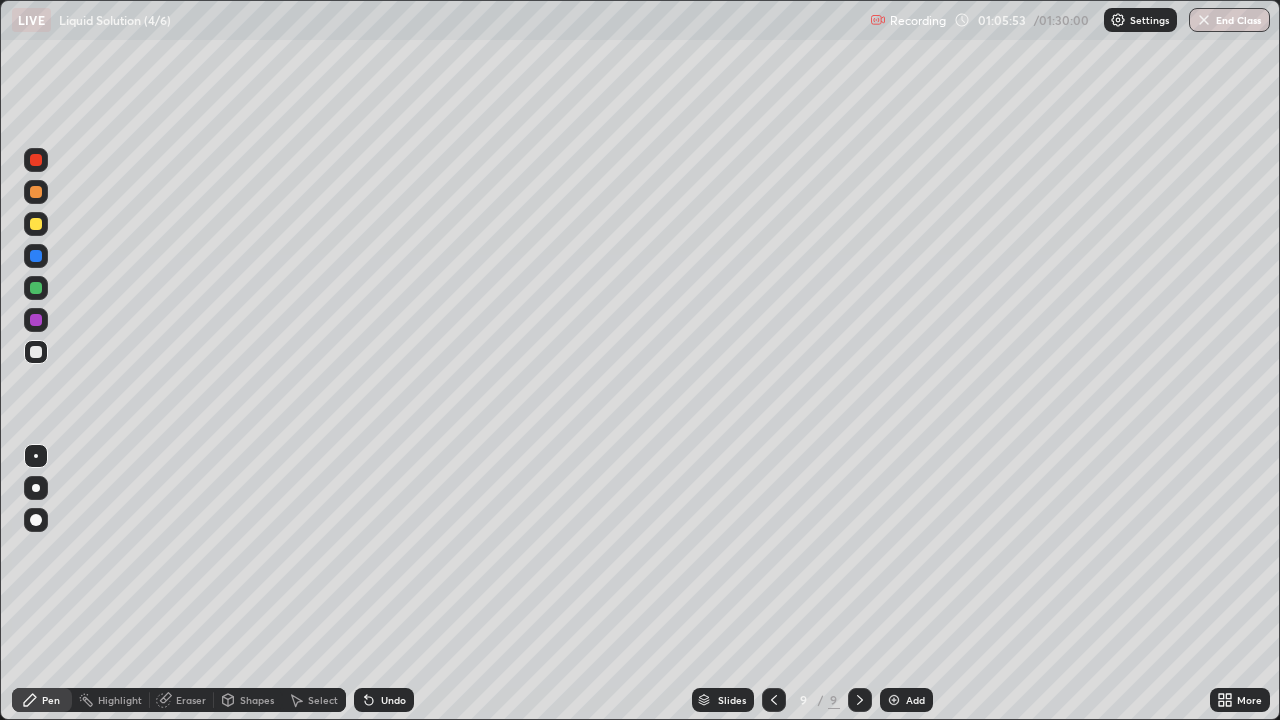 click on "Shapes" at bounding box center (248, 700) 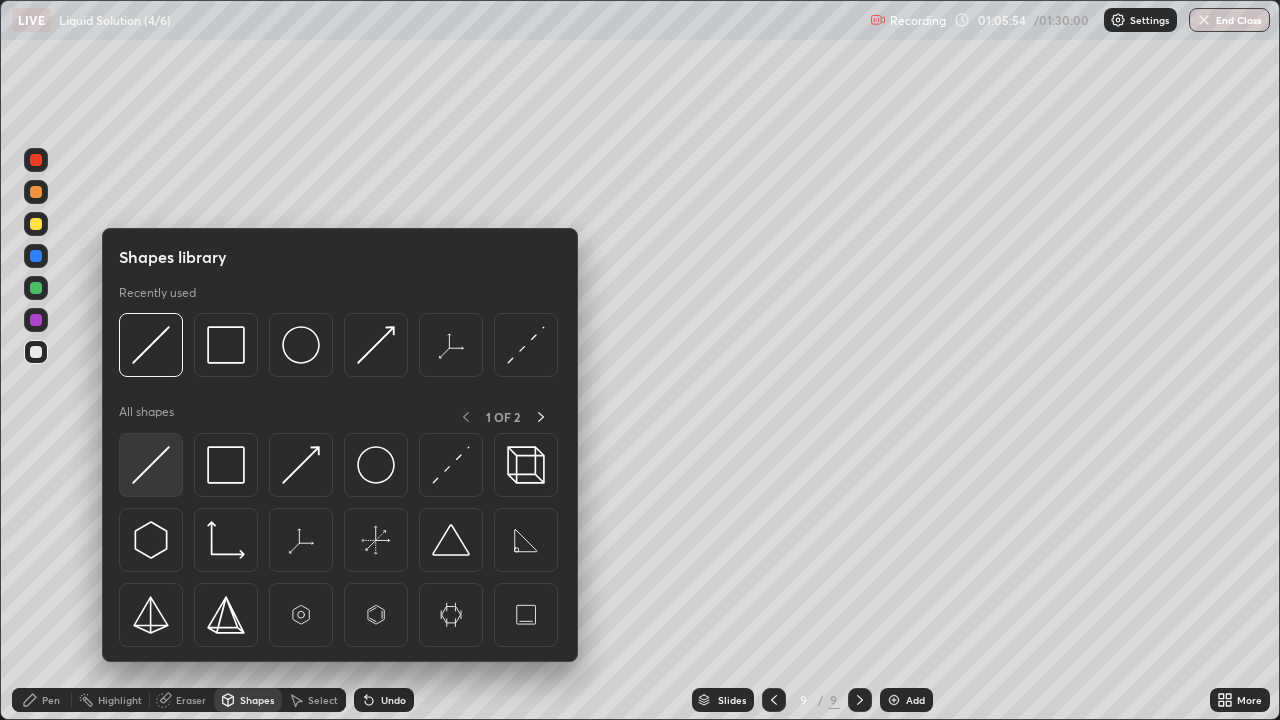 click at bounding box center (151, 465) 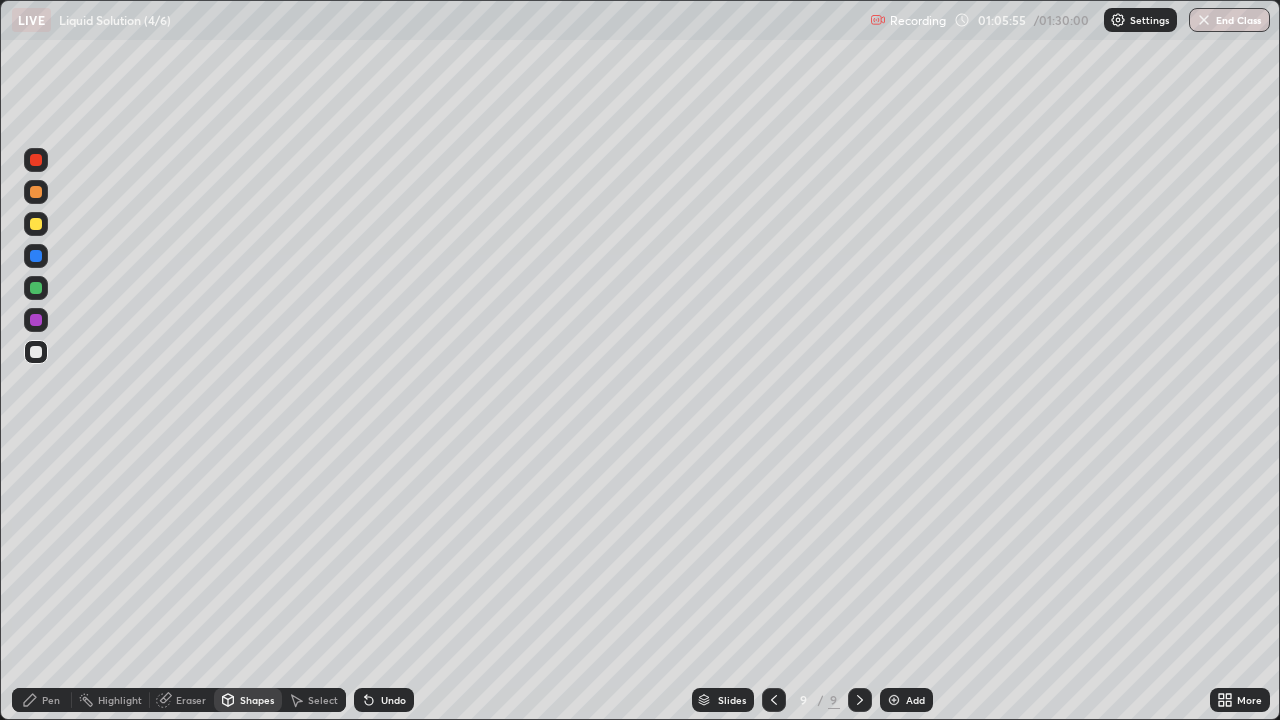 click at bounding box center [36, 288] 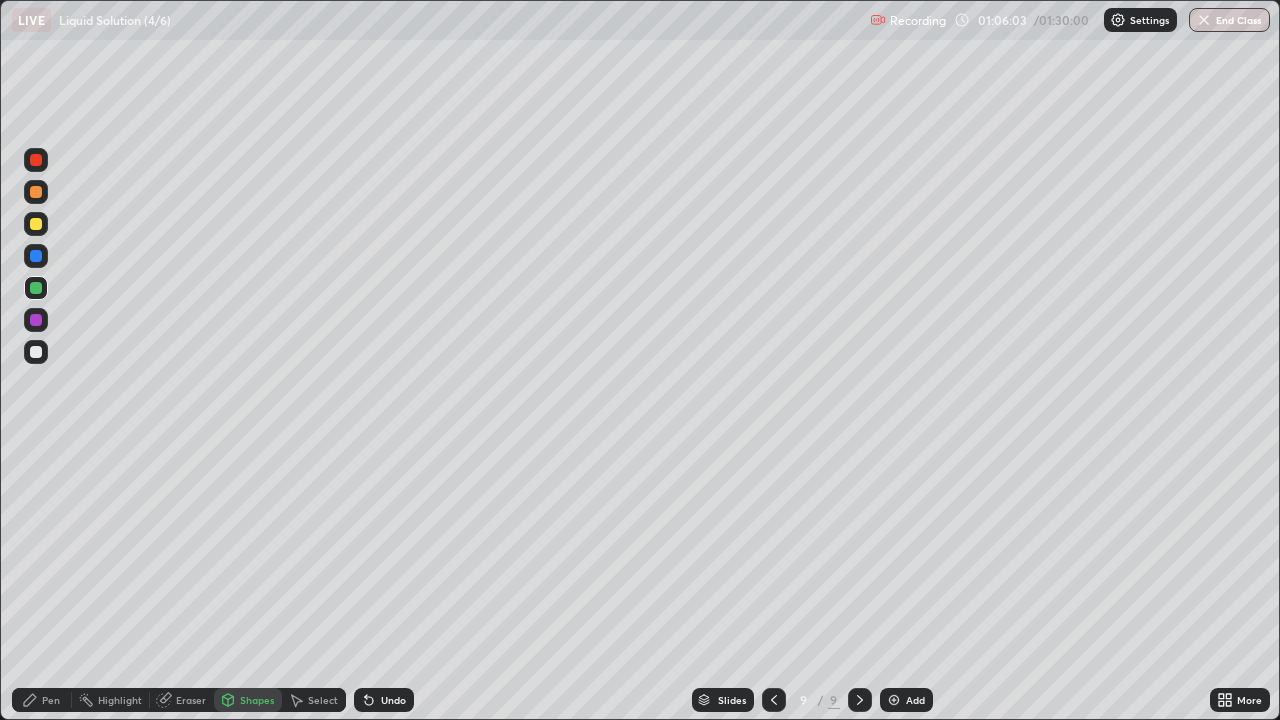 click on "Undo" at bounding box center [384, 700] 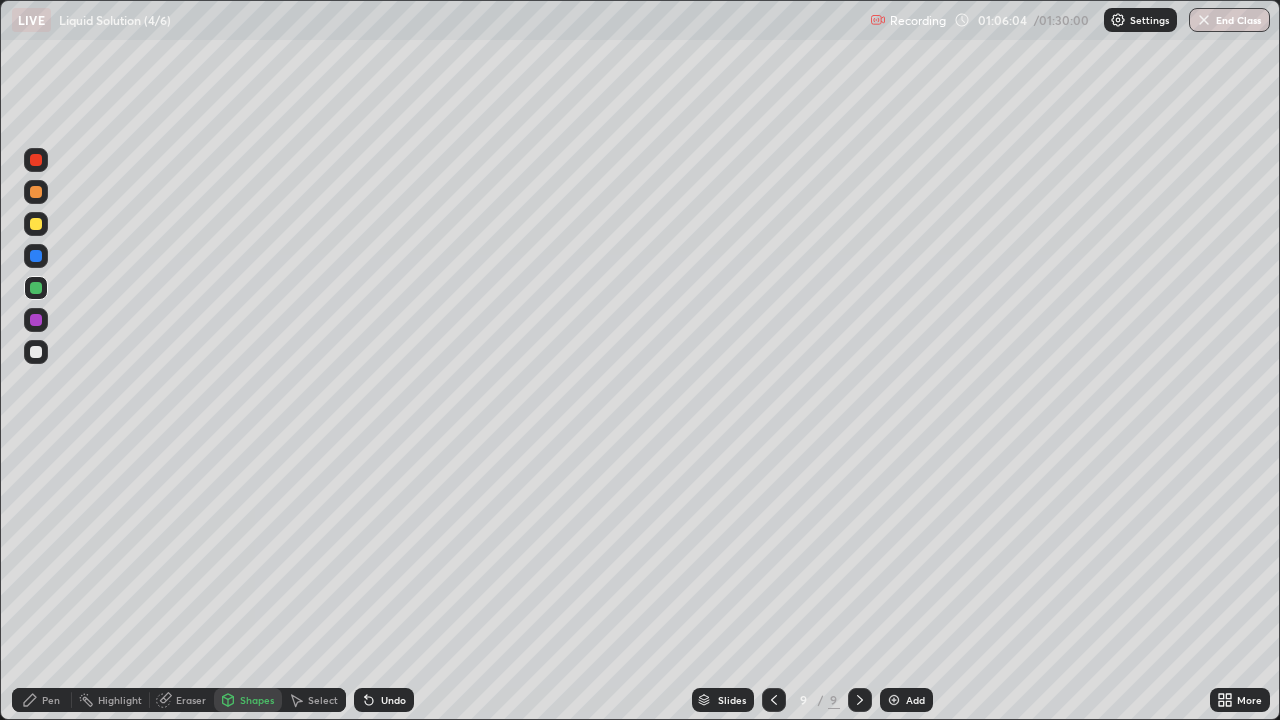 click on "Undo" at bounding box center (384, 700) 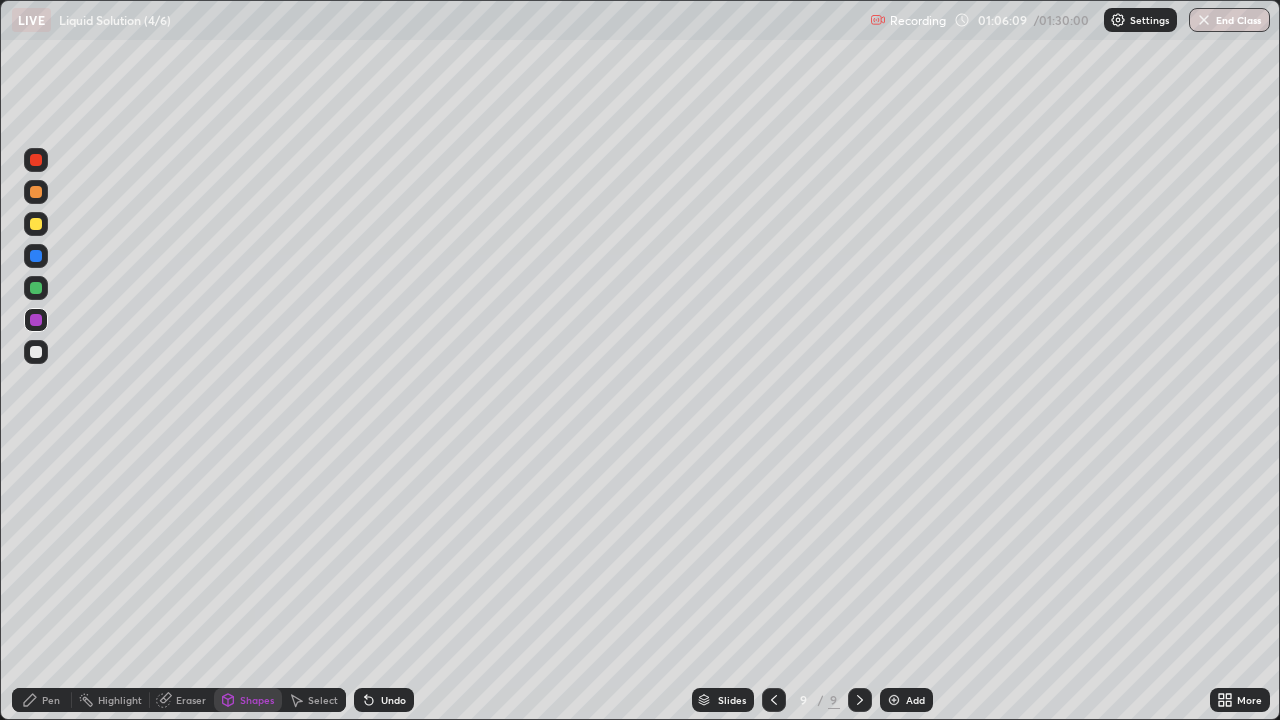 click at bounding box center (36, 256) 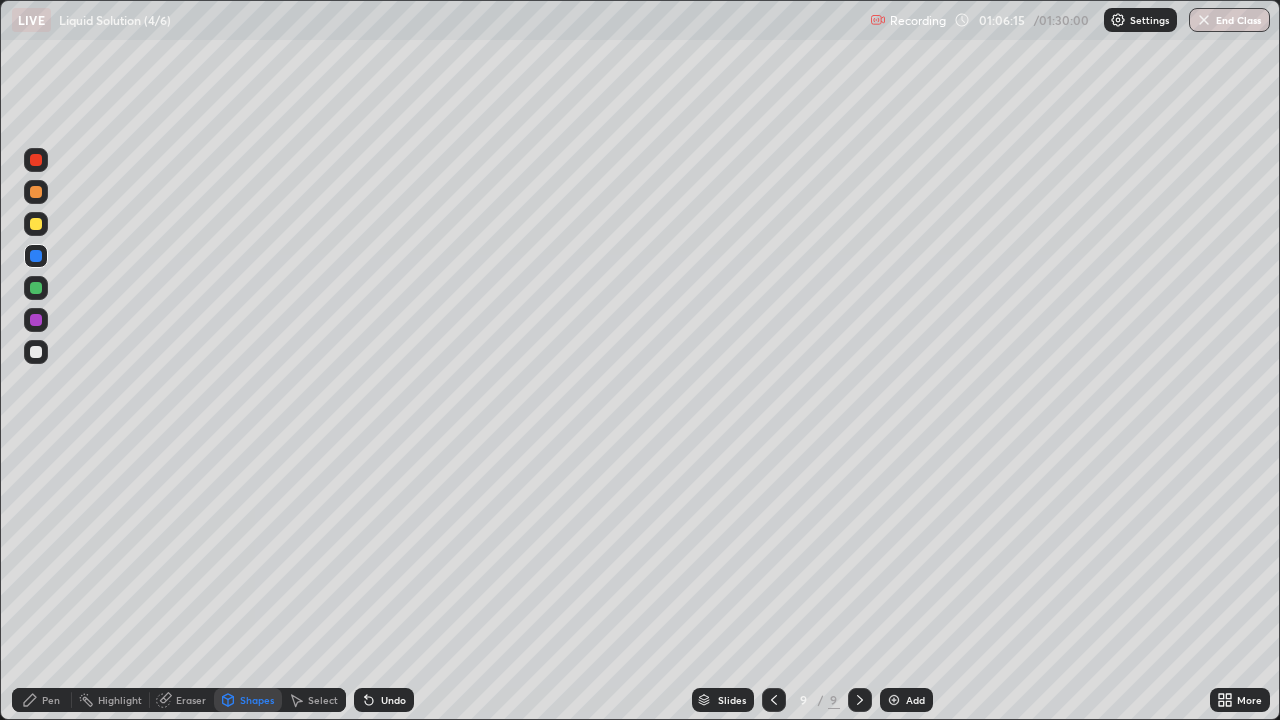 click on "Pen" at bounding box center [51, 700] 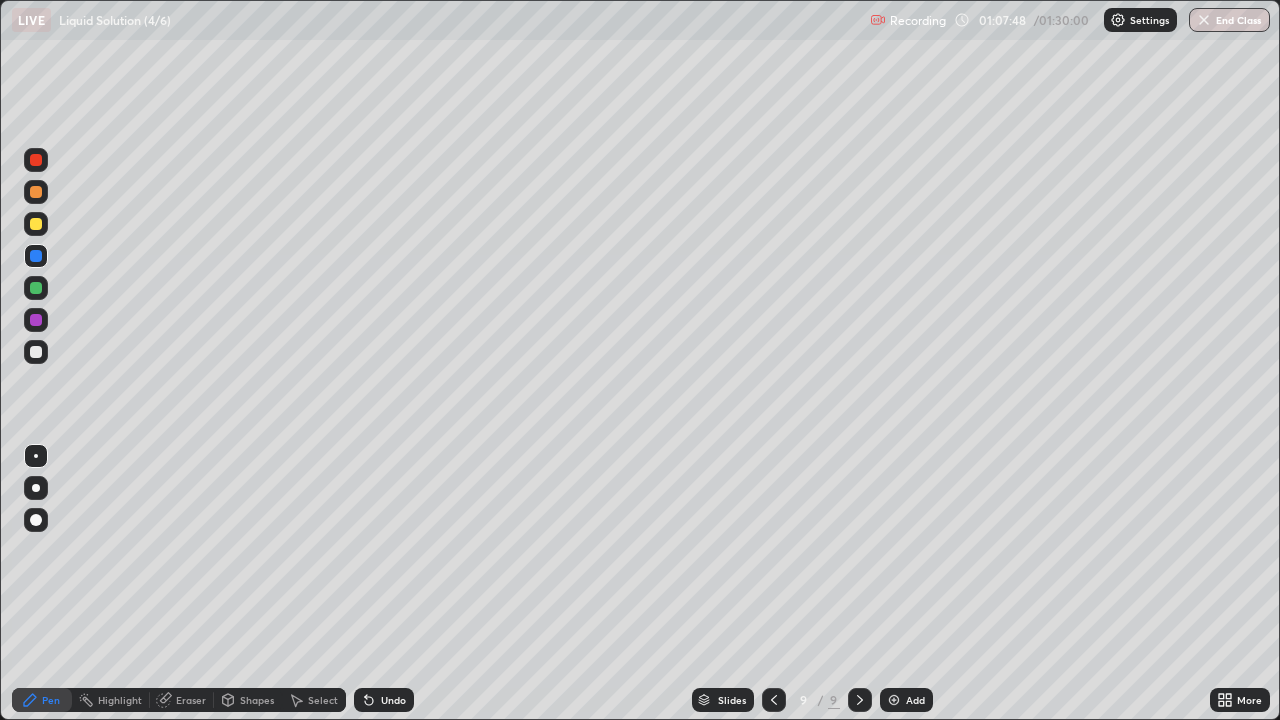 click on "Add" at bounding box center [906, 700] 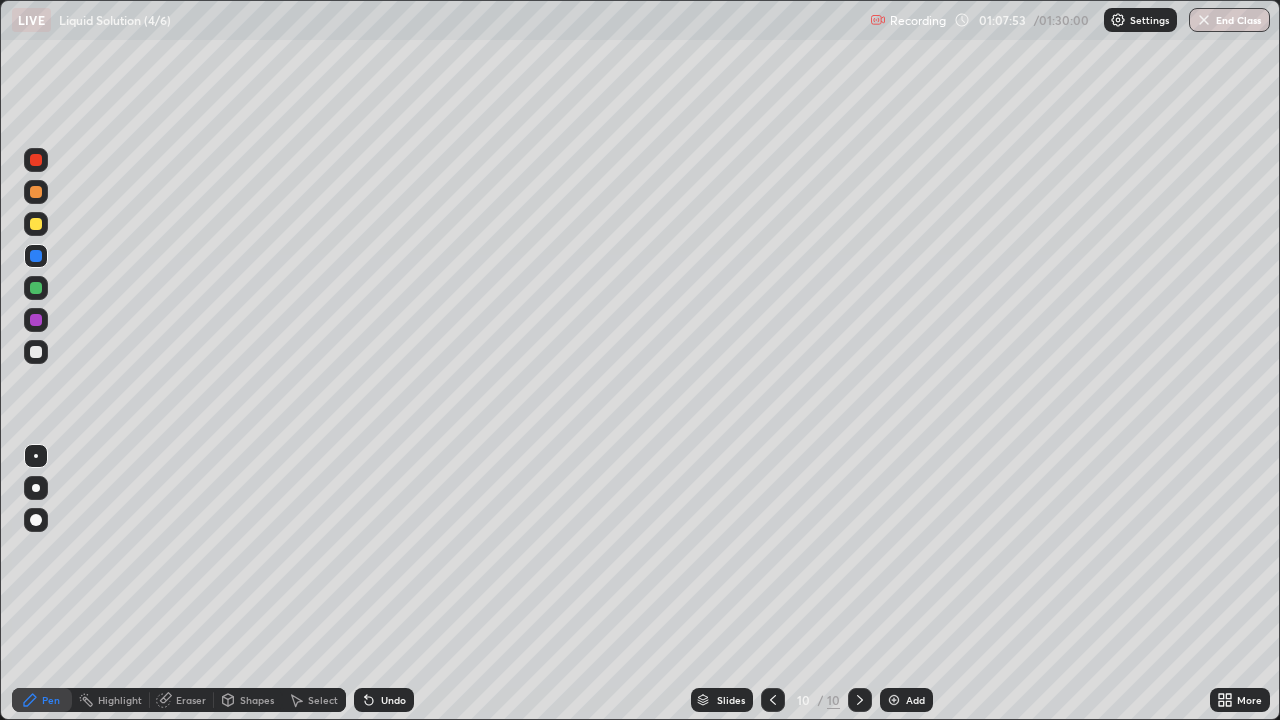 click at bounding box center [36, 352] 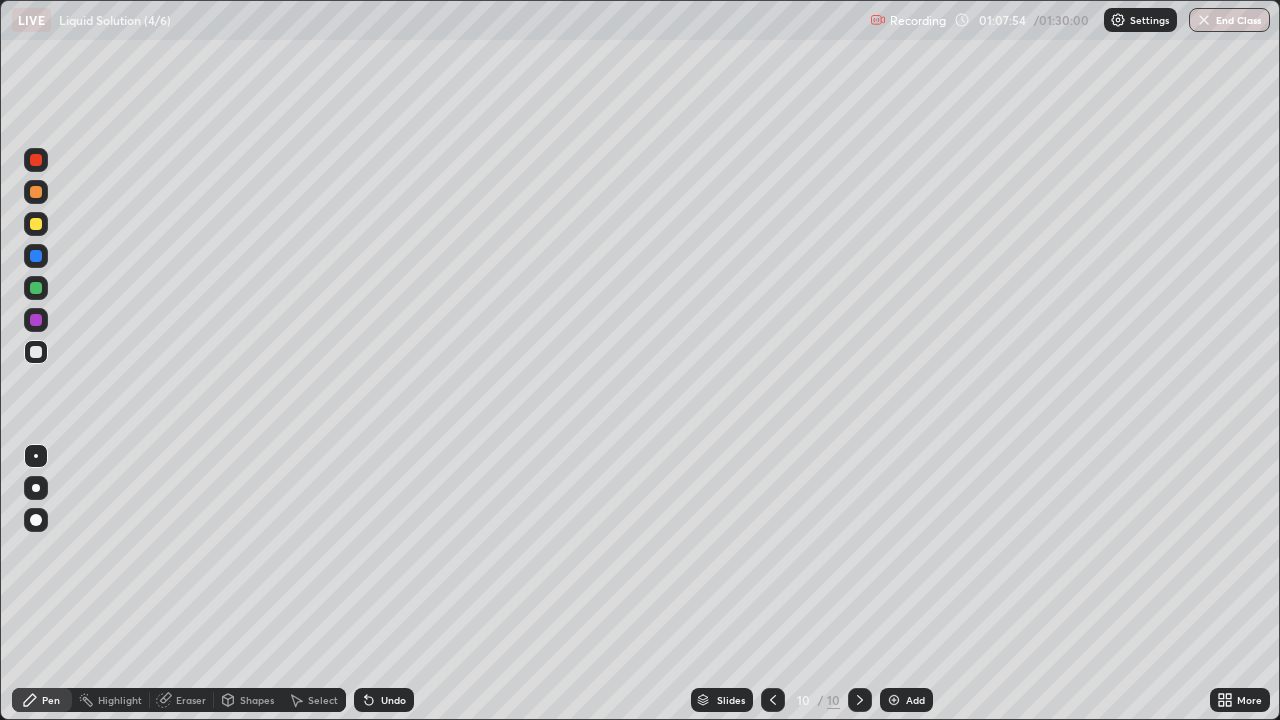 click at bounding box center [36, 224] 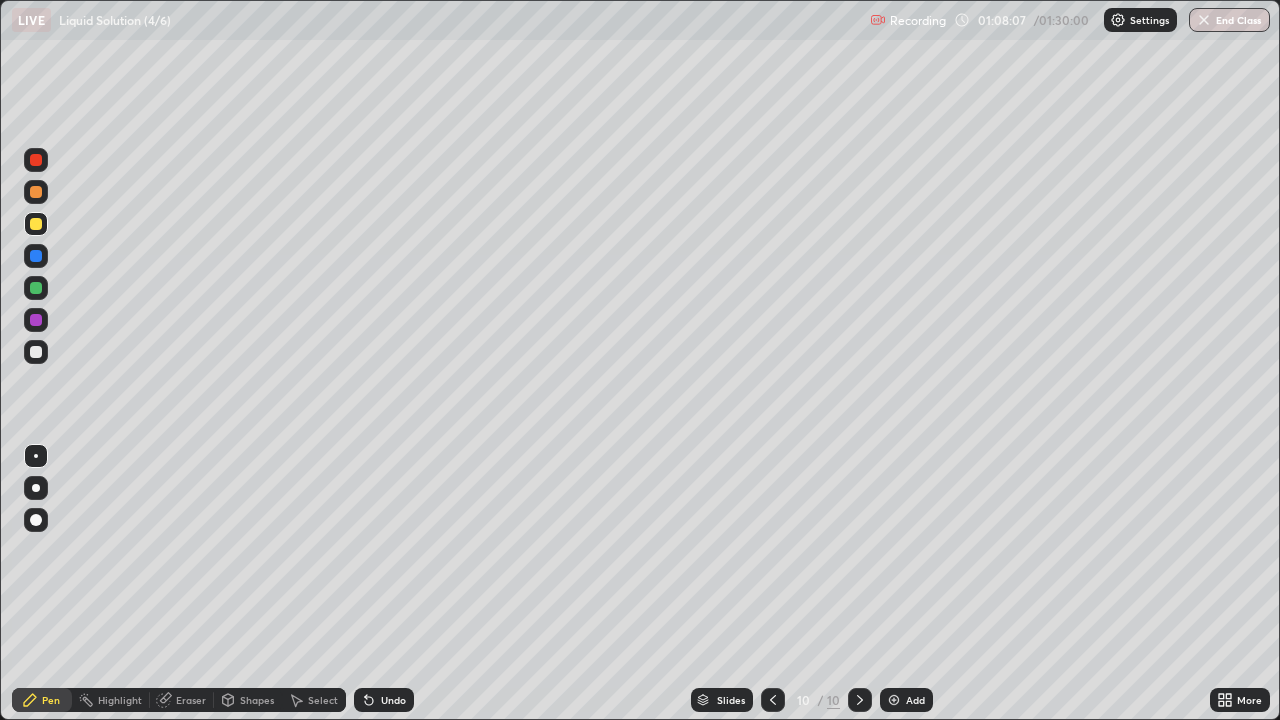 click 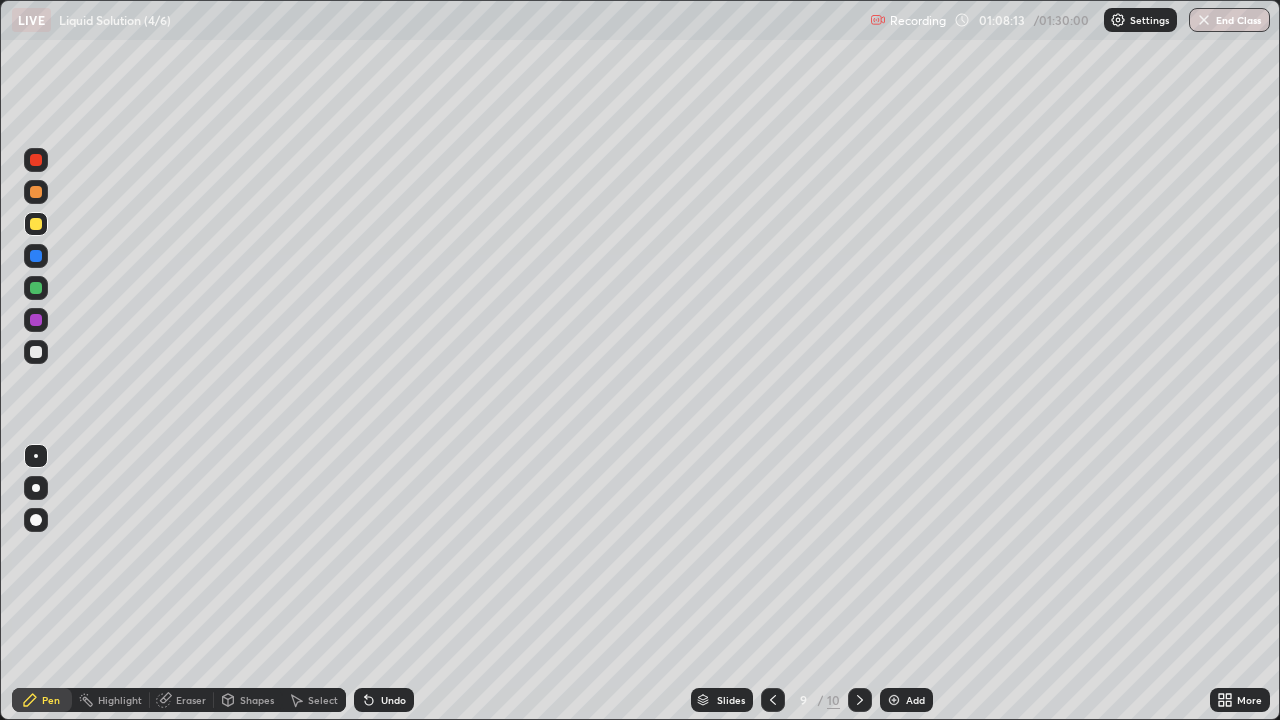 click at bounding box center [860, 700] 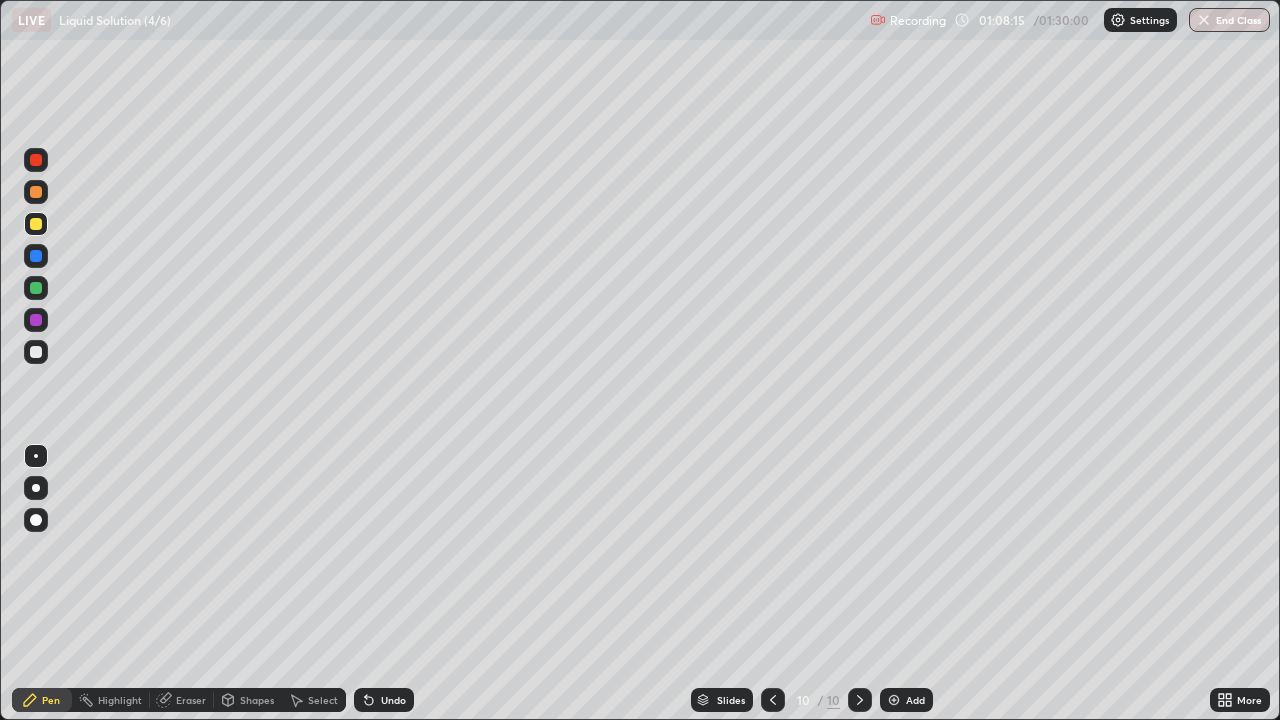 click 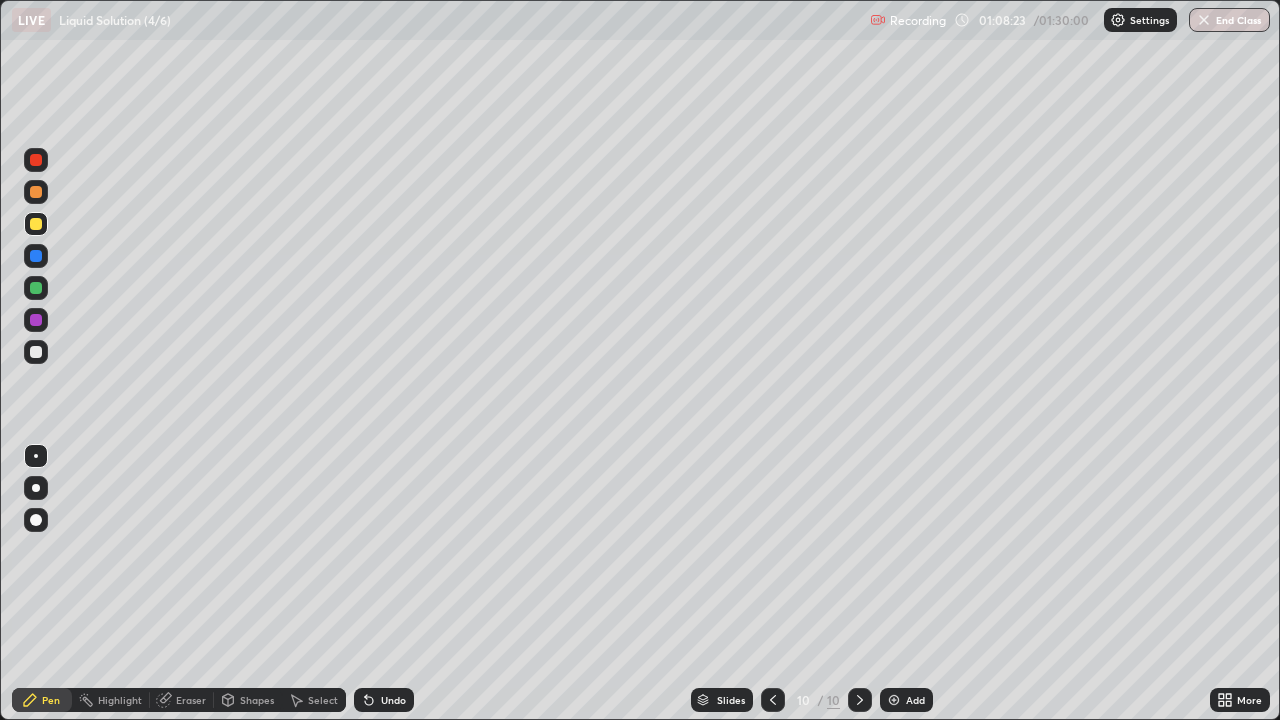 click at bounding box center [36, 352] 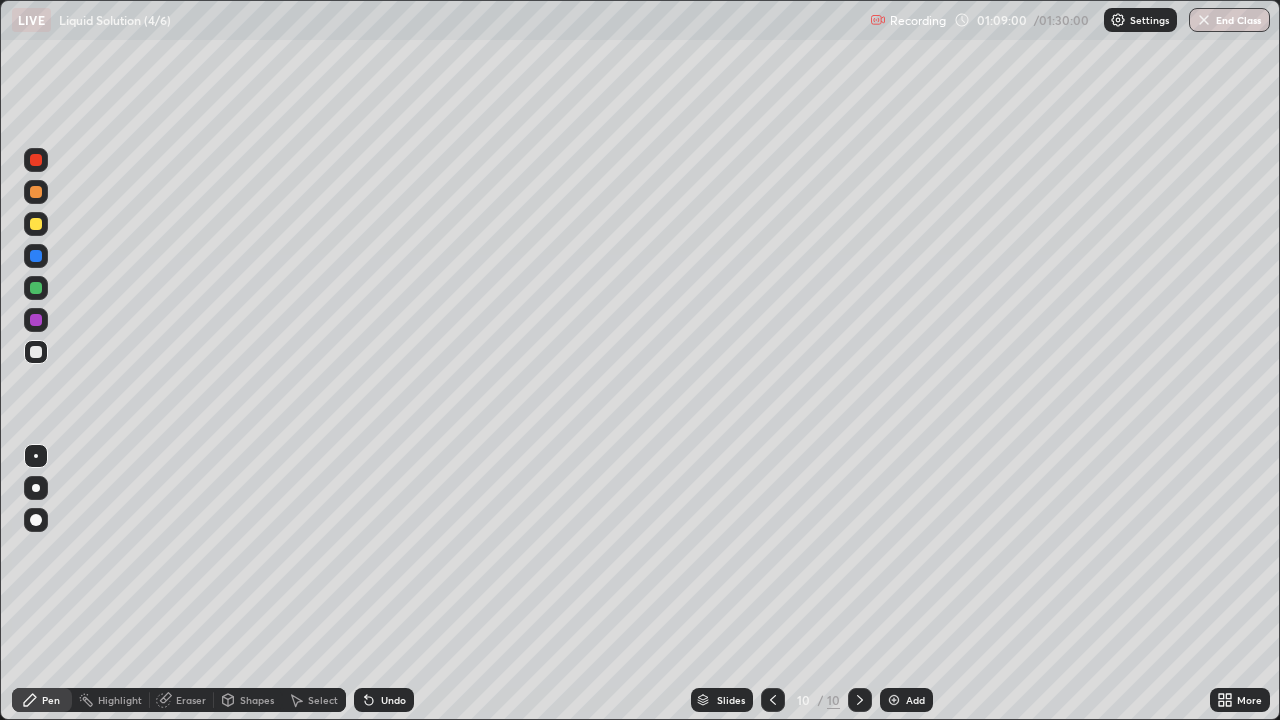 click on "Undo" at bounding box center [393, 700] 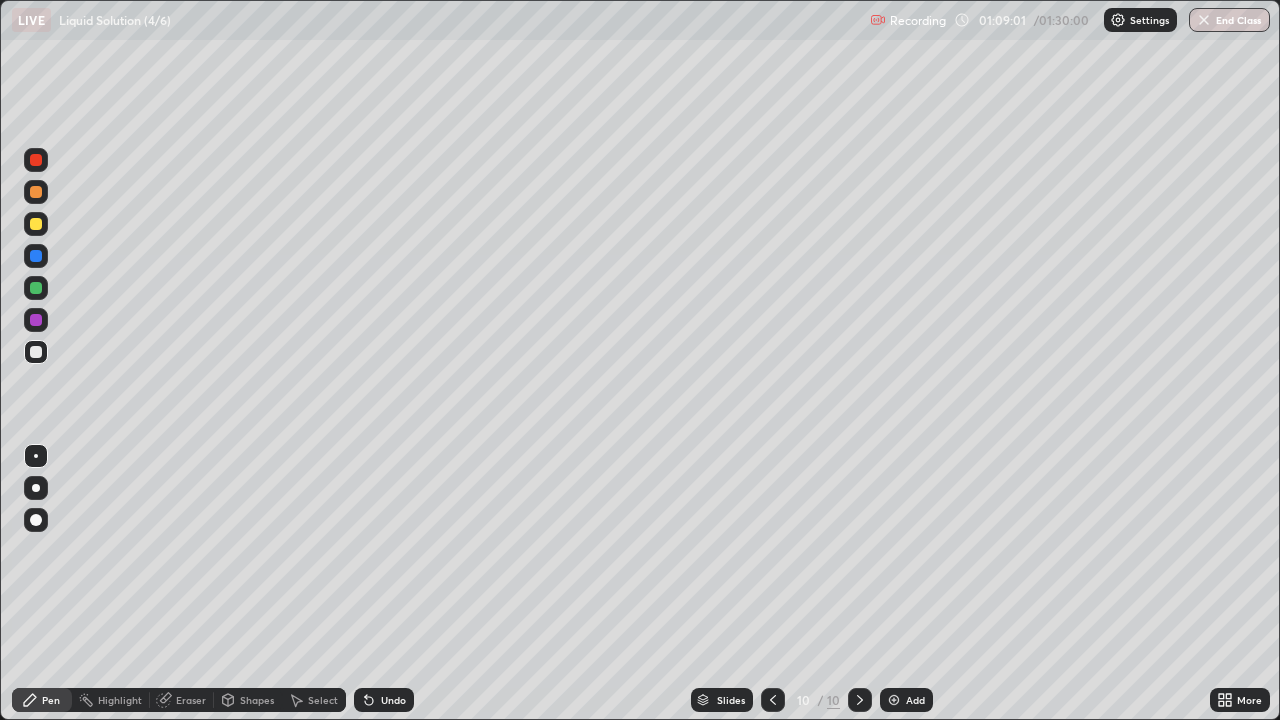 click on "Undo" at bounding box center [393, 700] 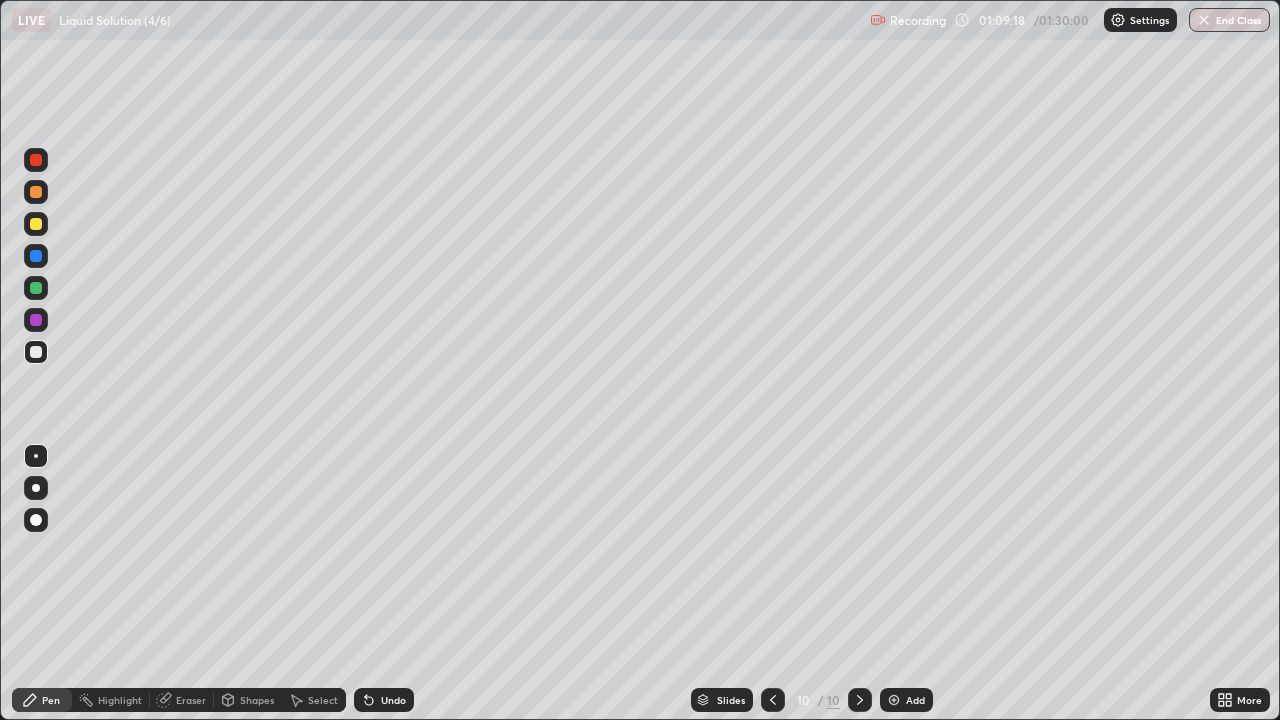 click on "Undo" at bounding box center (393, 700) 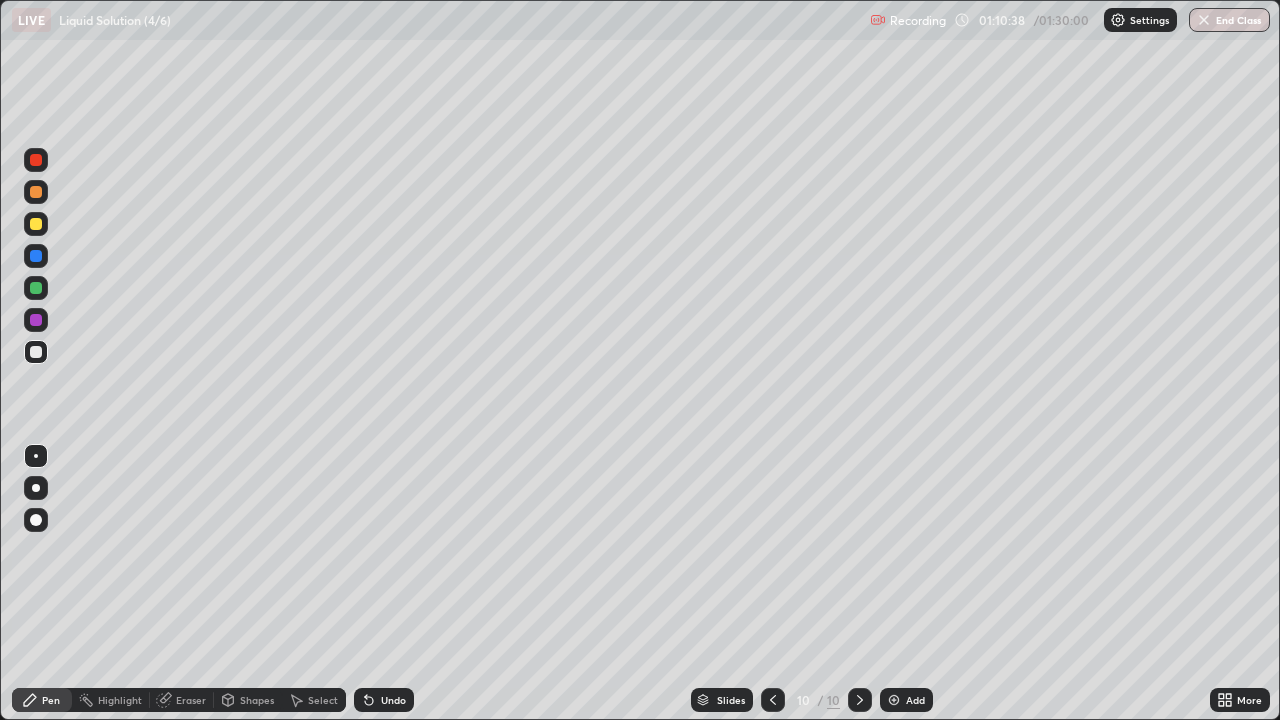 click on "Shapes" at bounding box center (257, 700) 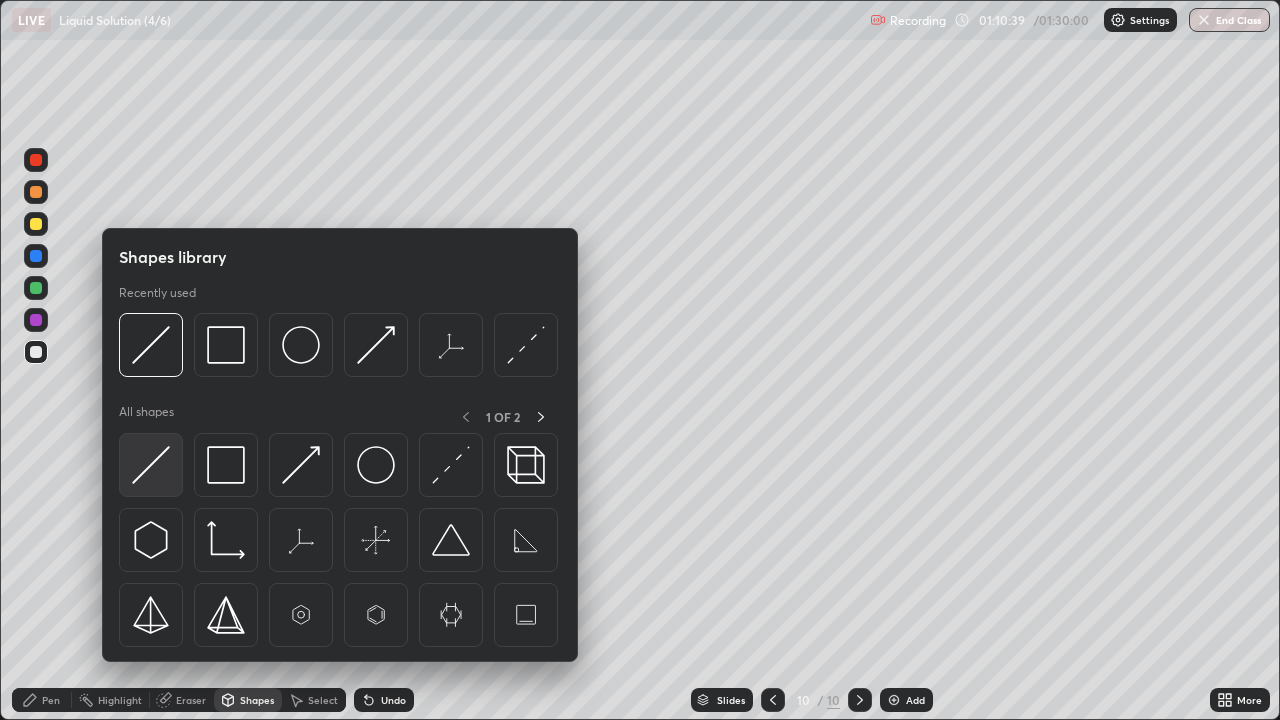 click at bounding box center [151, 465] 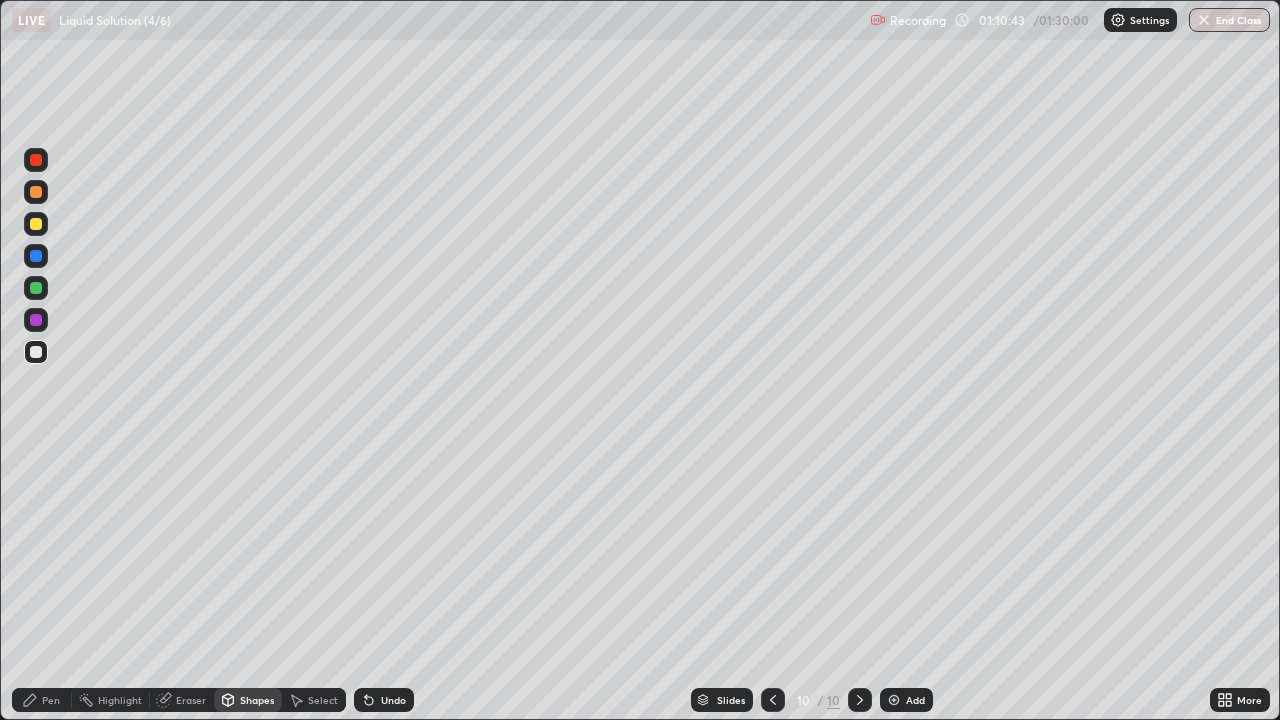click on "Pen" at bounding box center (51, 700) 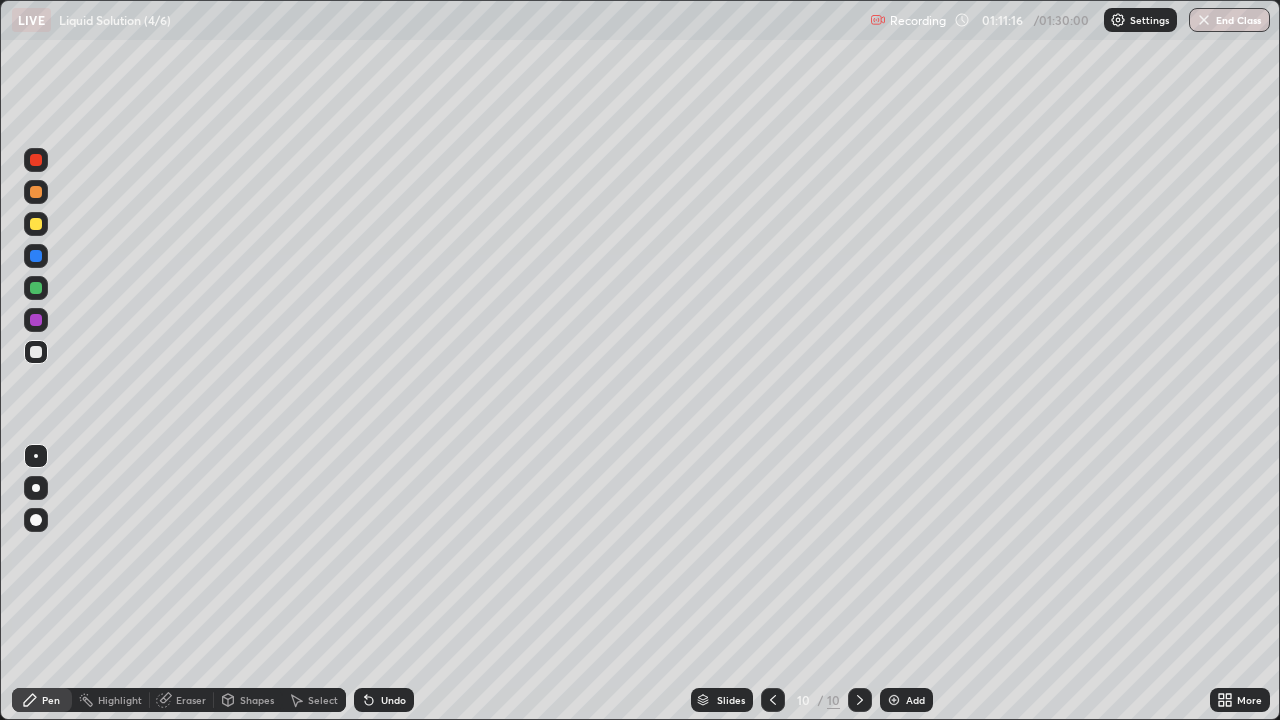 click on "Undo" at bounding box center (393, 700) 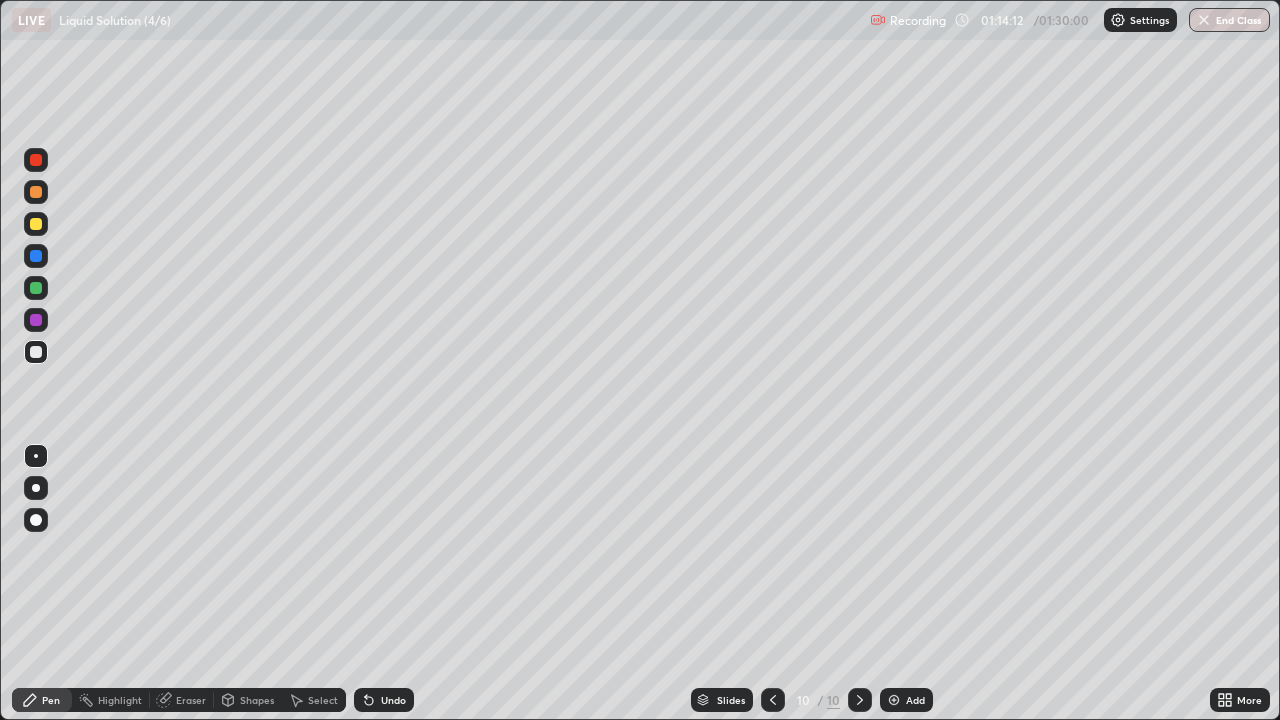 click on "Shapes" at bounding box center (257, 700) 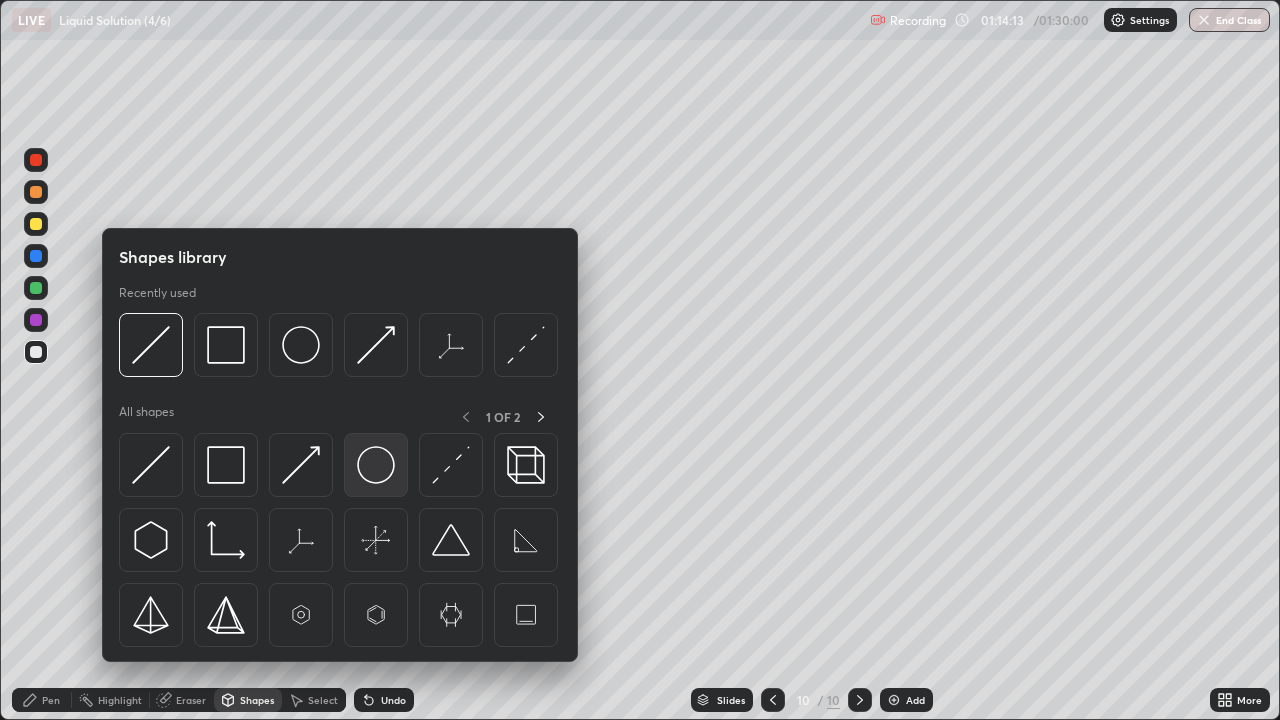 click at bounding box center [376, 465] 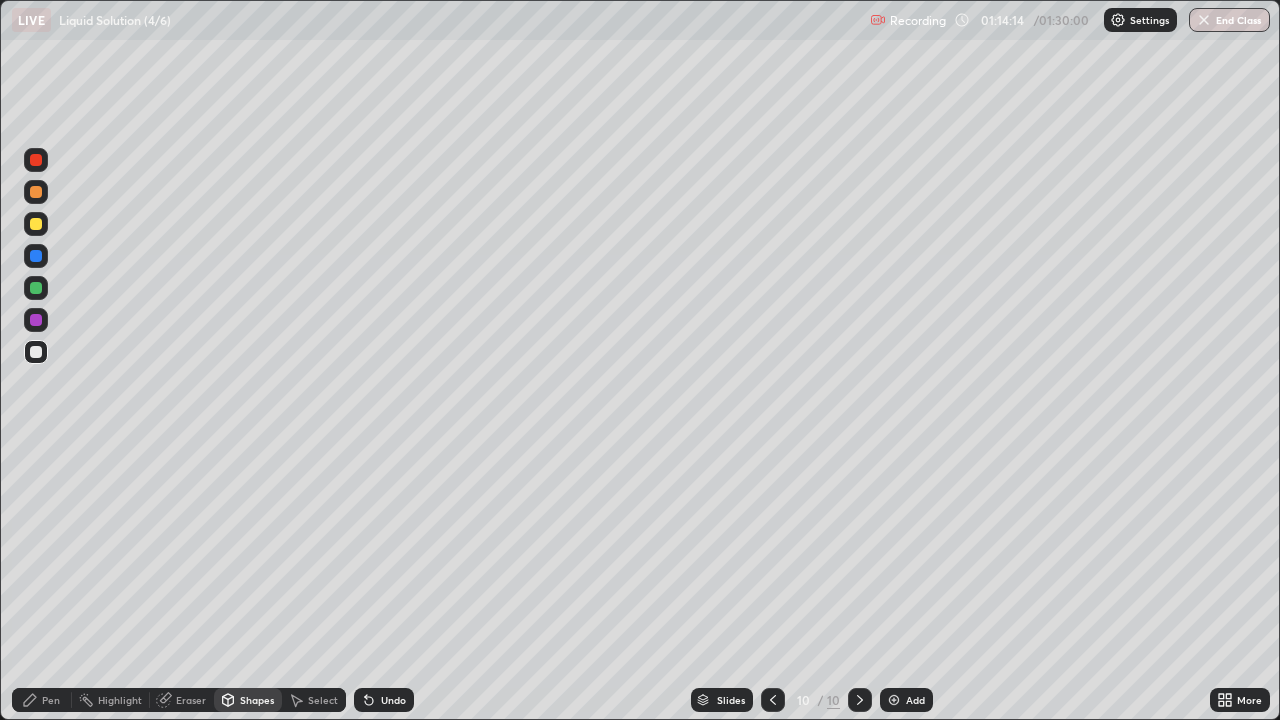 click at bounding box center (36, 320) 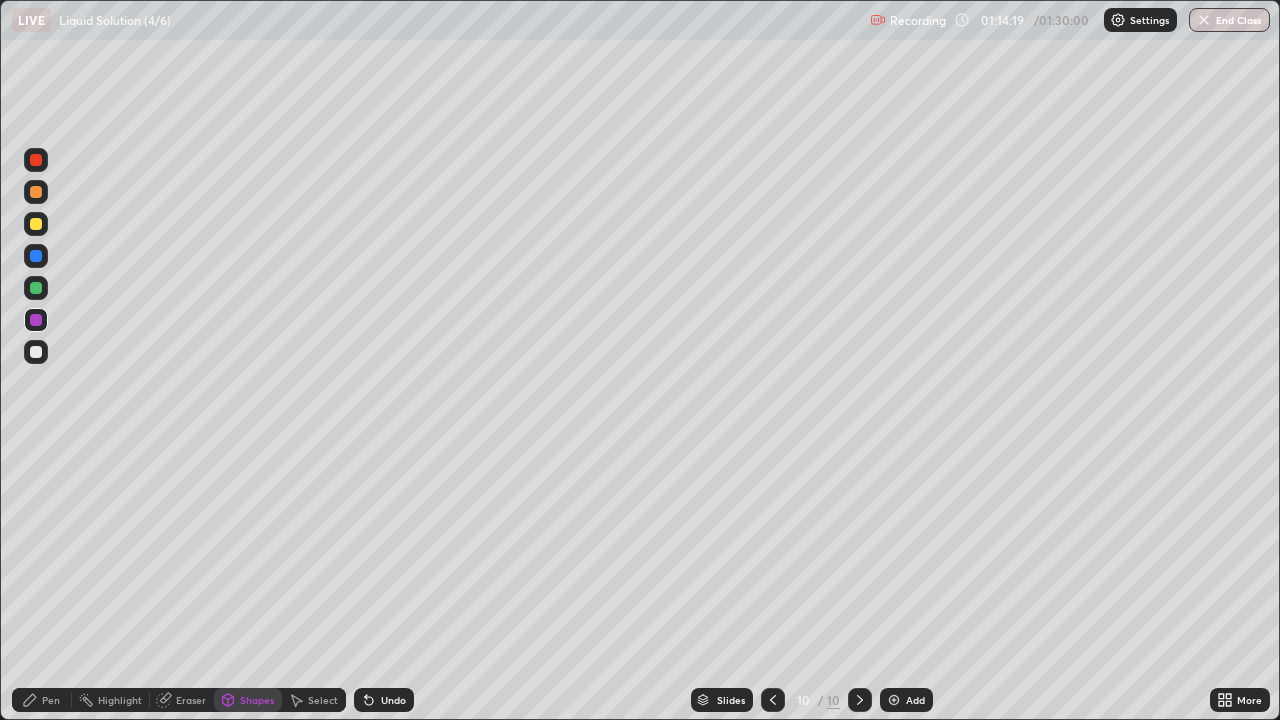 click on "Pen" at bounding box center [51, 700] 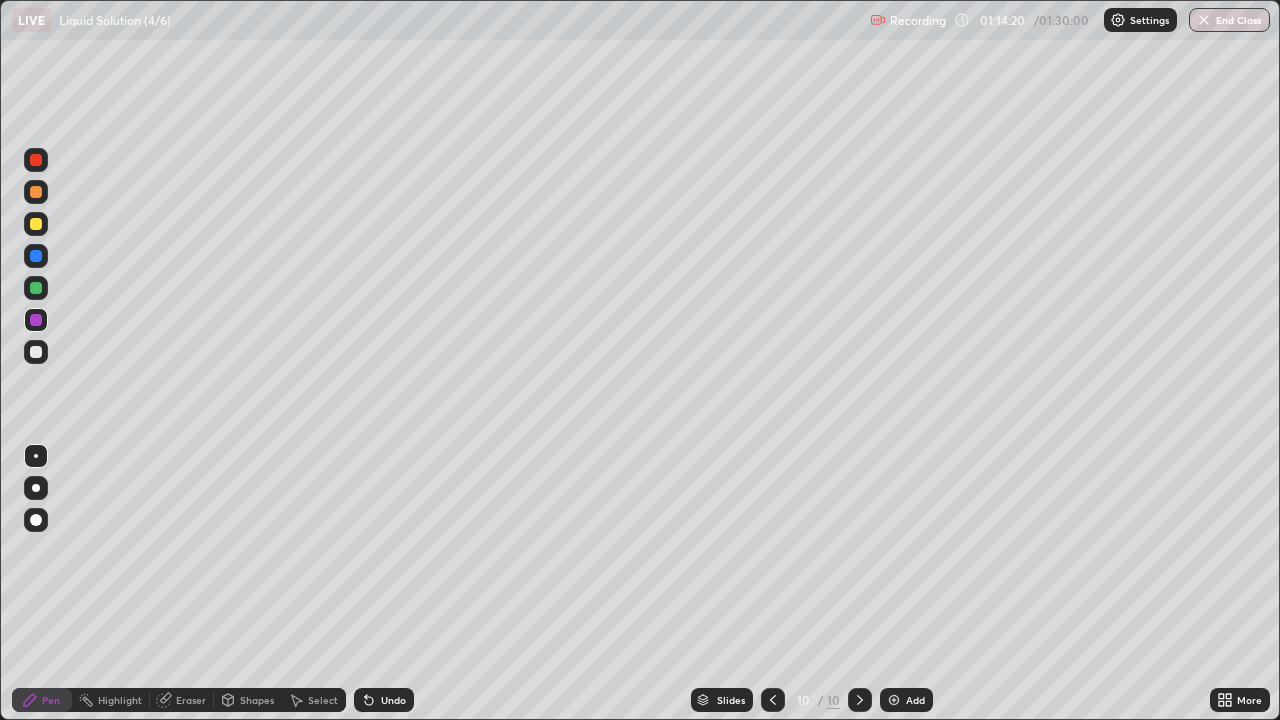 click at bounding box center (36, 352) 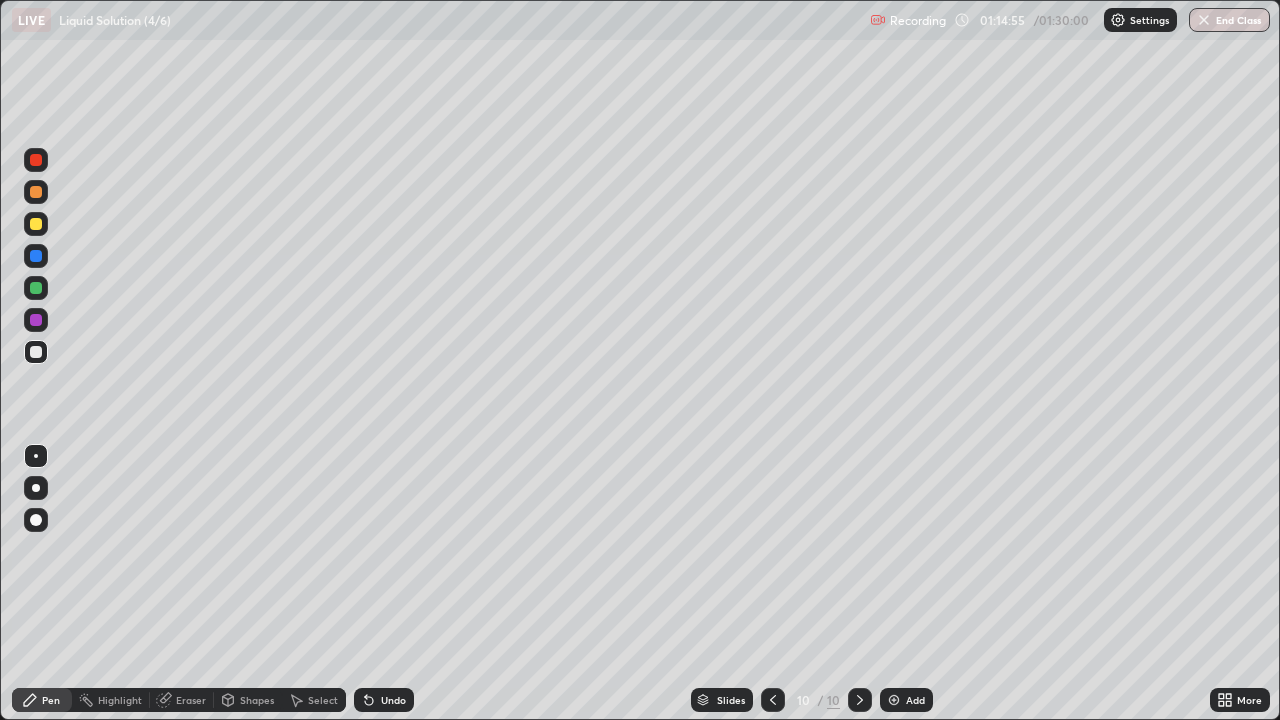 click on "Shapes" at bounding box center [257, 700] 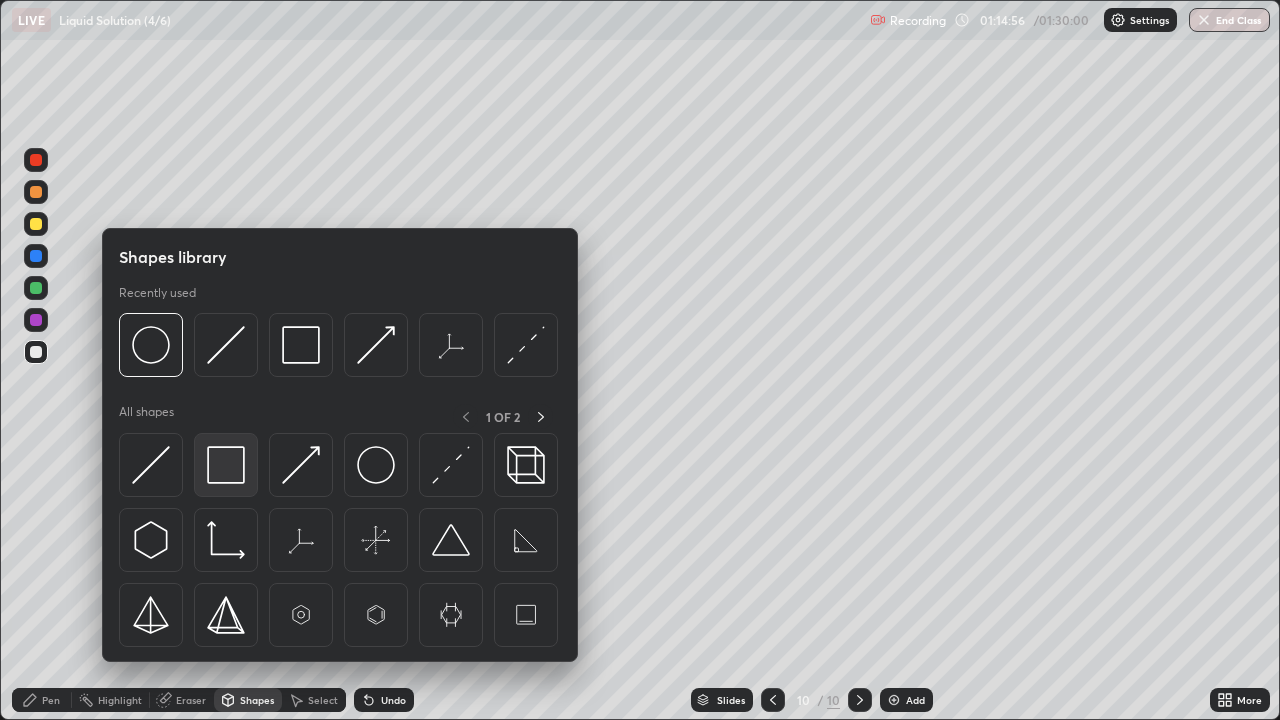 click at bounding box center [226, 465] 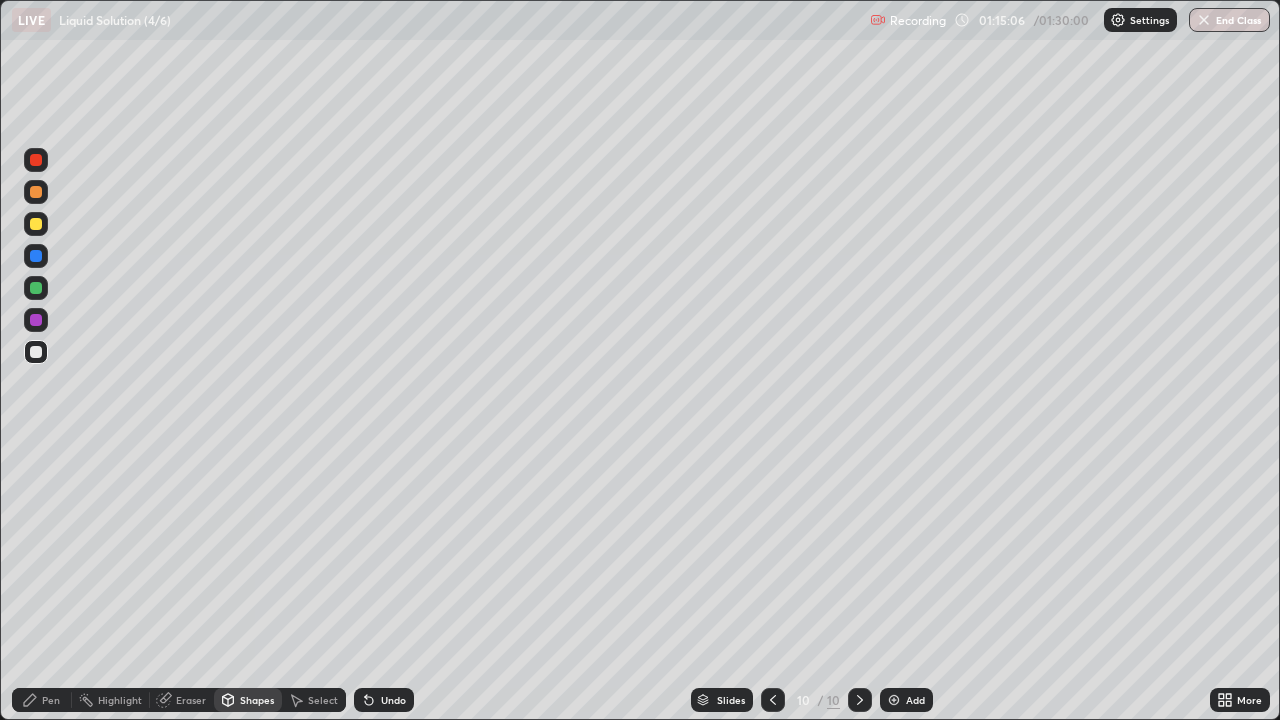 click on "Shapes" at bounding box center [257, 700] 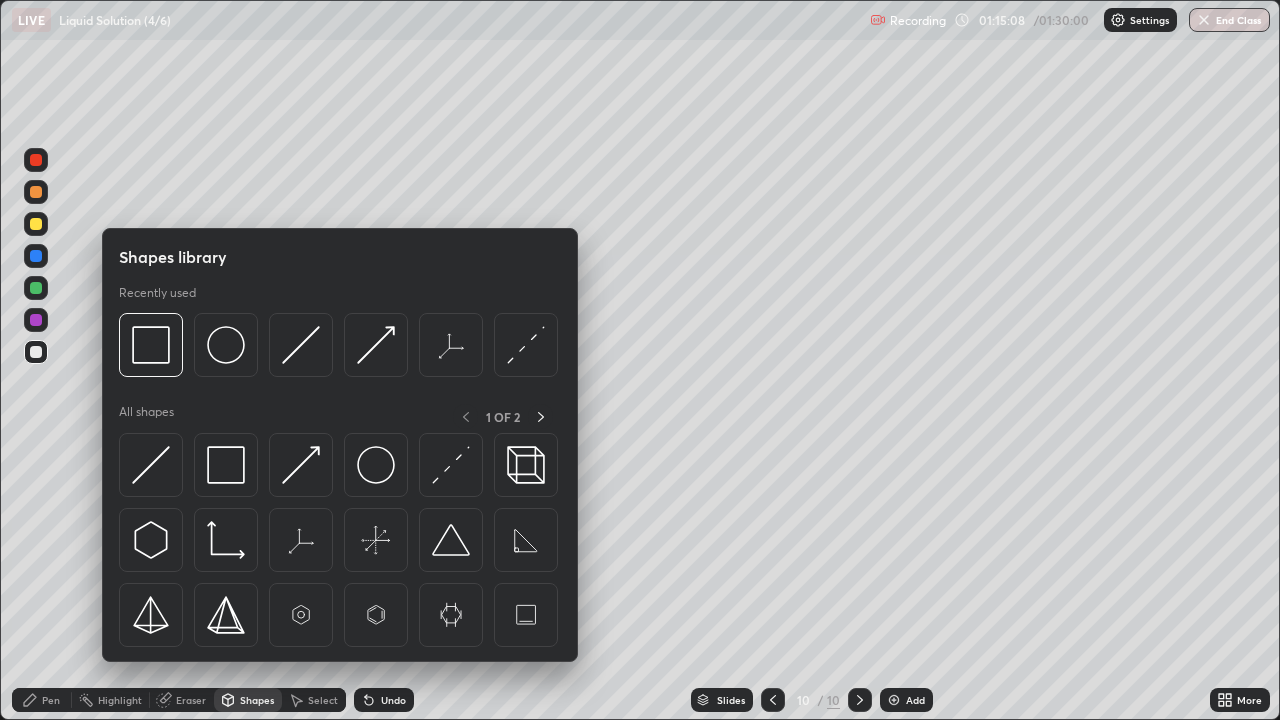 click on "Pen" at bounding box center (51, 700) 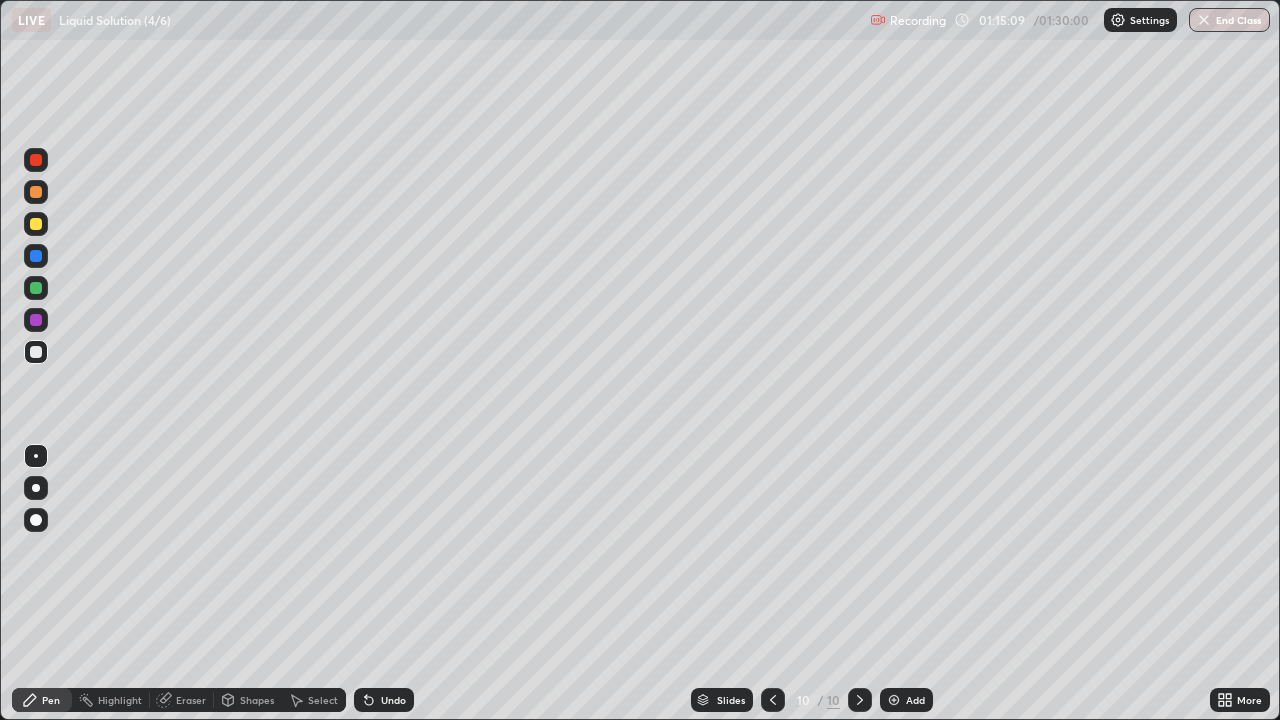 click at bounding box center [36, 320] 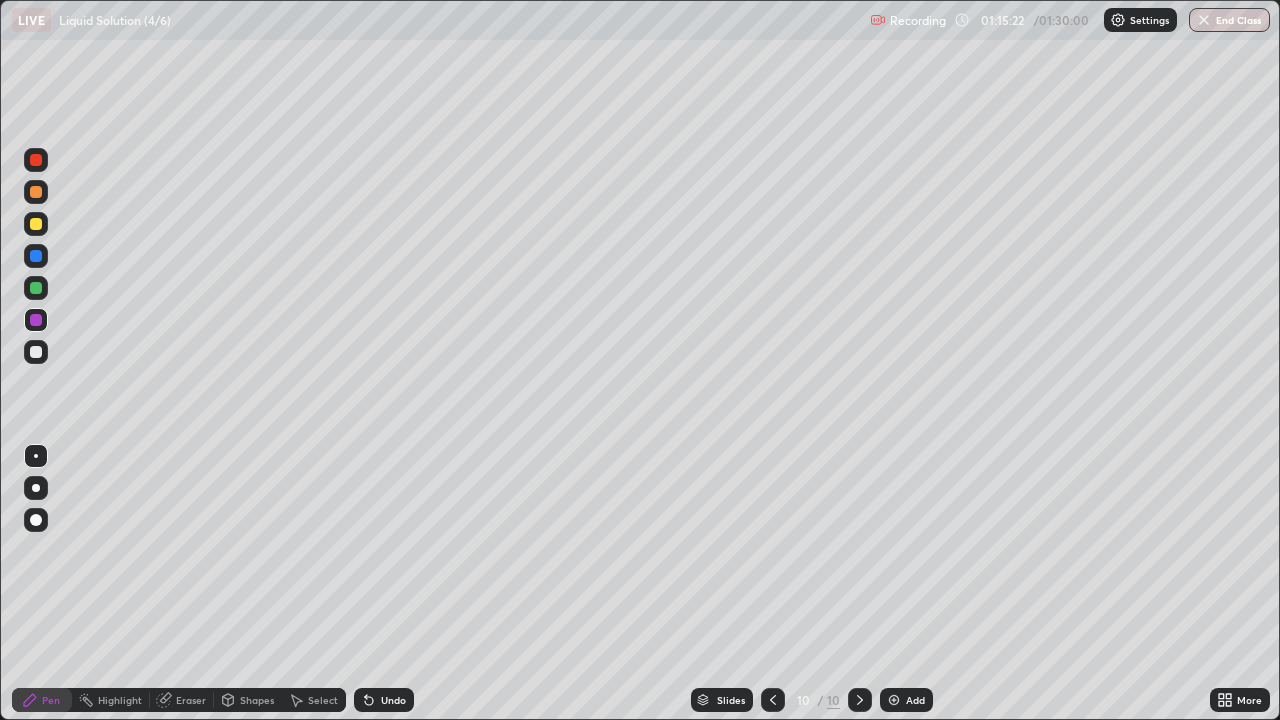 click at bounding box center [36, 352] 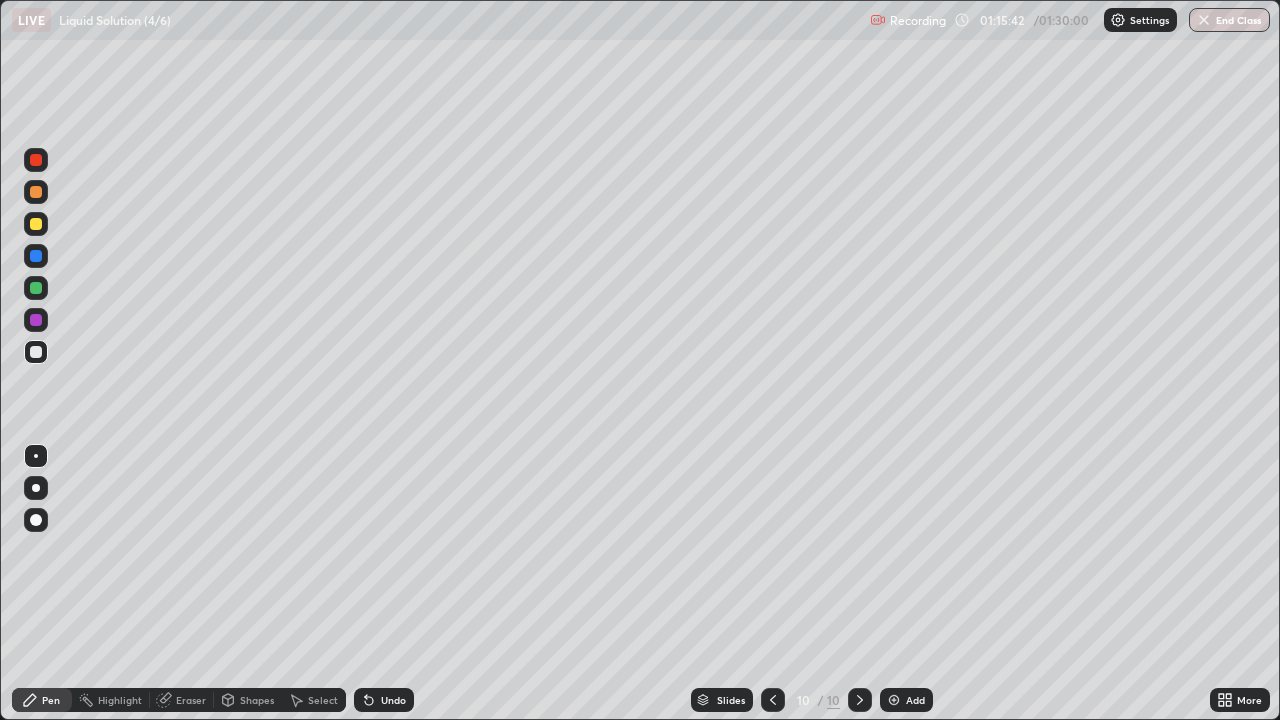click on "Slides 10 / 10 Add" at bounding box center (812, 700) 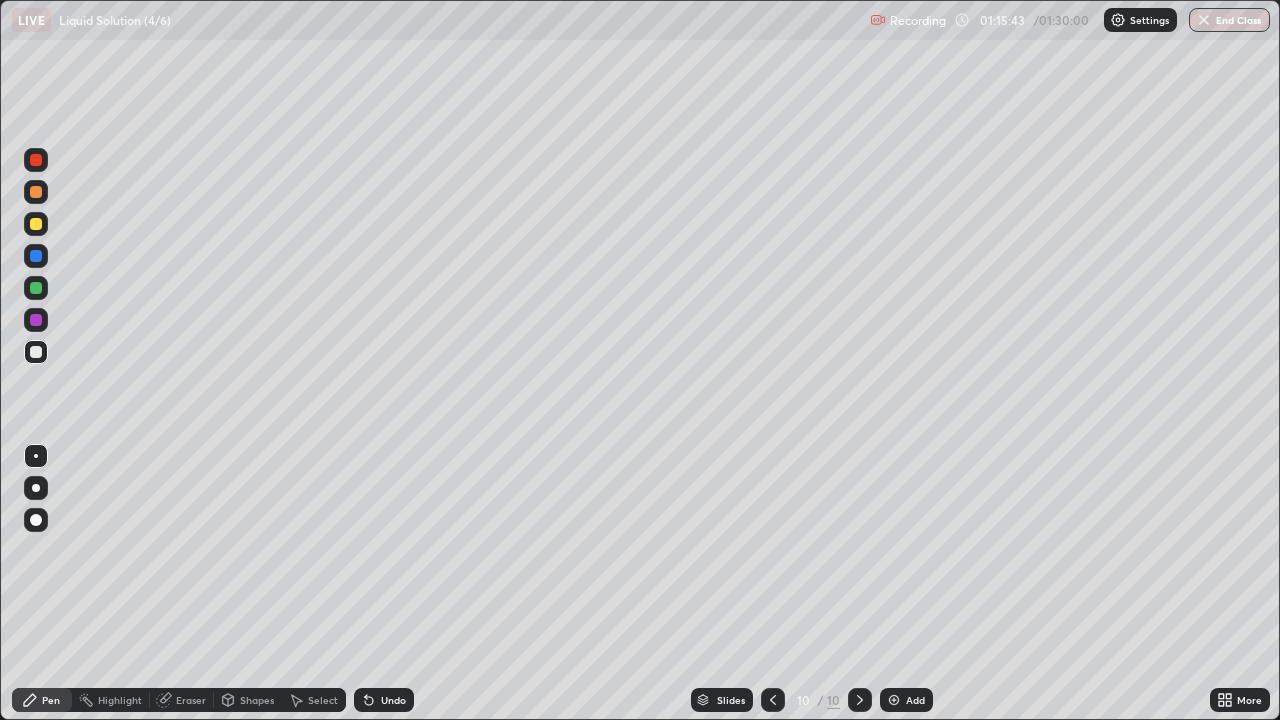 click on "Slides 10 / 10 Add" at bounding box center [812, 700] 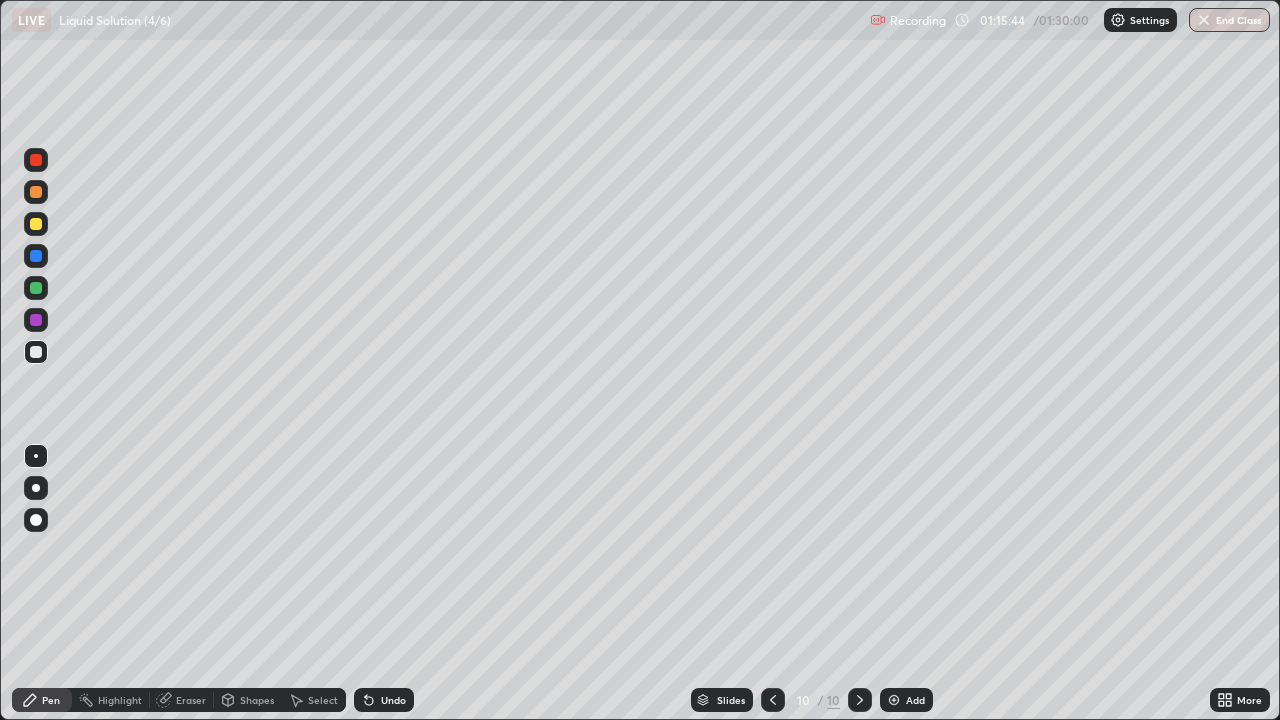 click on "Slides 10 / 10 Add" at bounding box center [812, 700] 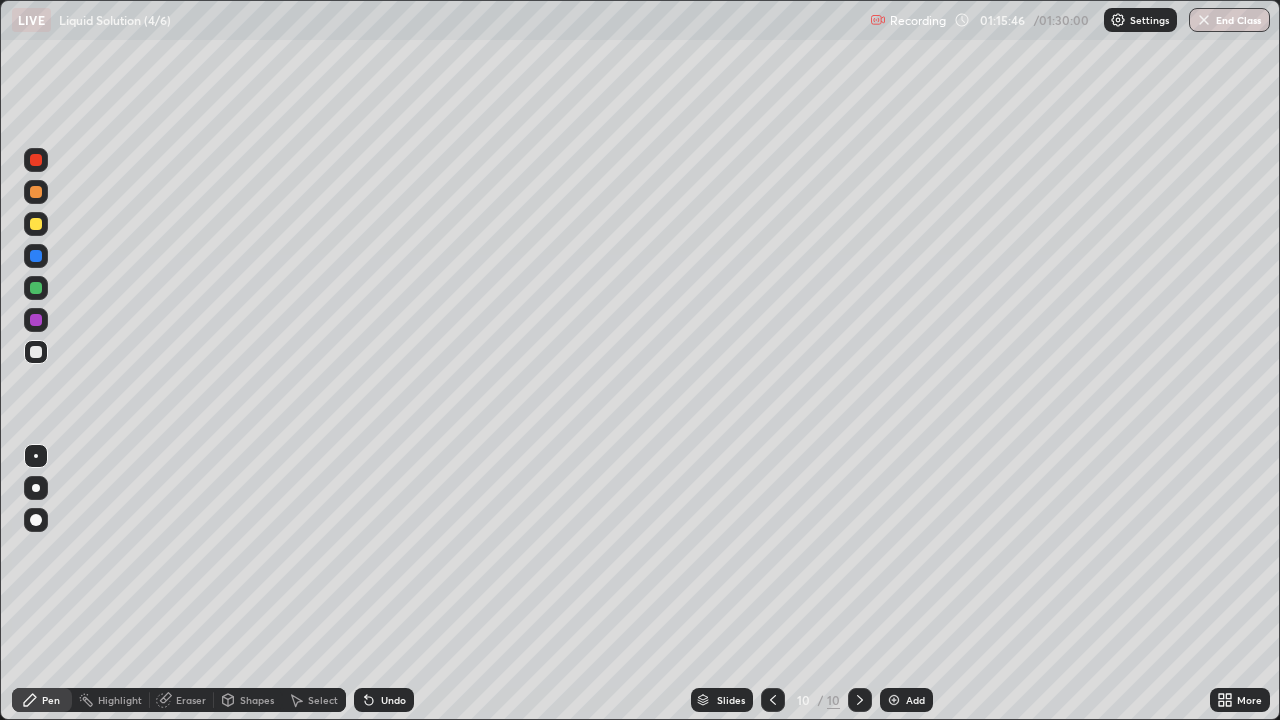 click 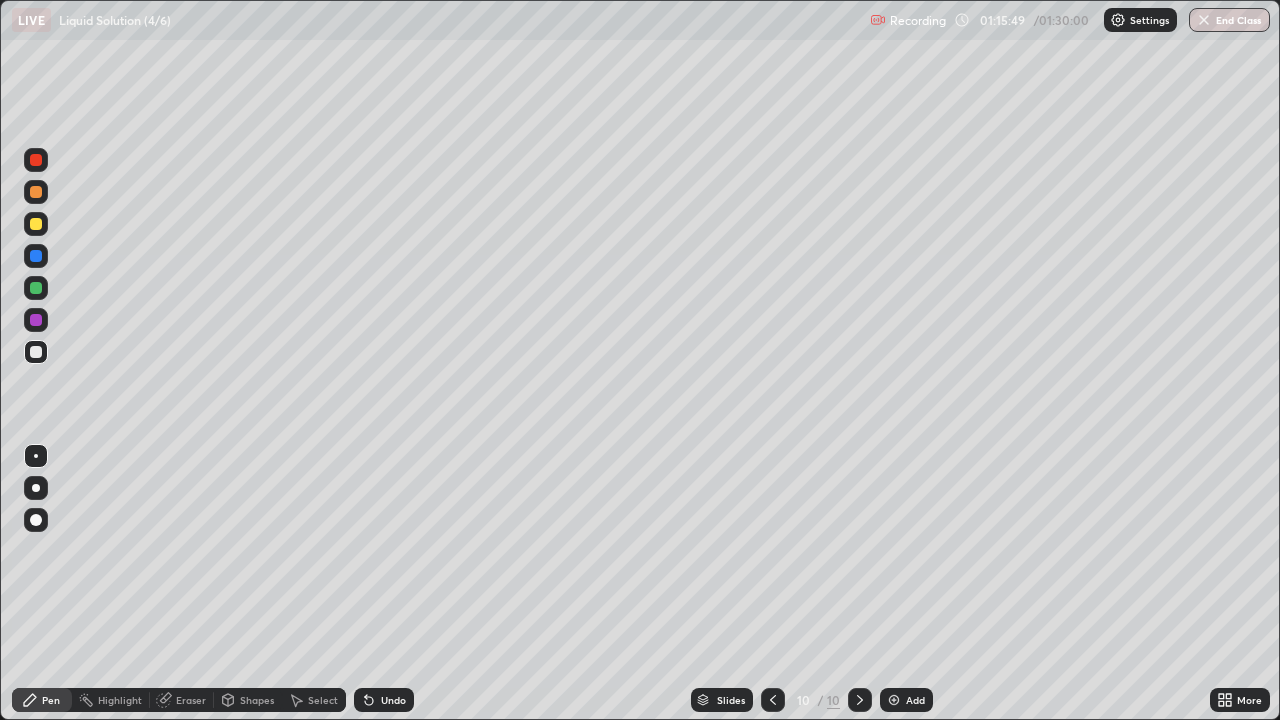 click on "Slides 10 / 10 Add" at bounding box center (812, 700) 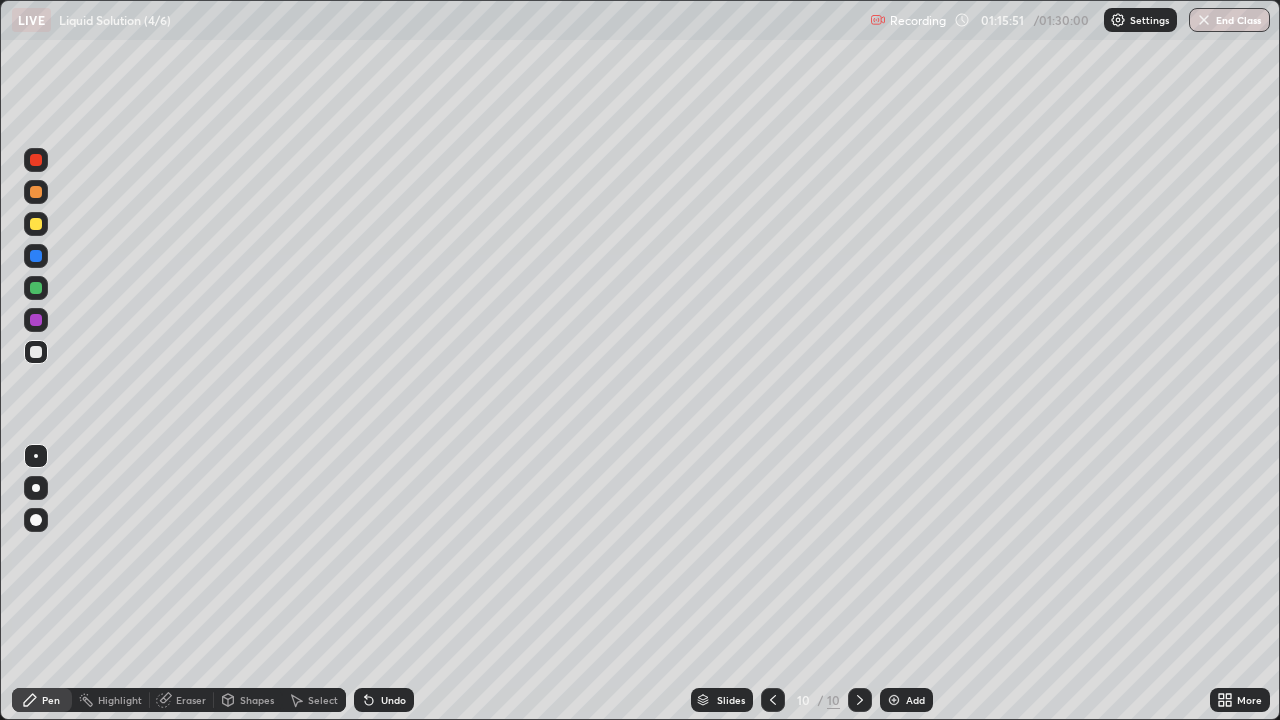 click on "Undo" at bounding box center (393, 700) 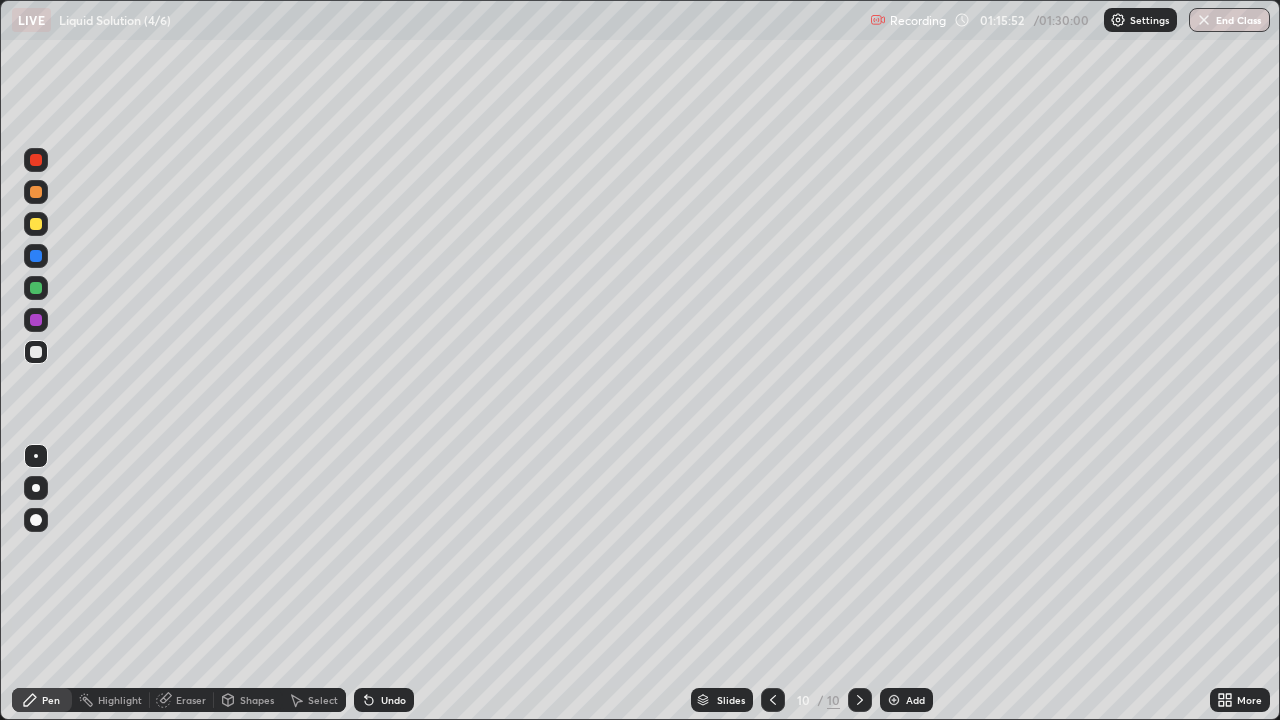 click on "Undo" at bounding box center [384, 700] 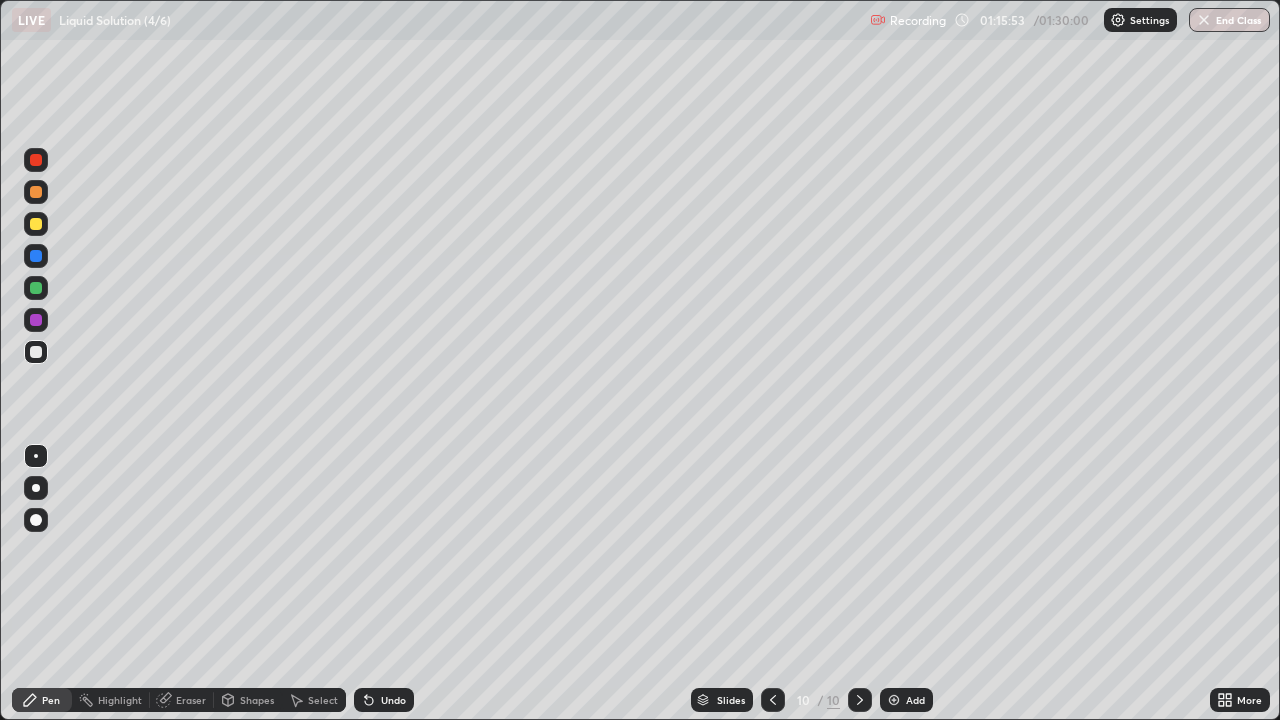 click on "Undo" at bounding box center [384, 700] 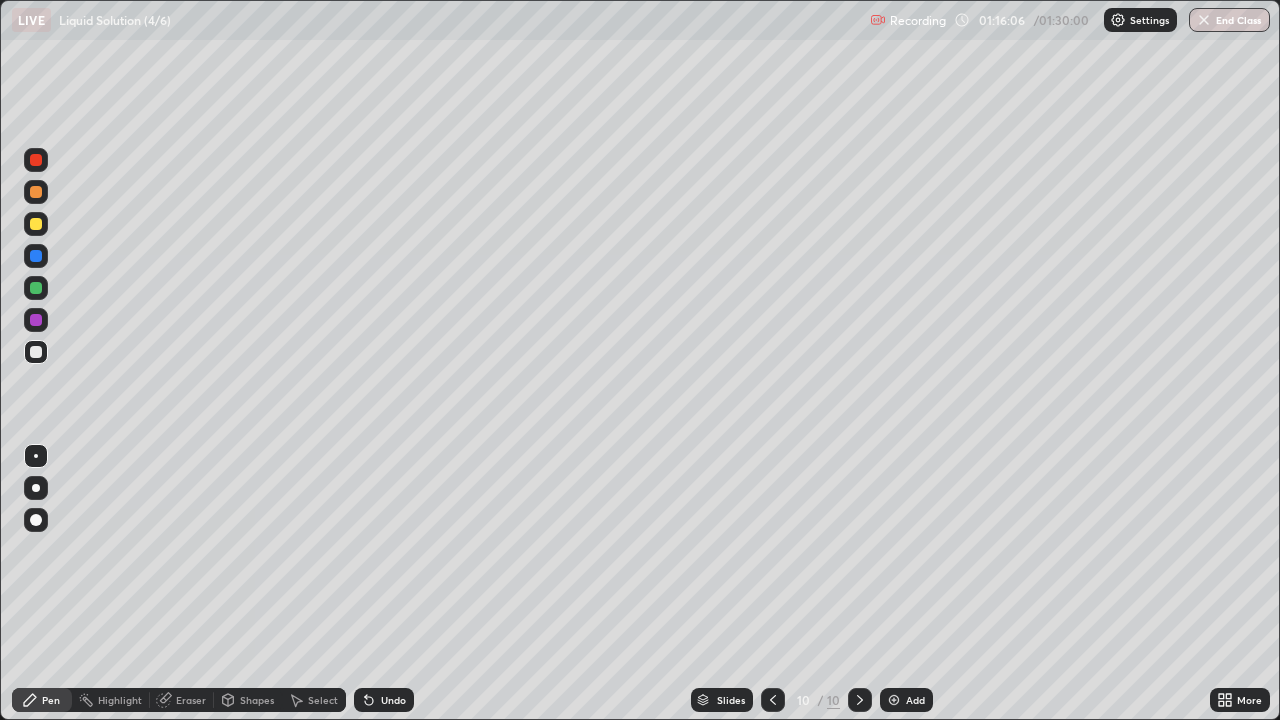 click on "Undo" at bounding box center (384, 700) 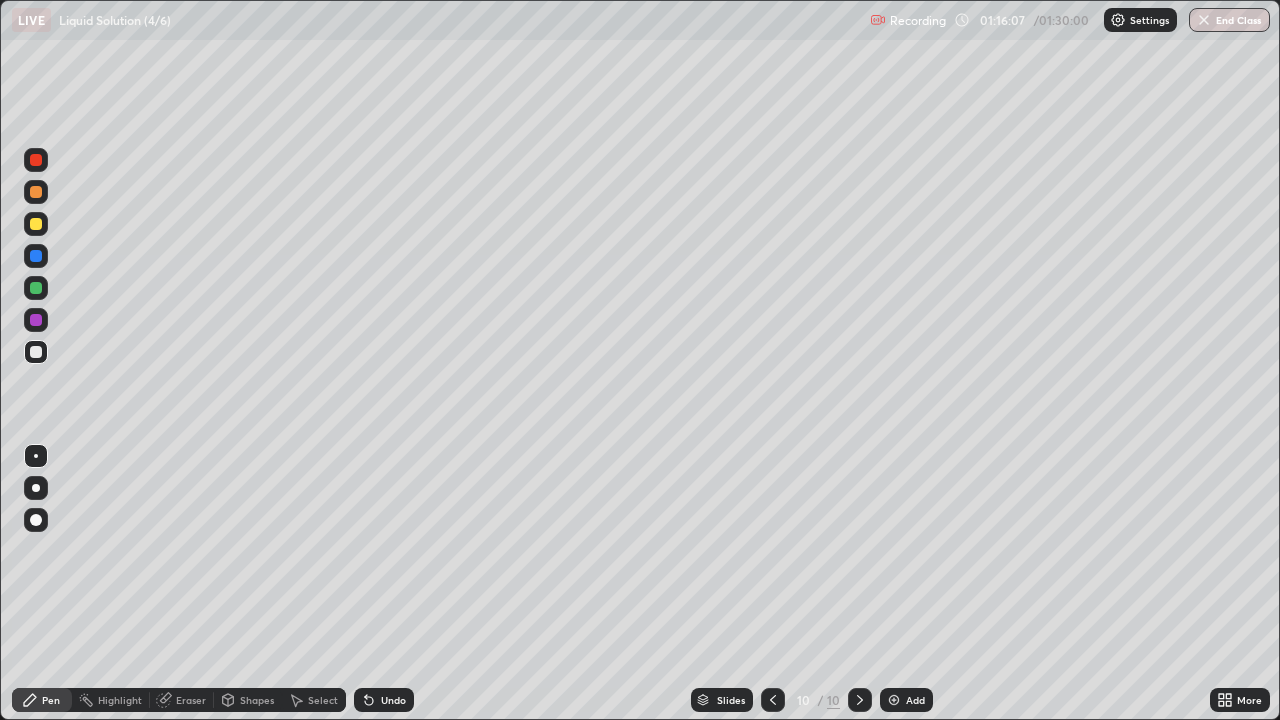 click on "Undo" at bounding box center (393, 700) 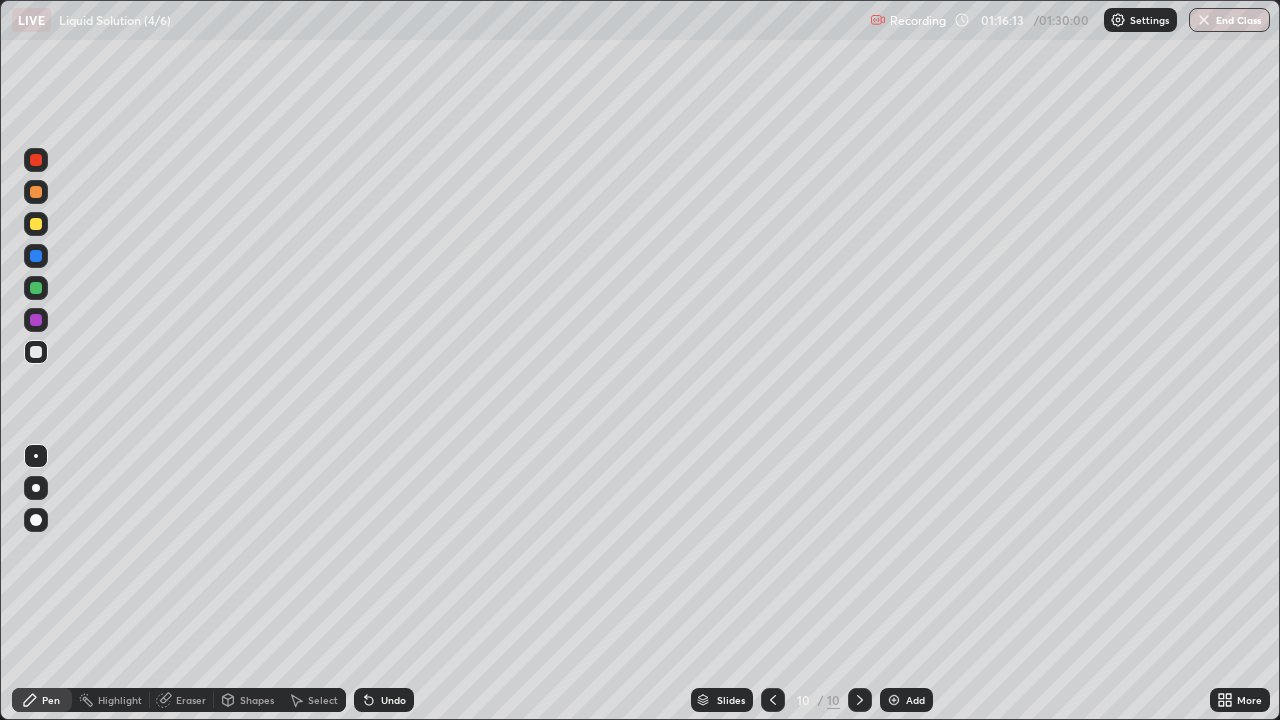 click on "Slides 10 / 10 Add" at bounding box center (812, 700) 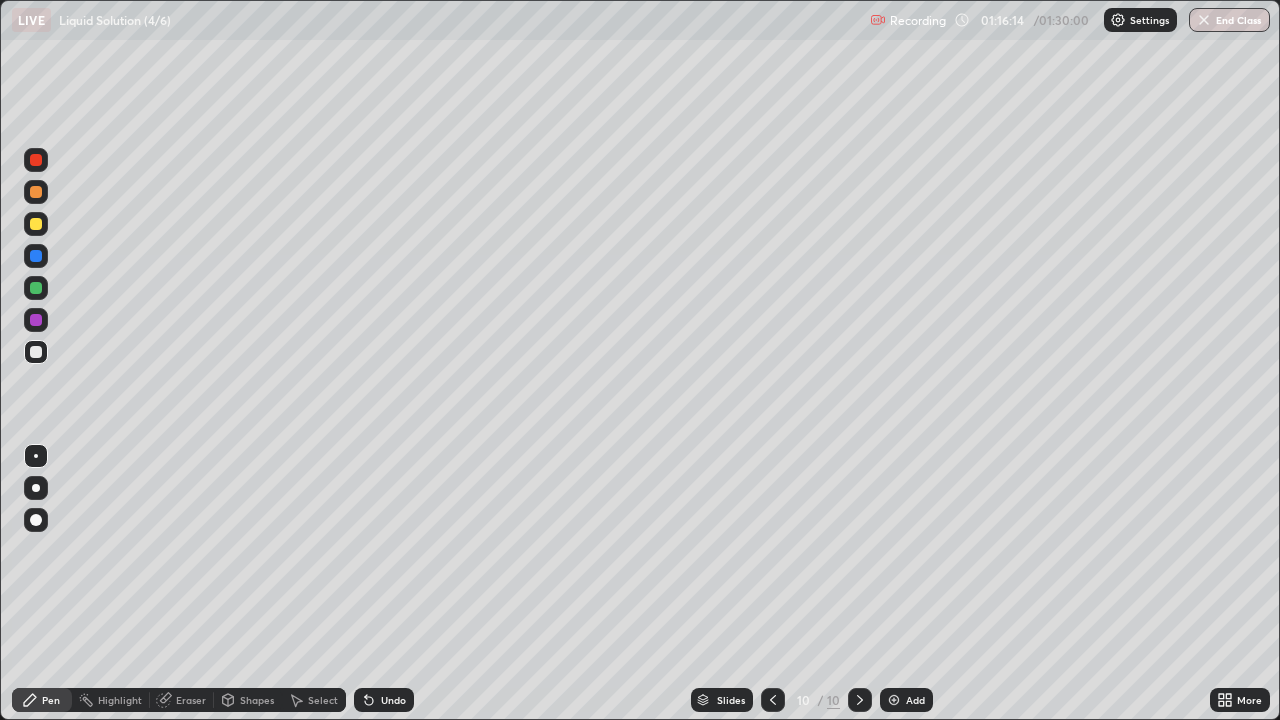 click on "Slides 10 / 10 Add" at bounding box center [812, 700] 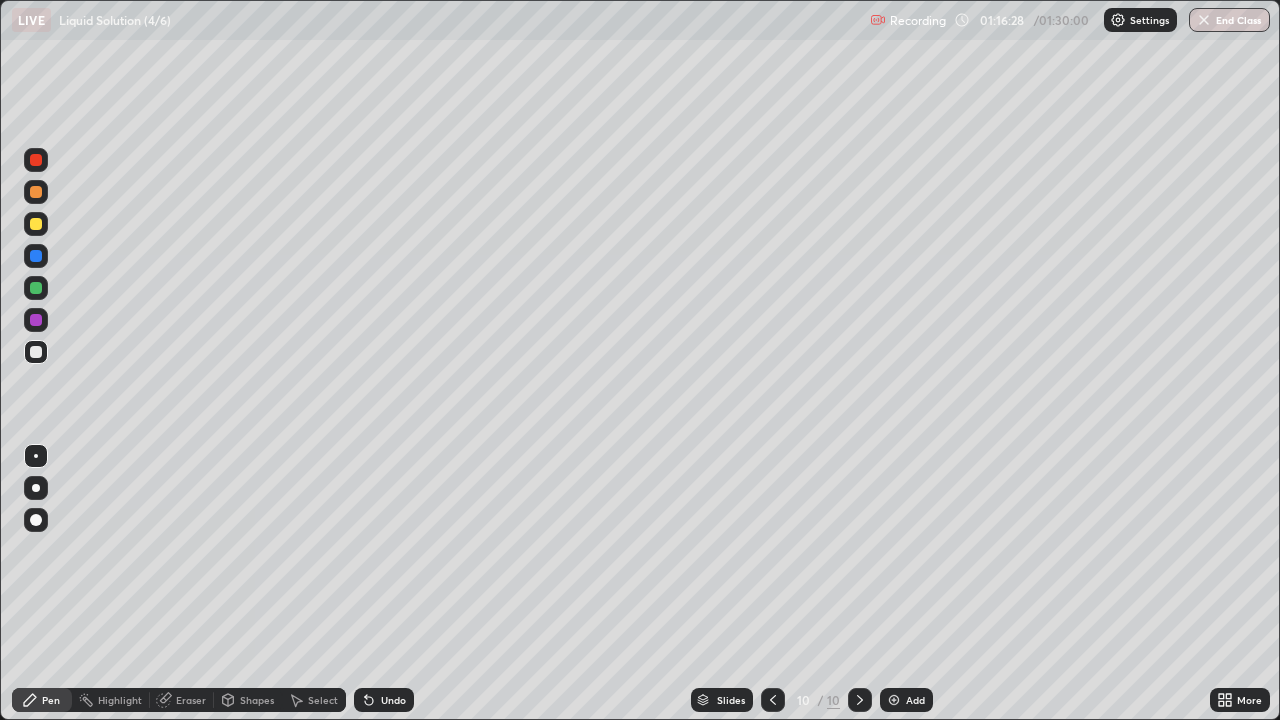 click 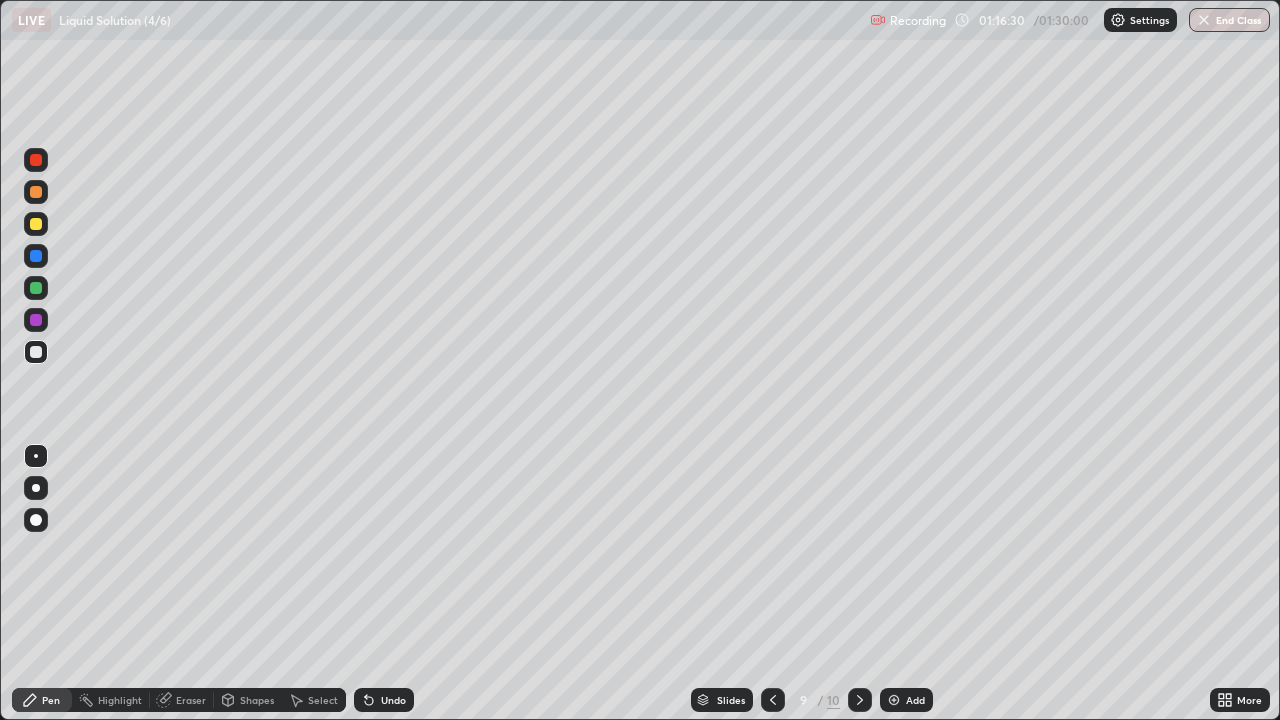 click 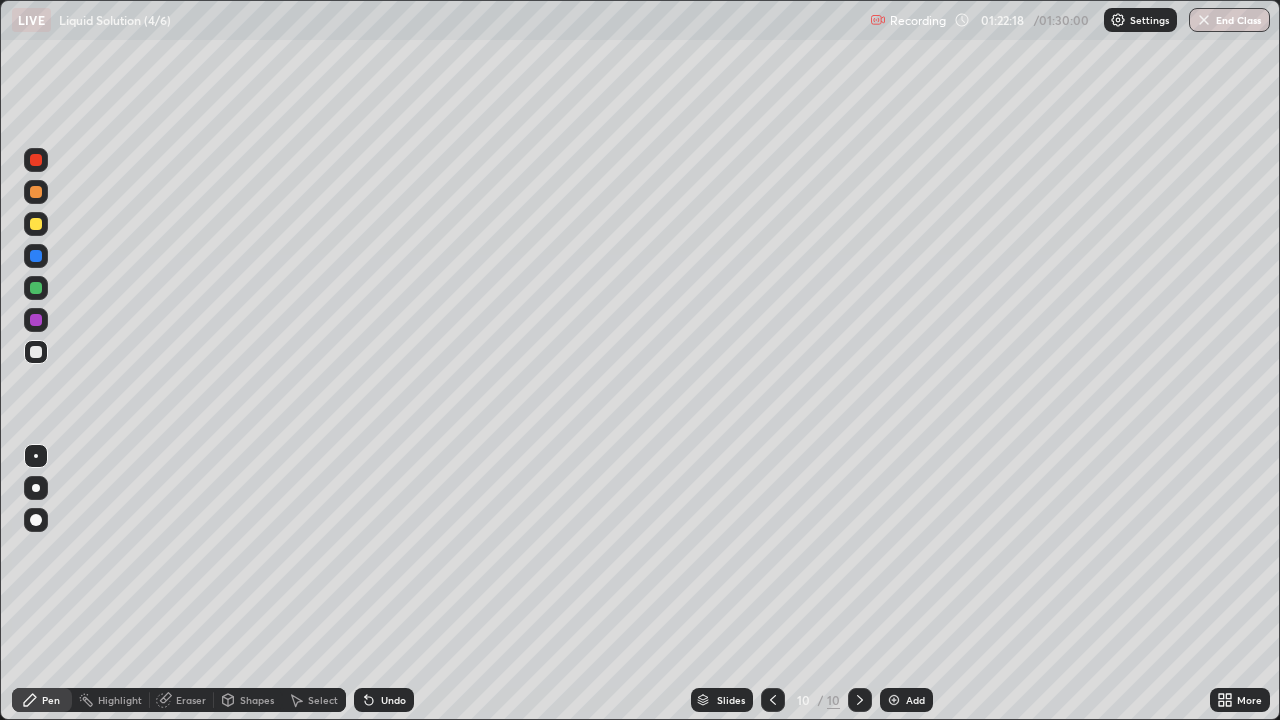 click on "End Class" at bounding box center (1229, 20) 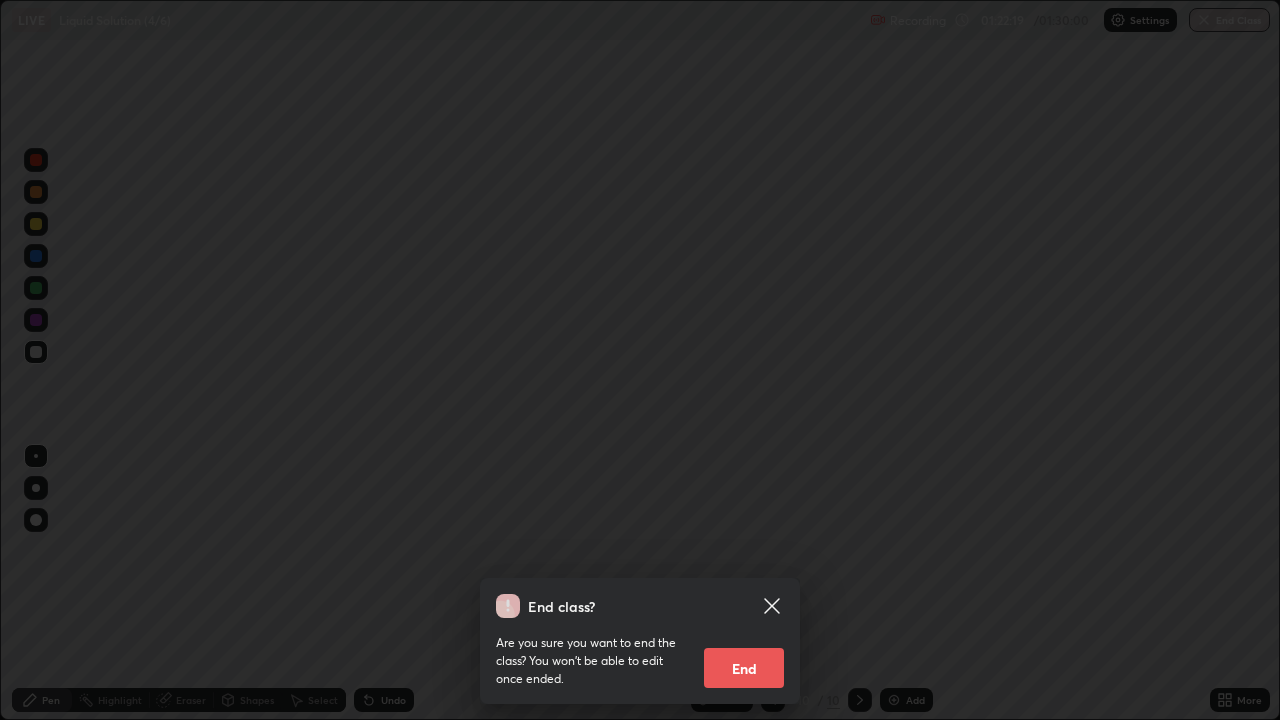 click on "End" at bounding box center [744, 668] 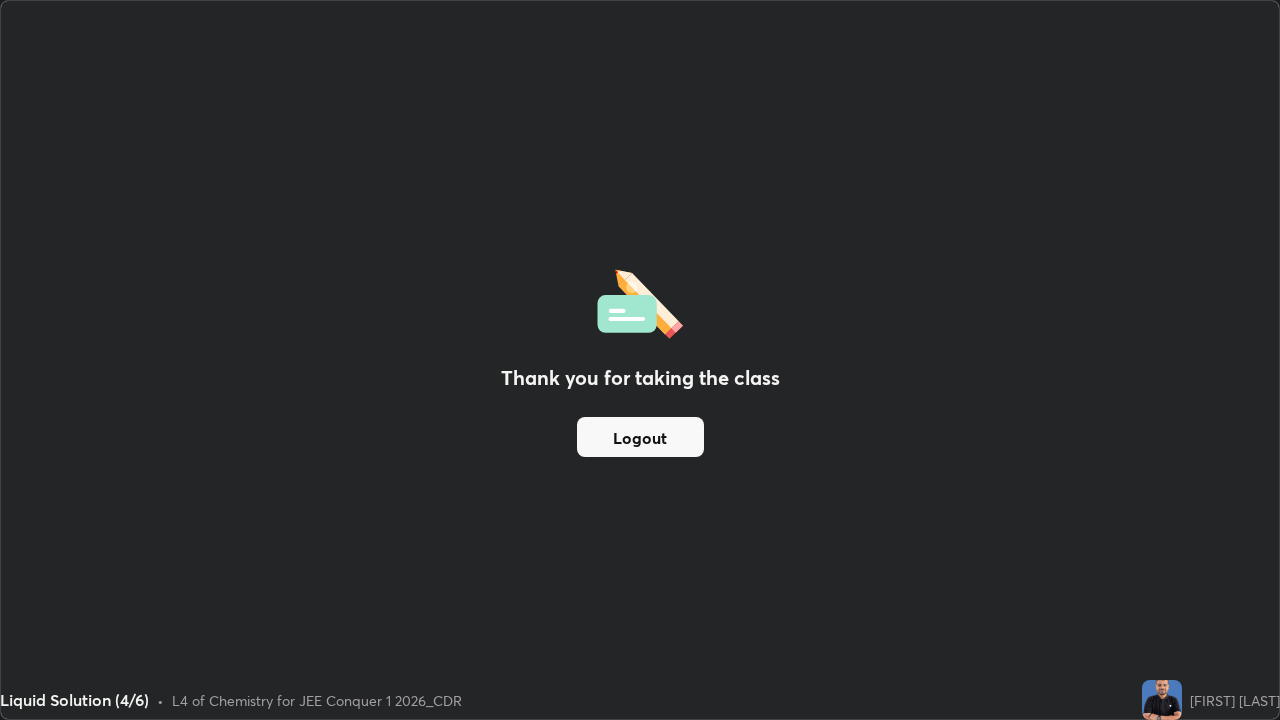 click on "Logout" at bounding box center (640, 437) 